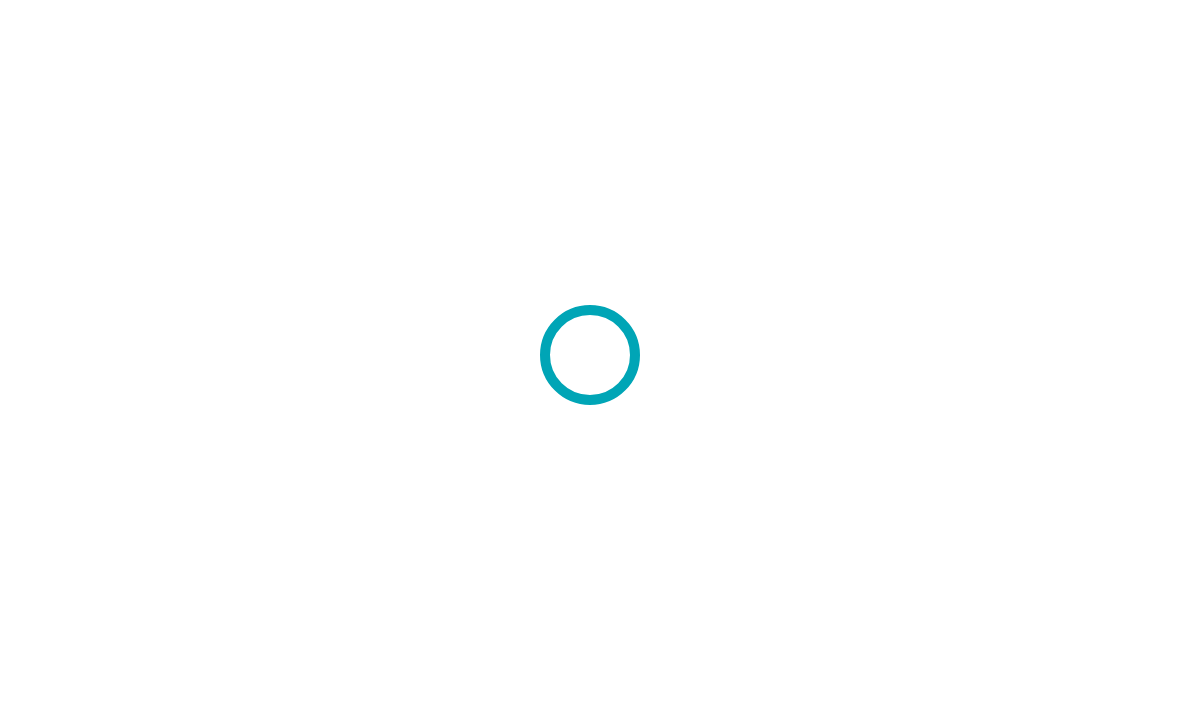 scroll, scrollTop: 0, scrollLeft: 0, axis: both 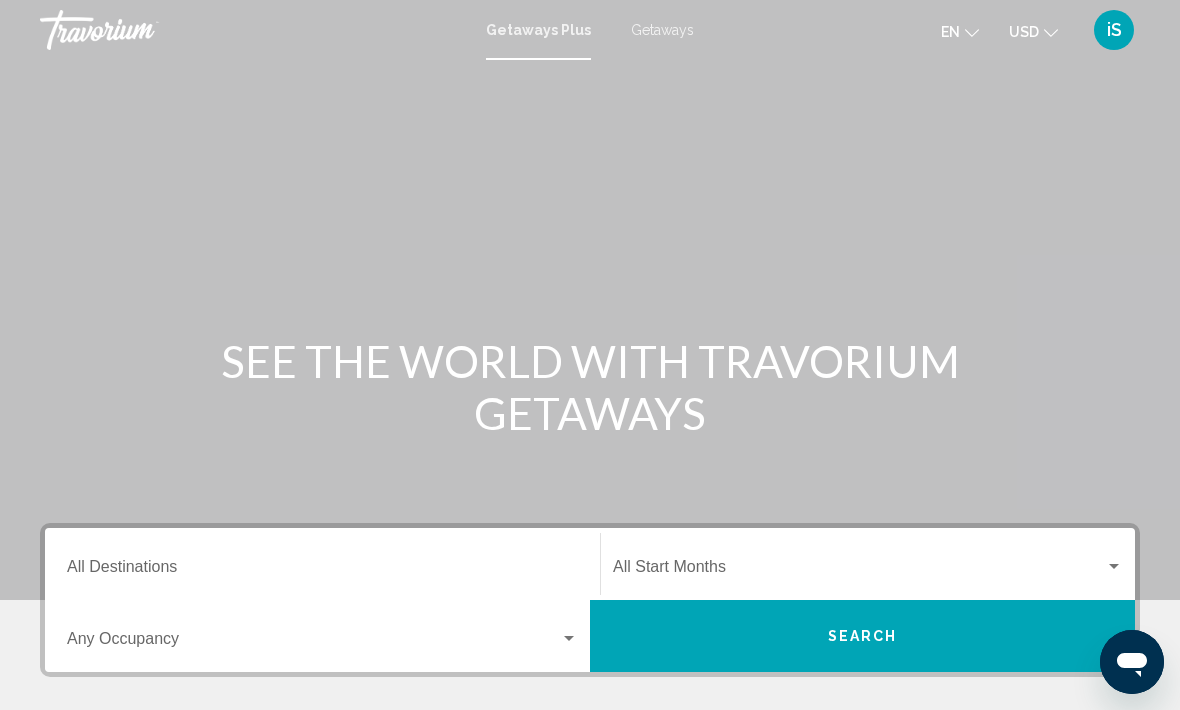 click at bounding box center (859, 571) 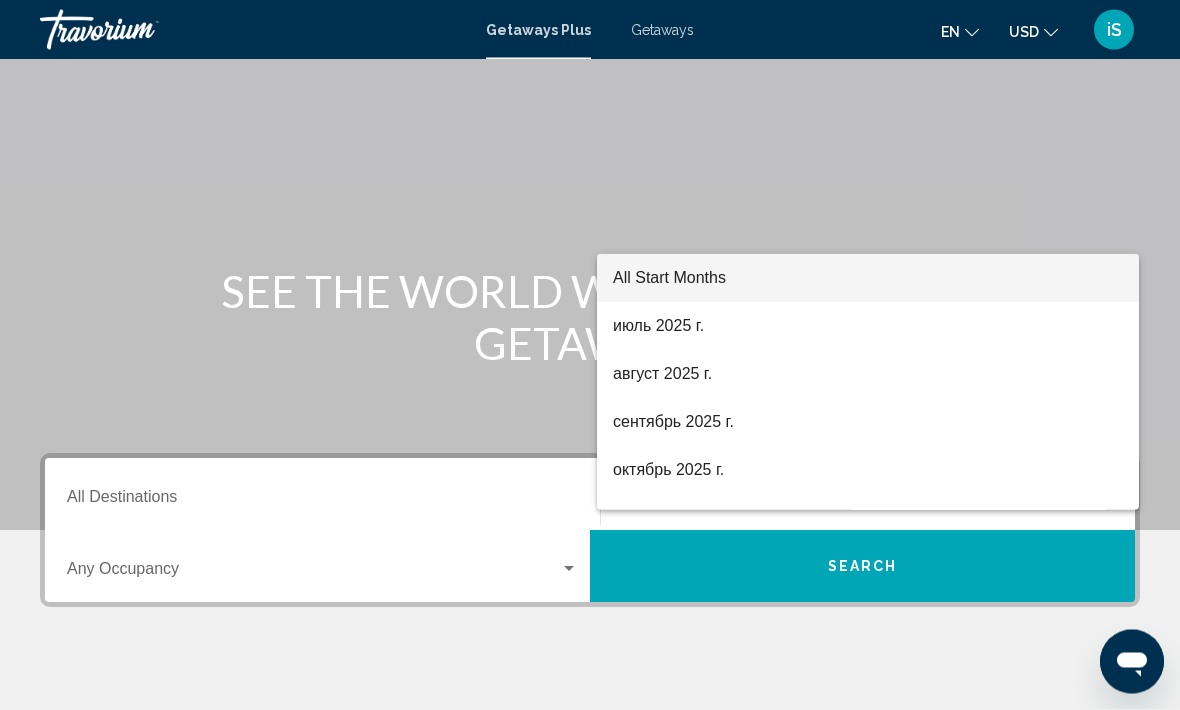 scroll, scrollTop: 70, scrollLeft: 0, axis: vertical 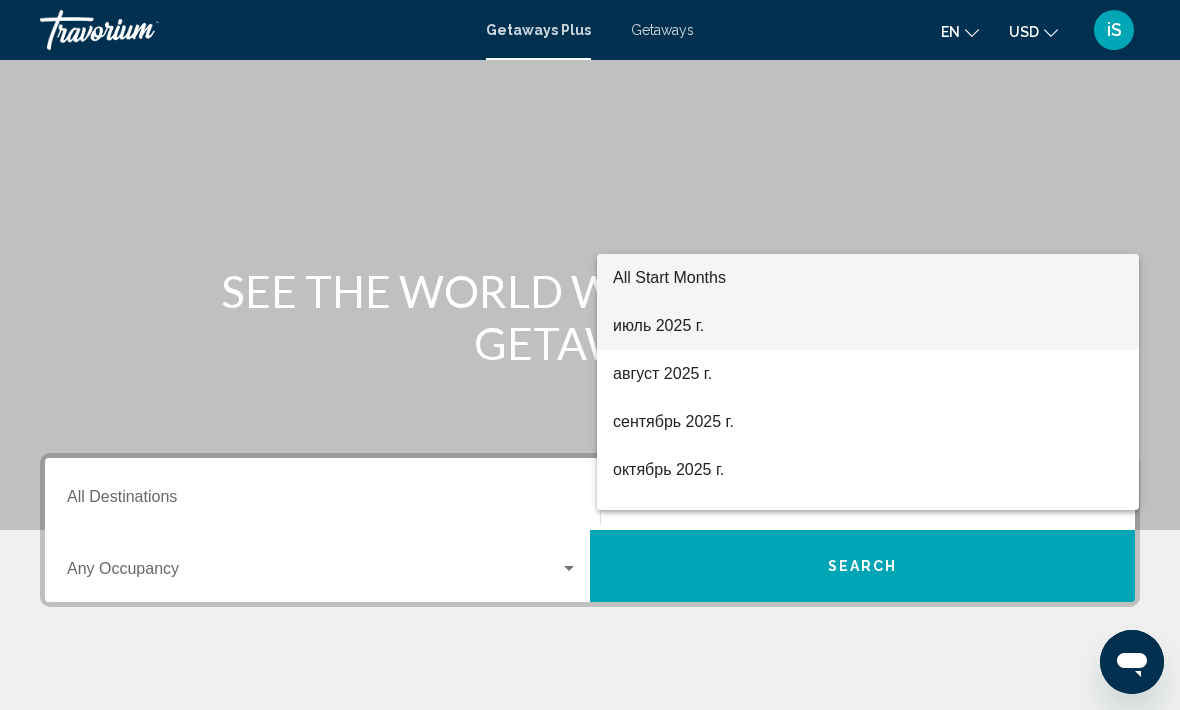 click on "июль 2025 г." at bounding box center [868, 326] 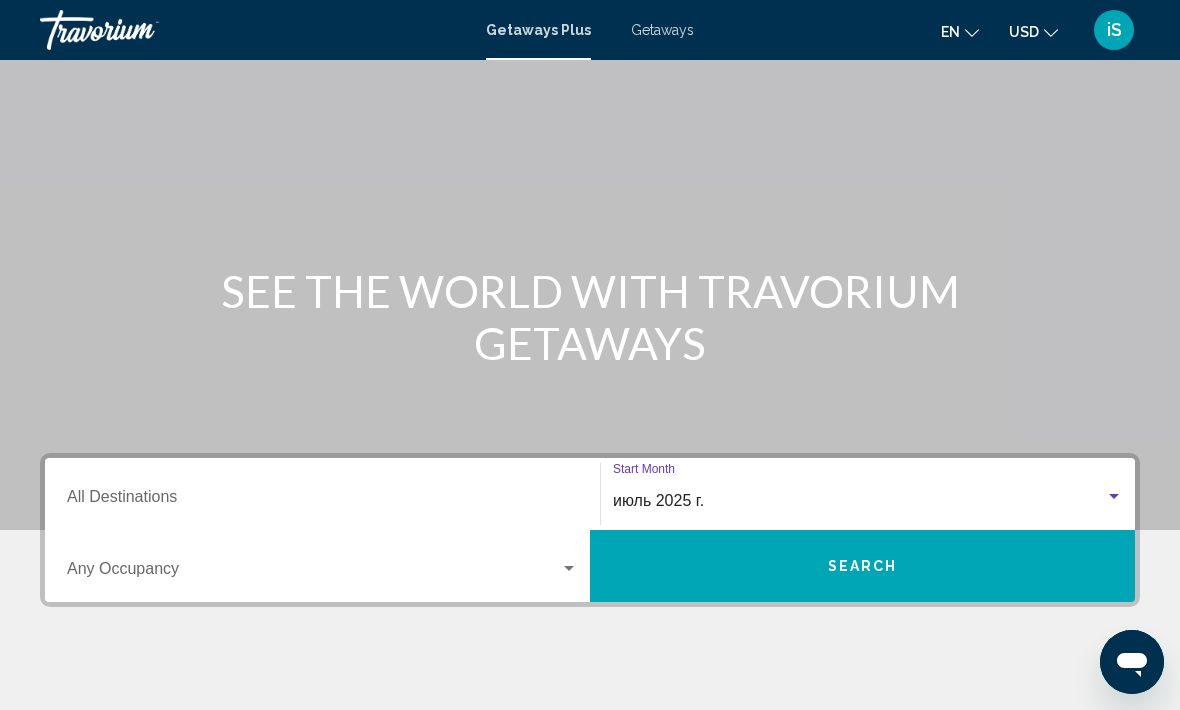 click on "Destination All Destinations" at bounding box center [322, 501] 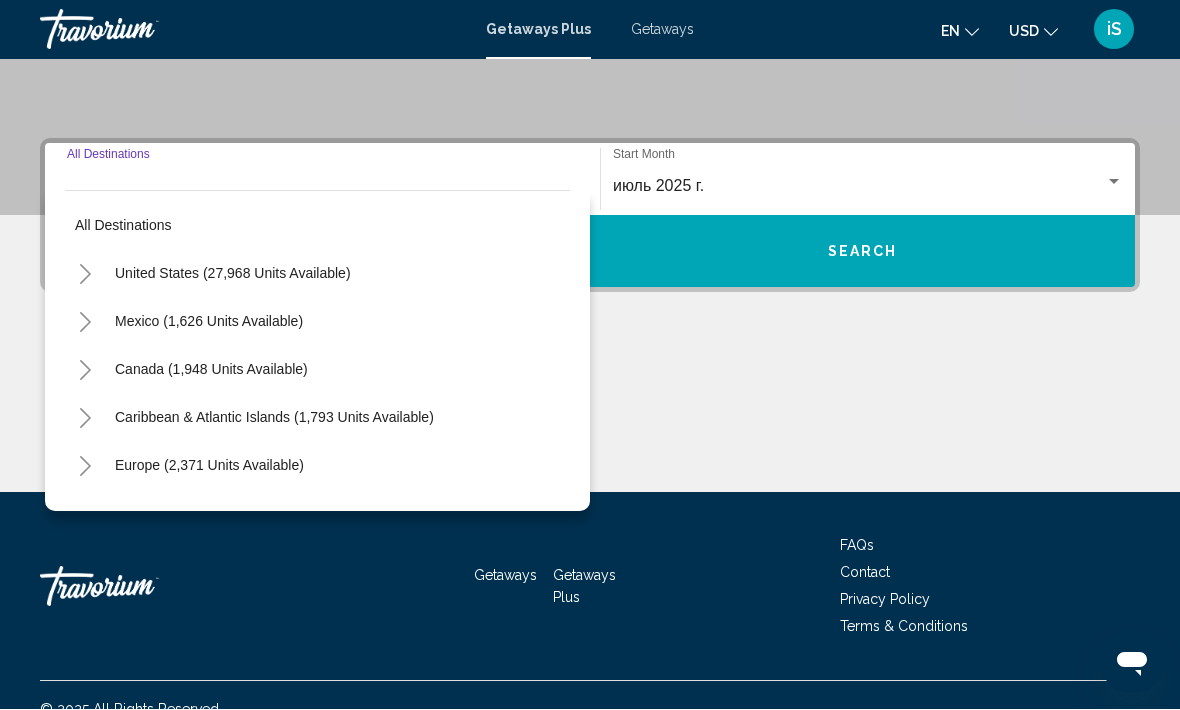 scroll, scrollTop: 412, scrollLeft: 0, axis: vertical 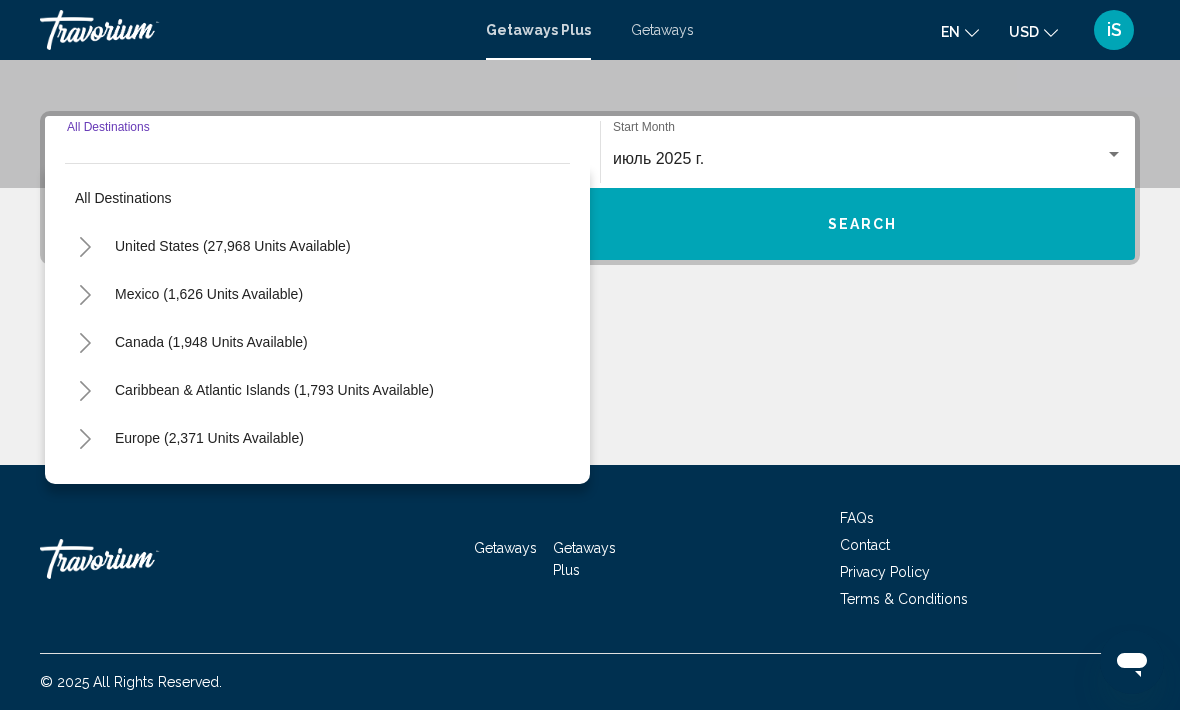 click on "United States (27,968 units available)" at bounding box center [209, 294] 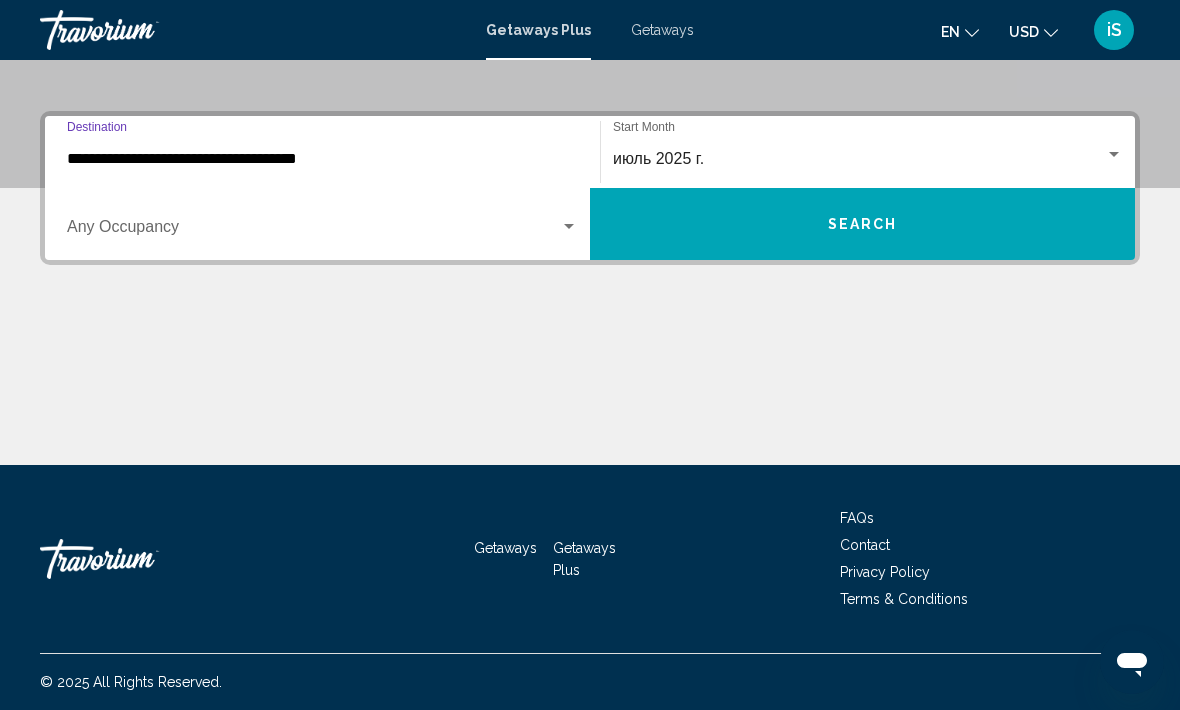 click at bounding box center [313, 231] 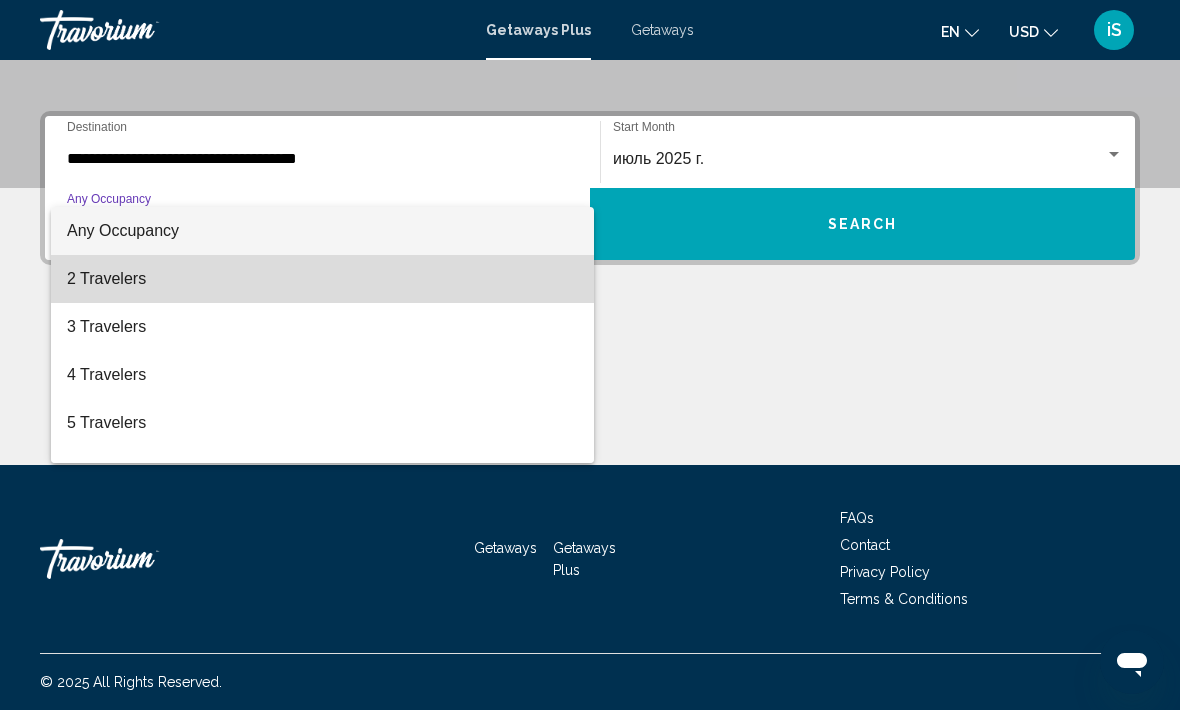 click on "2 Travelers" at bounding box center [322, 279] 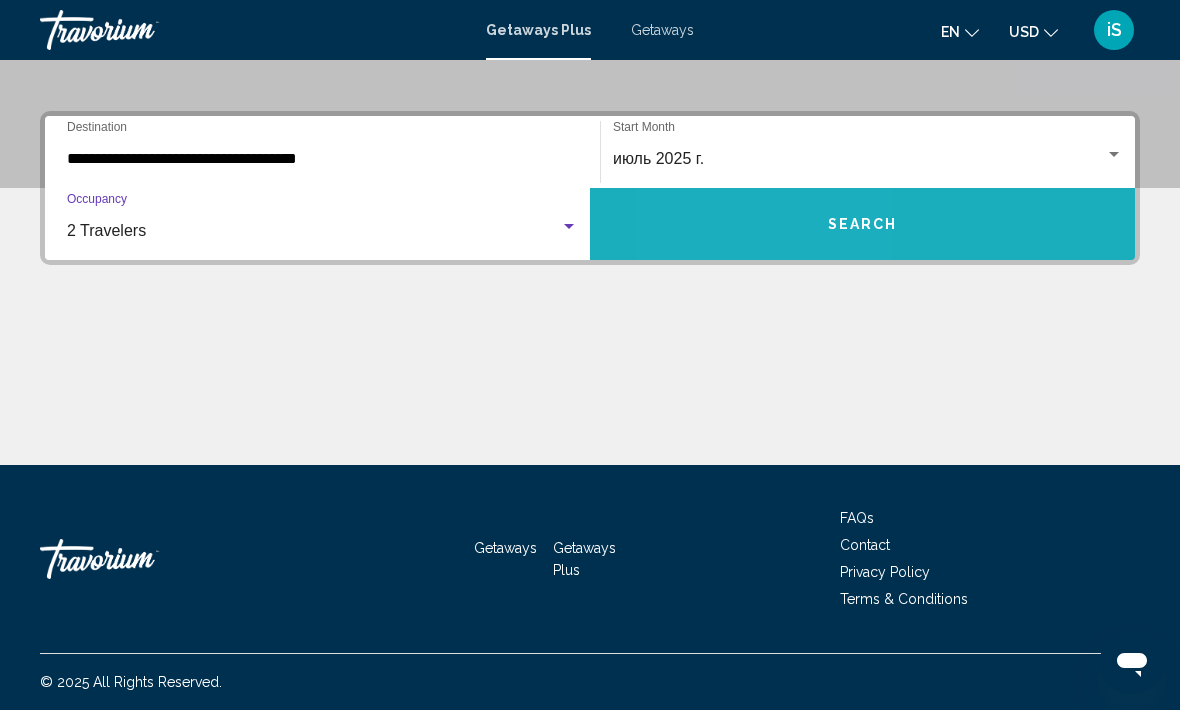 click on "Search" at bounding box center (862, 224) 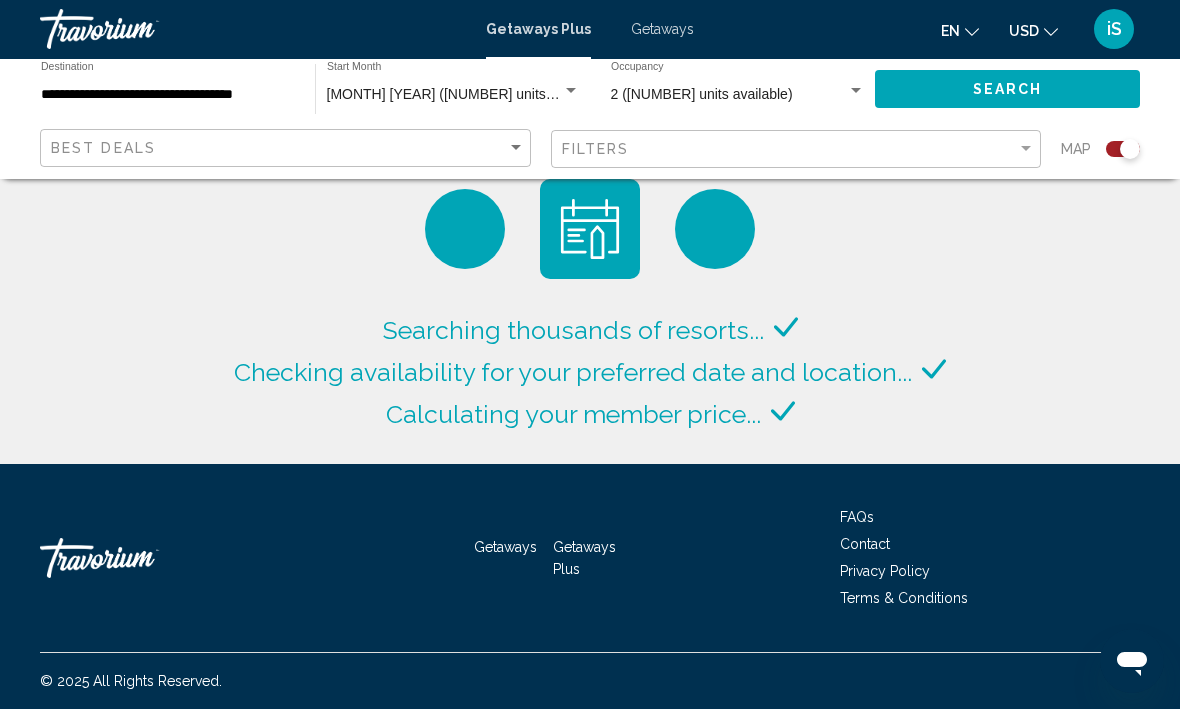 scroll, scrollTop: 67, scrollLeft: 0, axis: vertical 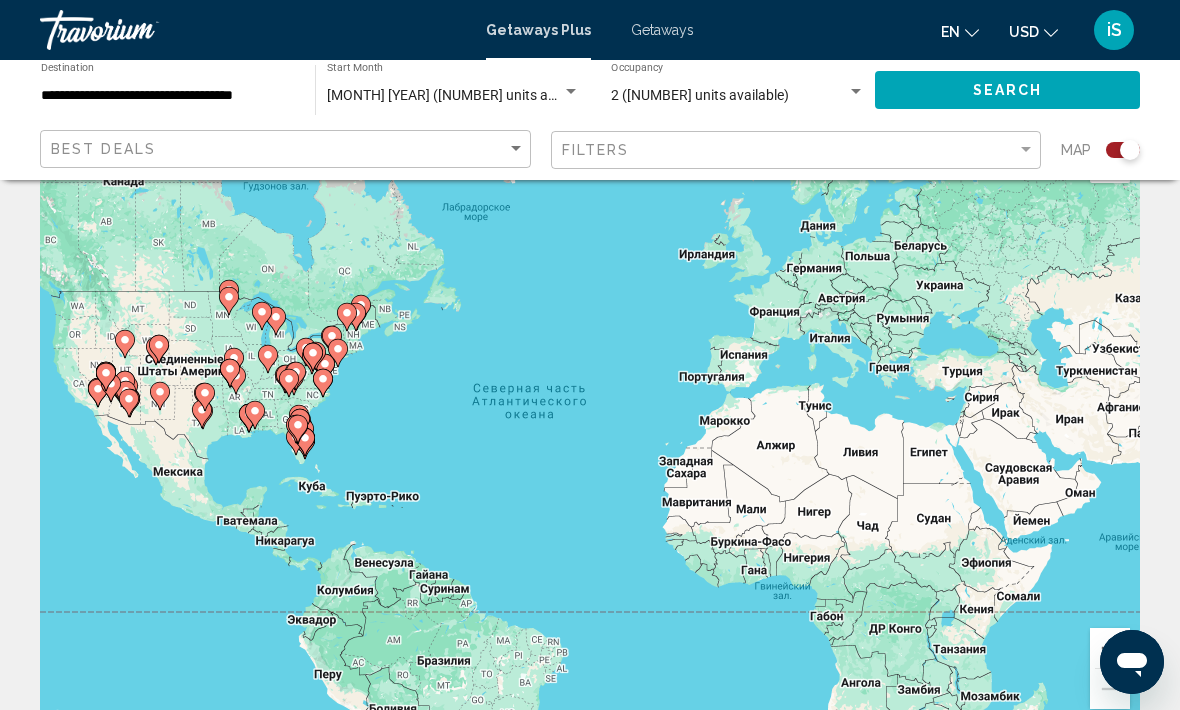 click 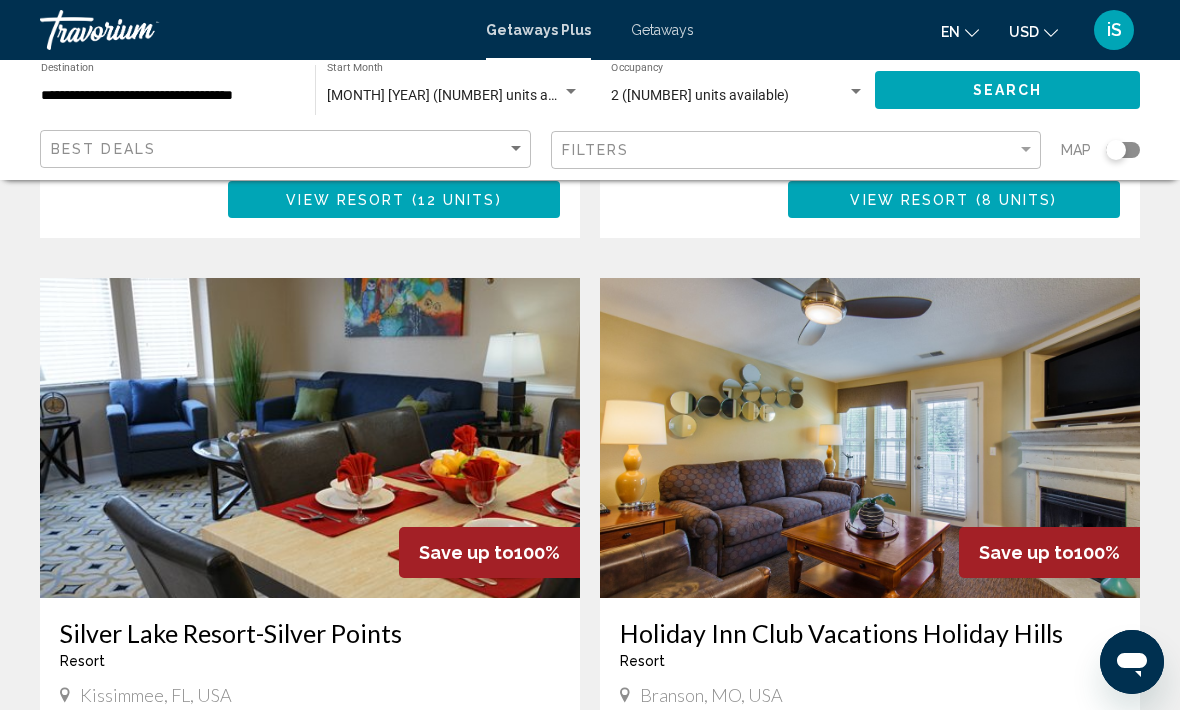 scroll, scrollTop: 1903, scrollLeft: 0, axis: vertical 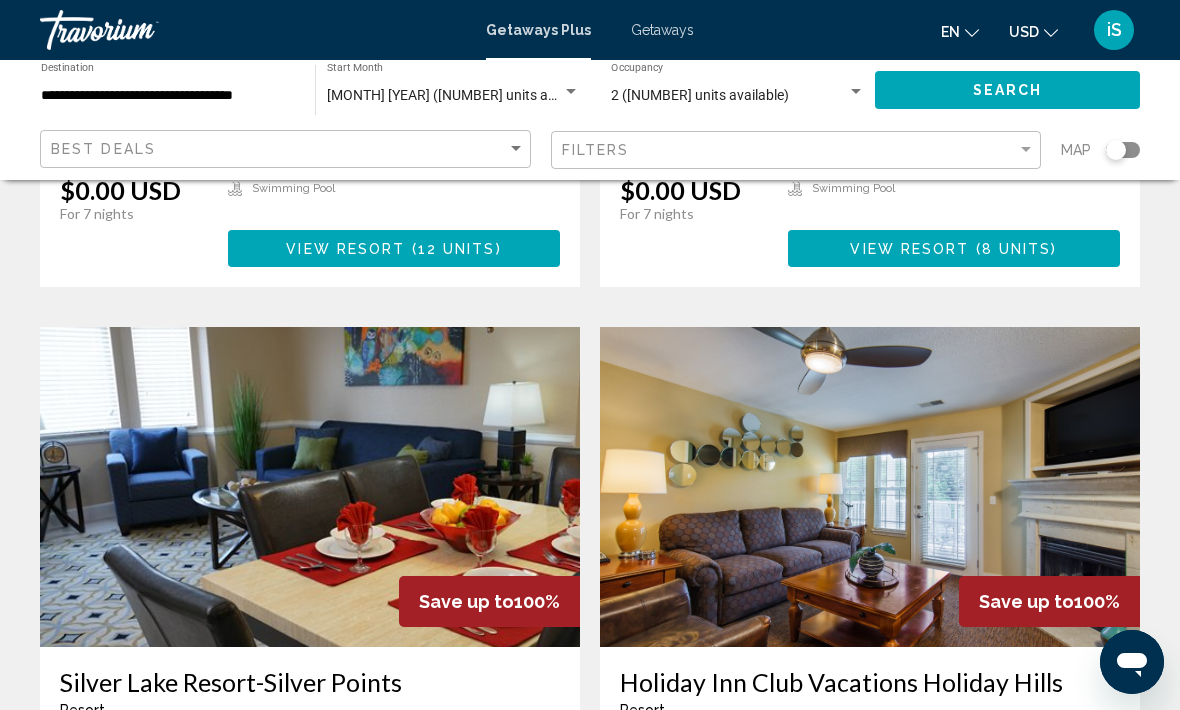 click on "**********" at bounding box center [168, 96] 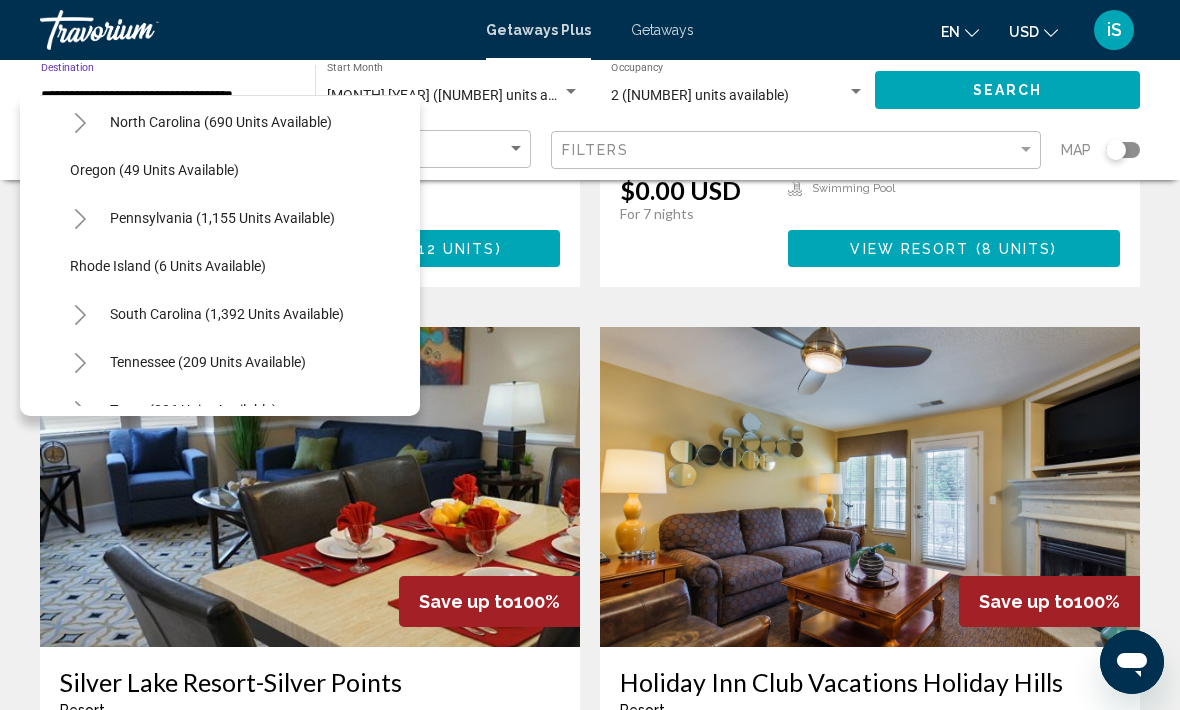 scroll, scrollTop: 1254, scrollLeft: 0, axis: vertical 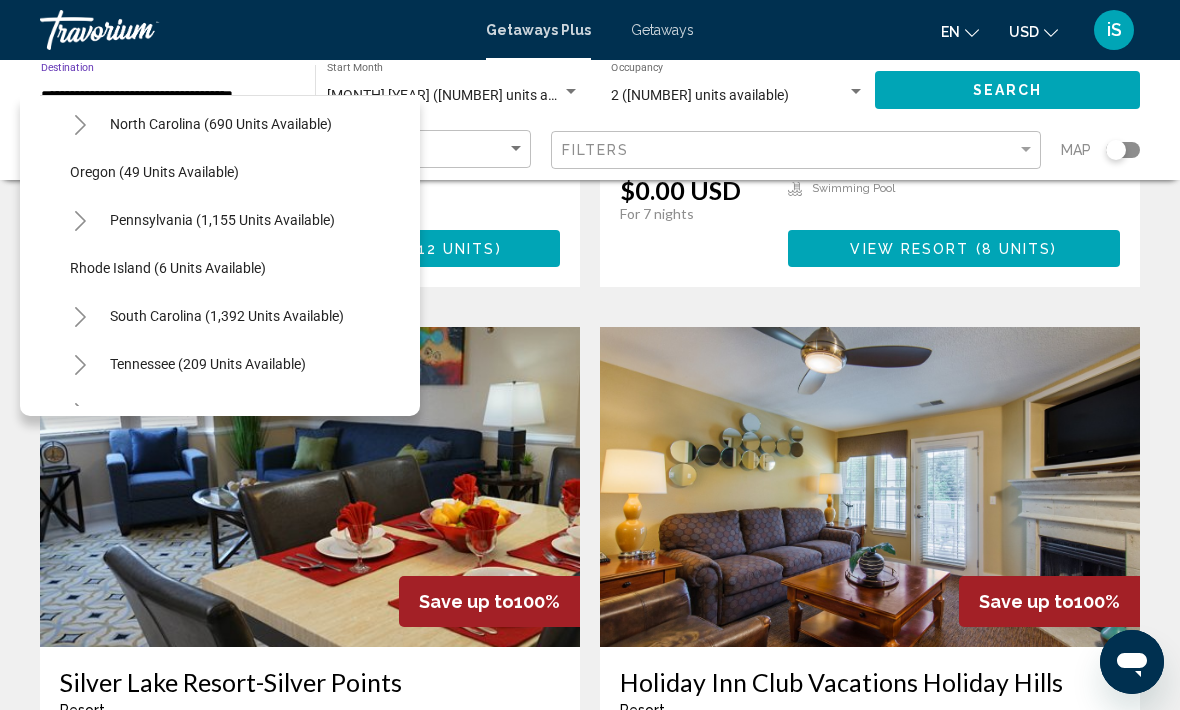 click on "Oregon (49 units available)" 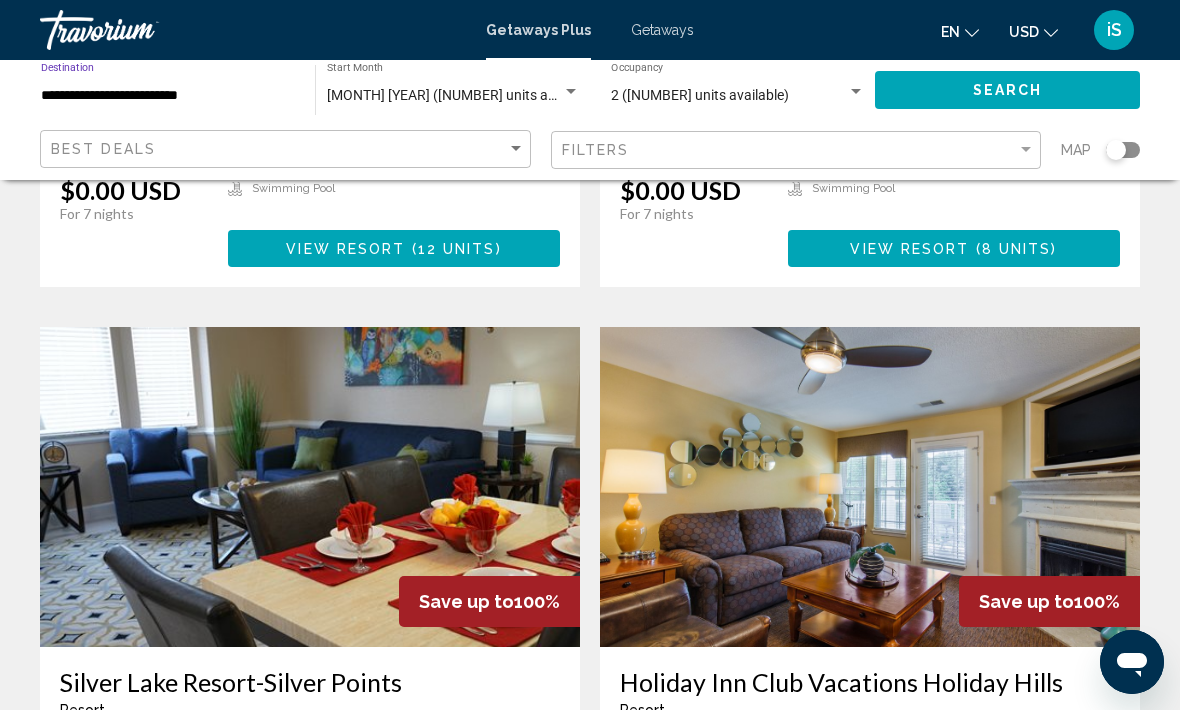click on "Search" 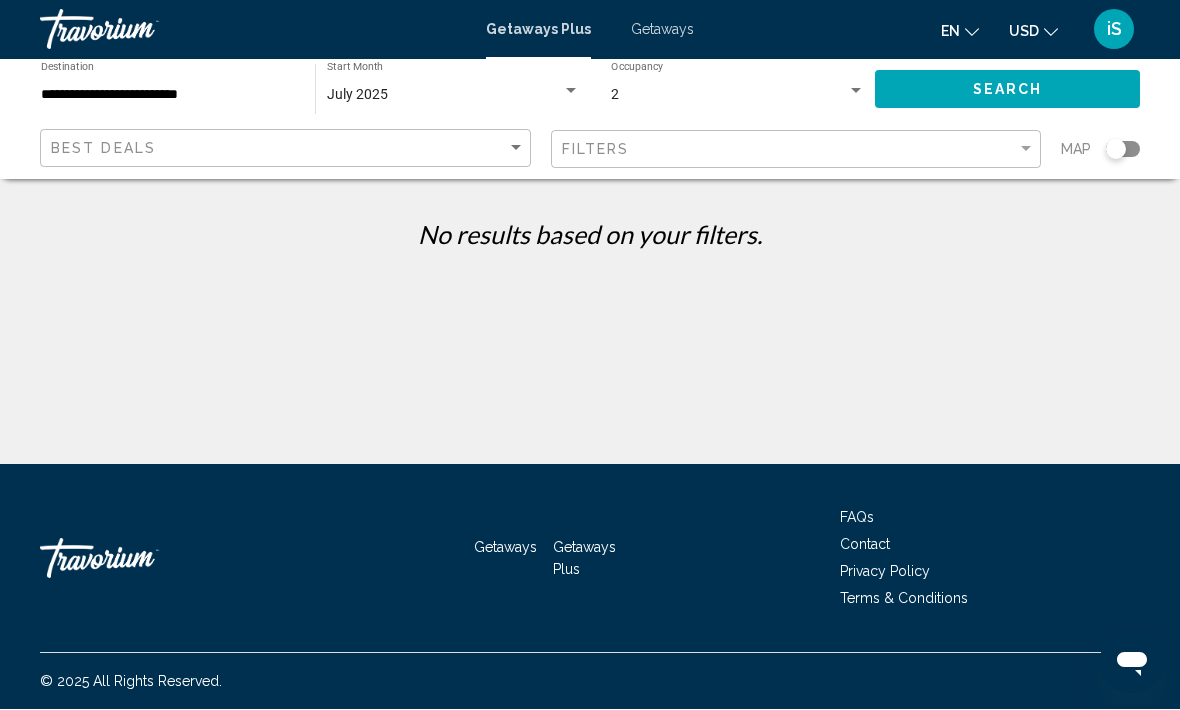 click on "**********" at bounding box center [168, 96] 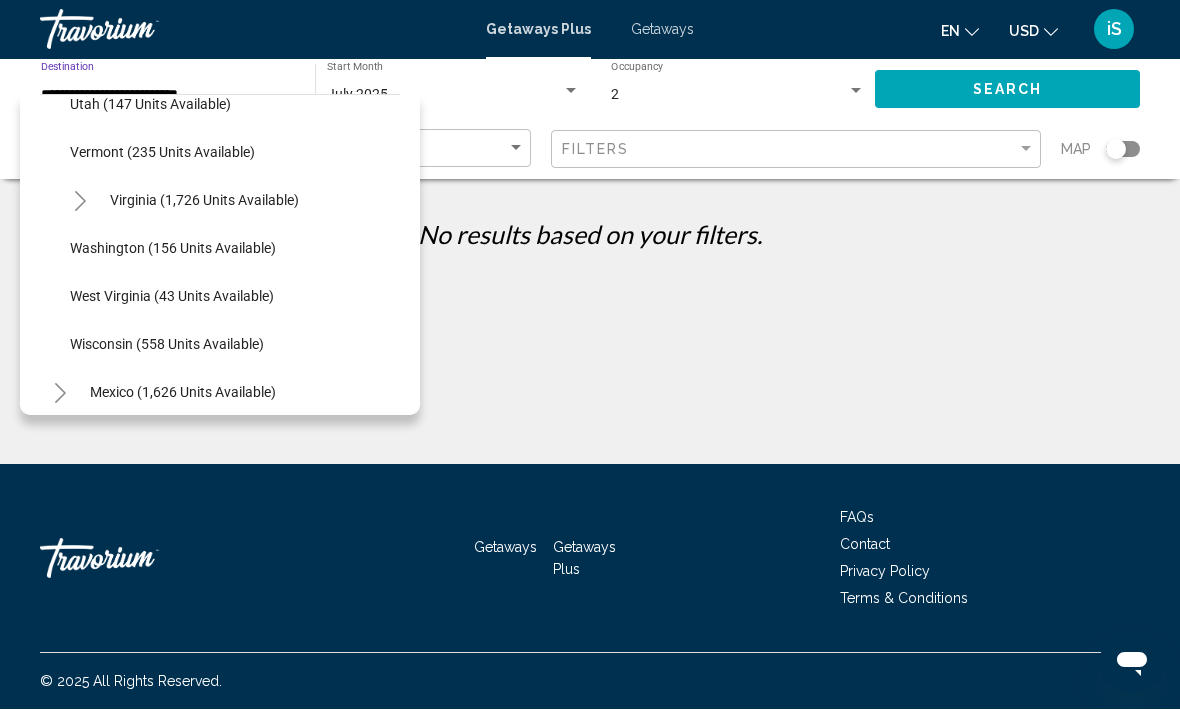 scroll, scrollTop: 1609, scrollLeft: -1, axis: both 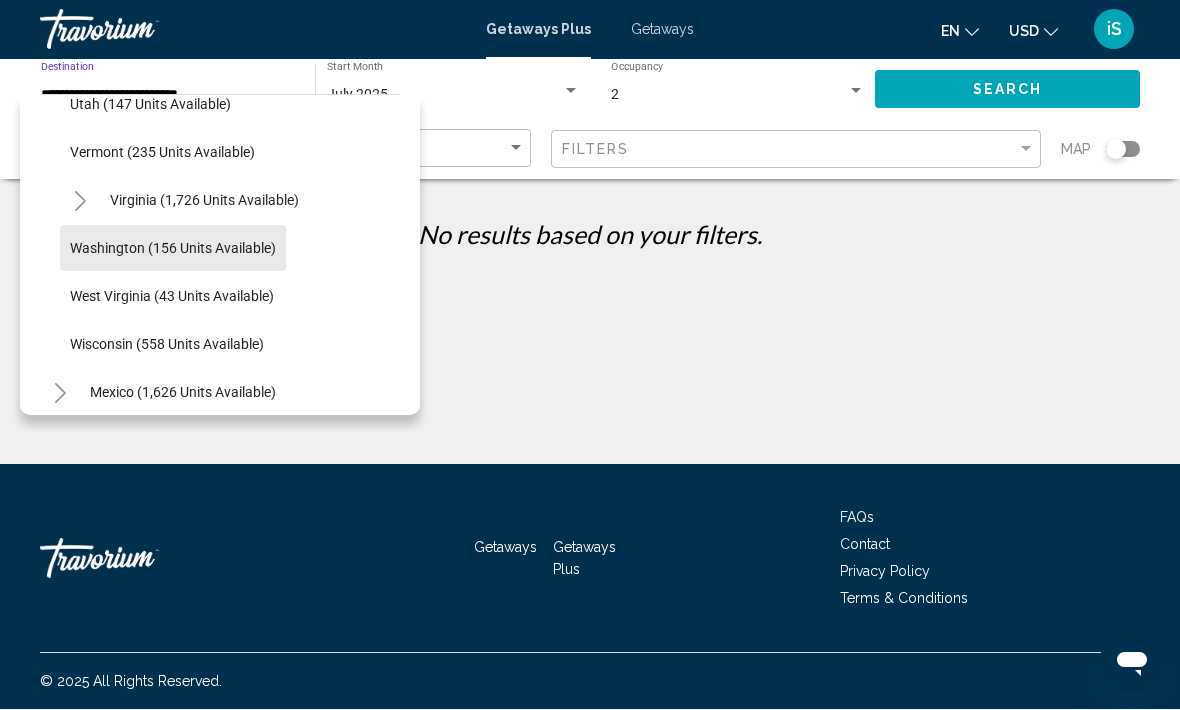 click on "Washington (156 units available)" 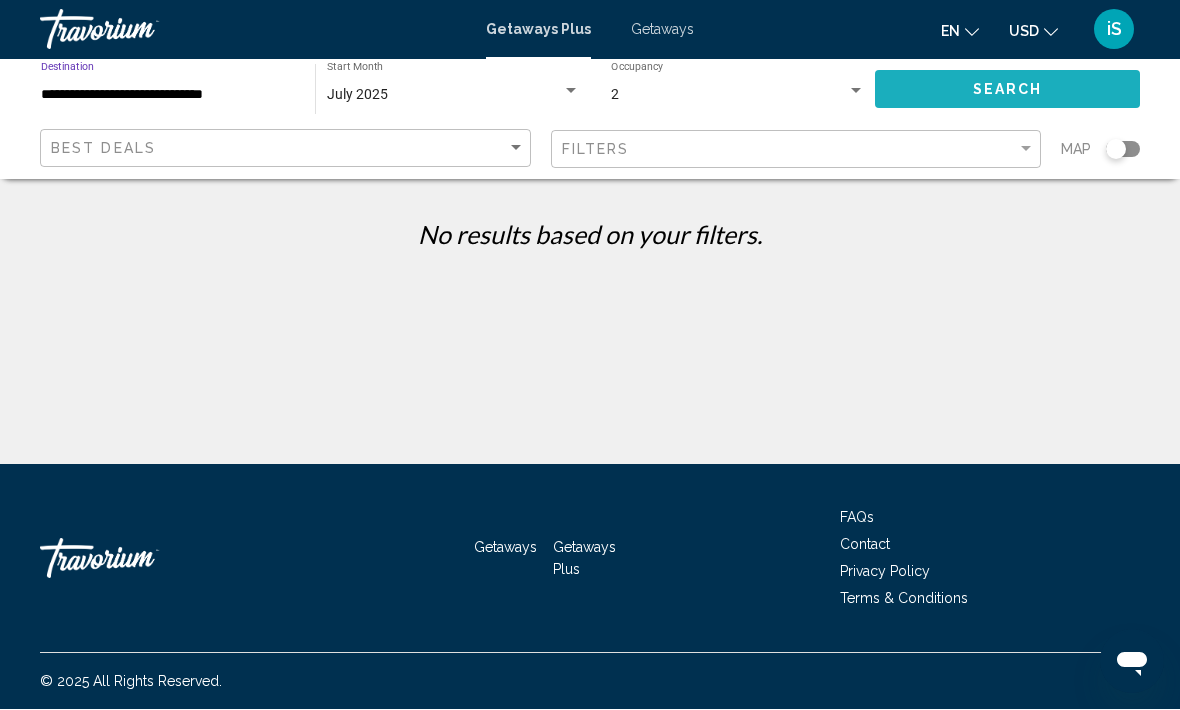 click on "Search" 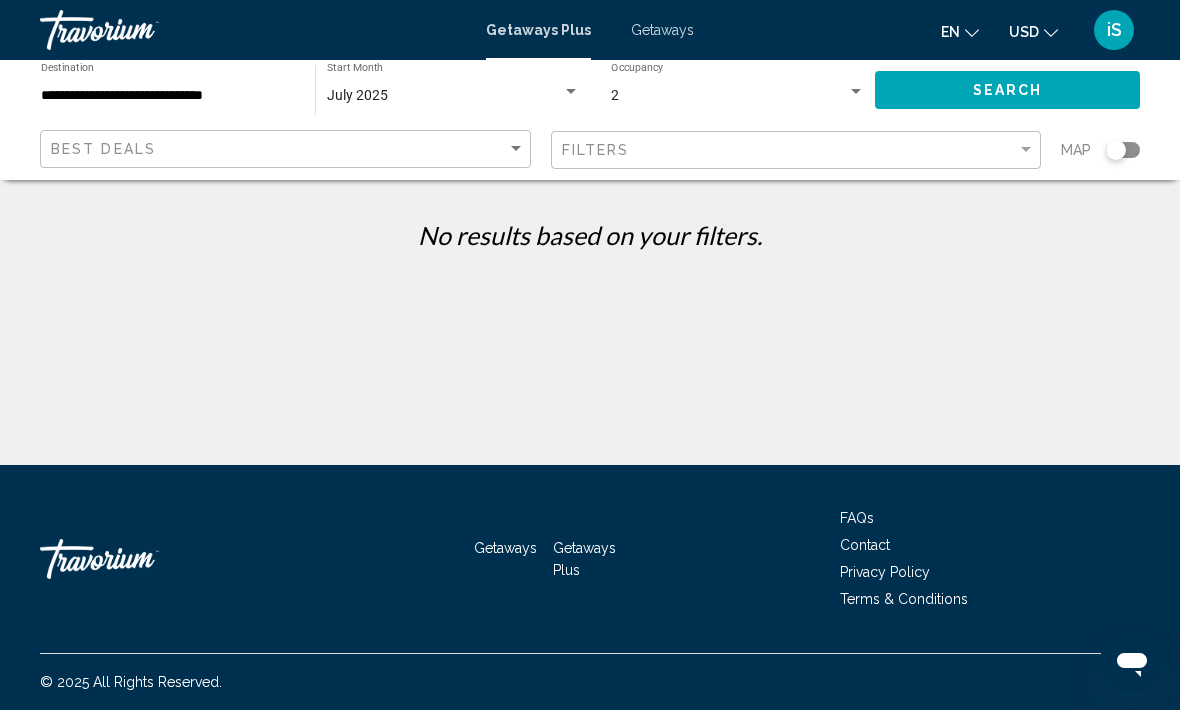 click on "**********" at bounding box center (168, 96) 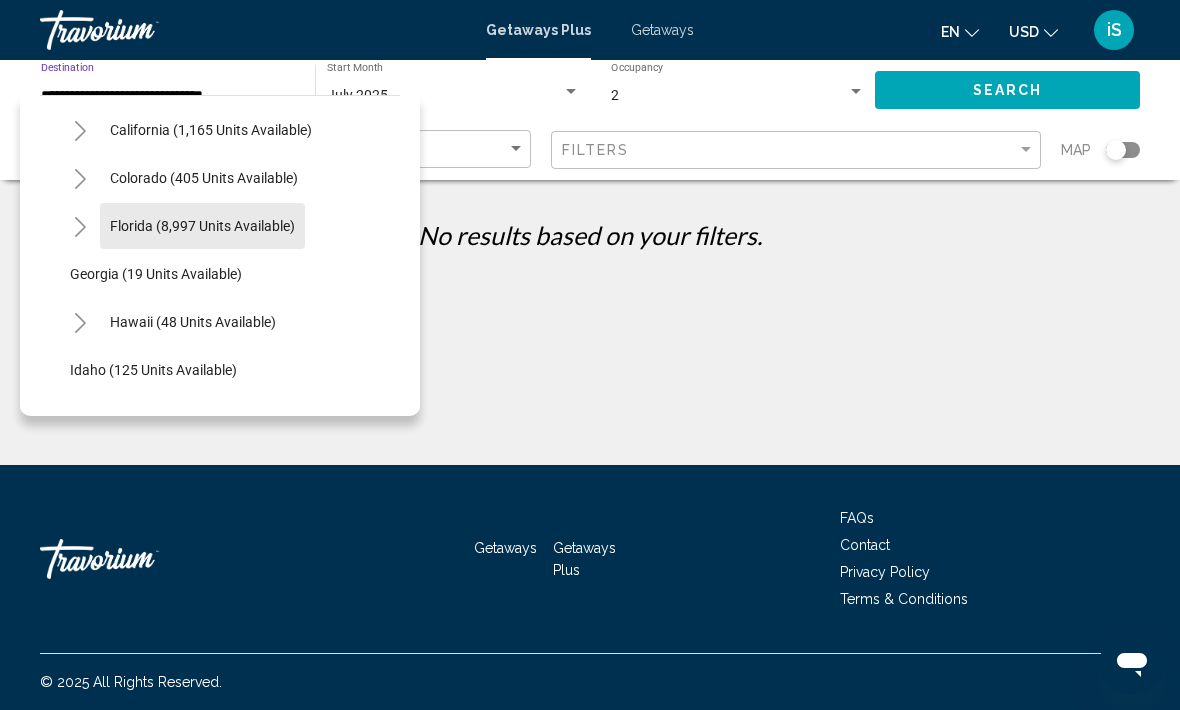 click on "Florida (8,997 units available)" 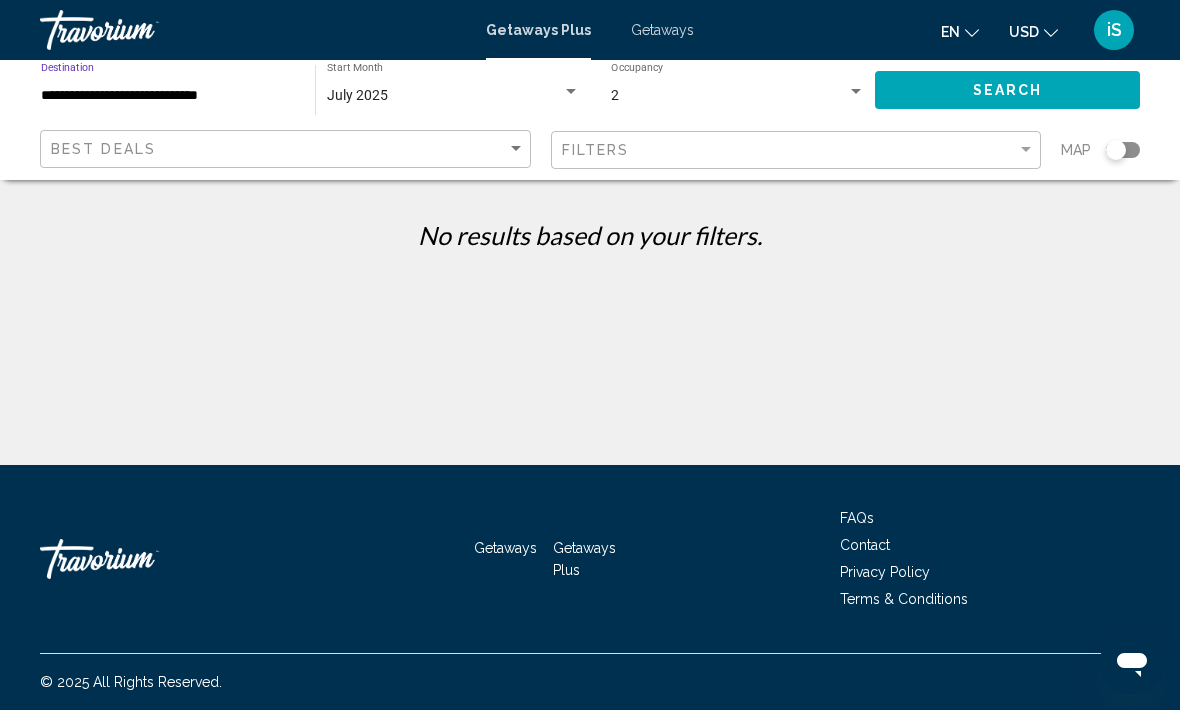 click on "July 2025" at bounding box center [444, 96] 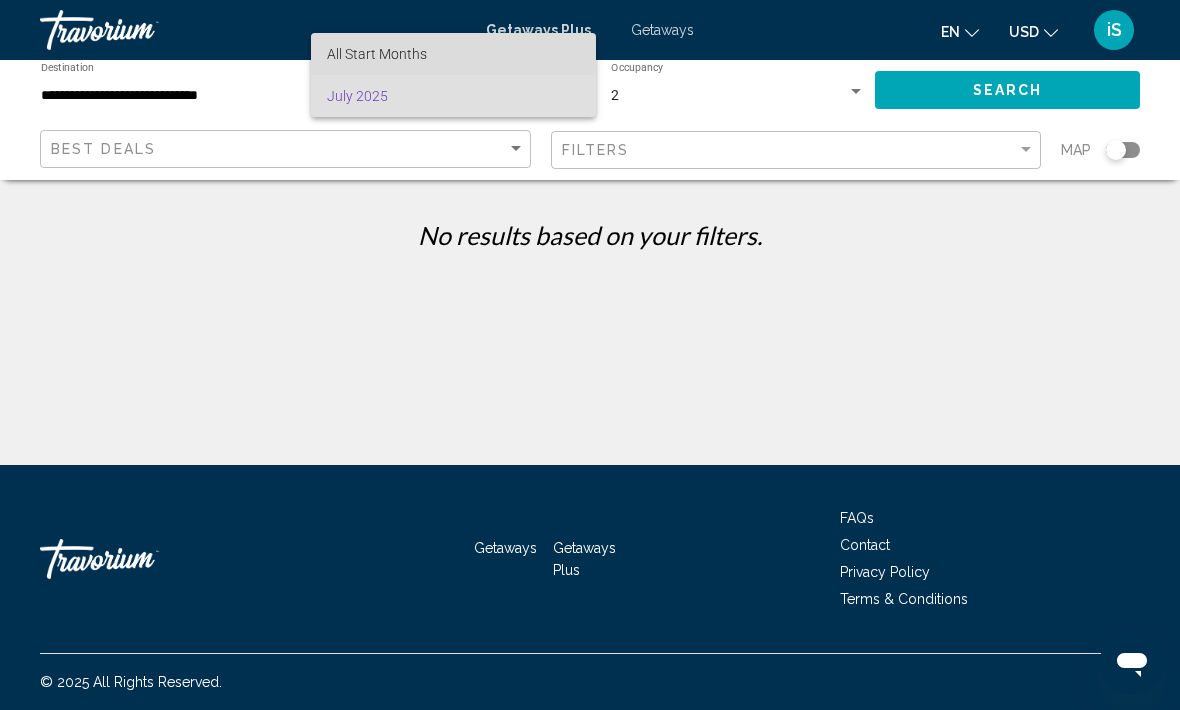 click on "All Start Months" at bounding box center (453, 54) 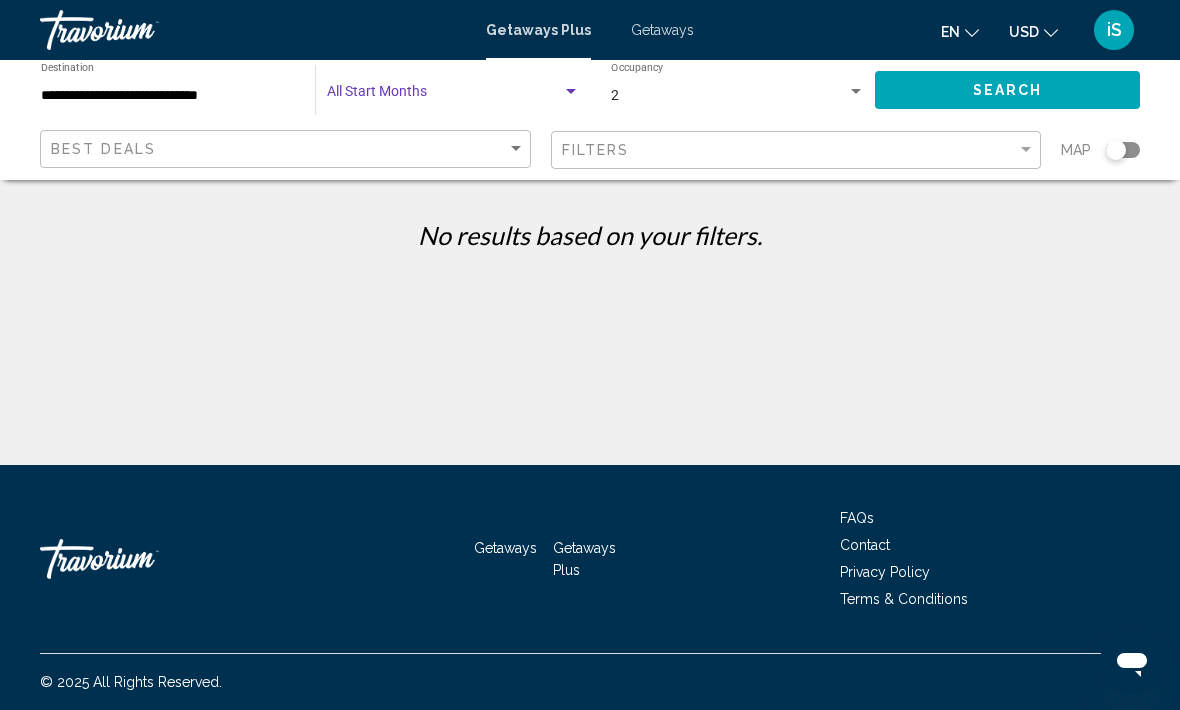 click at bounding box center [571, 92] 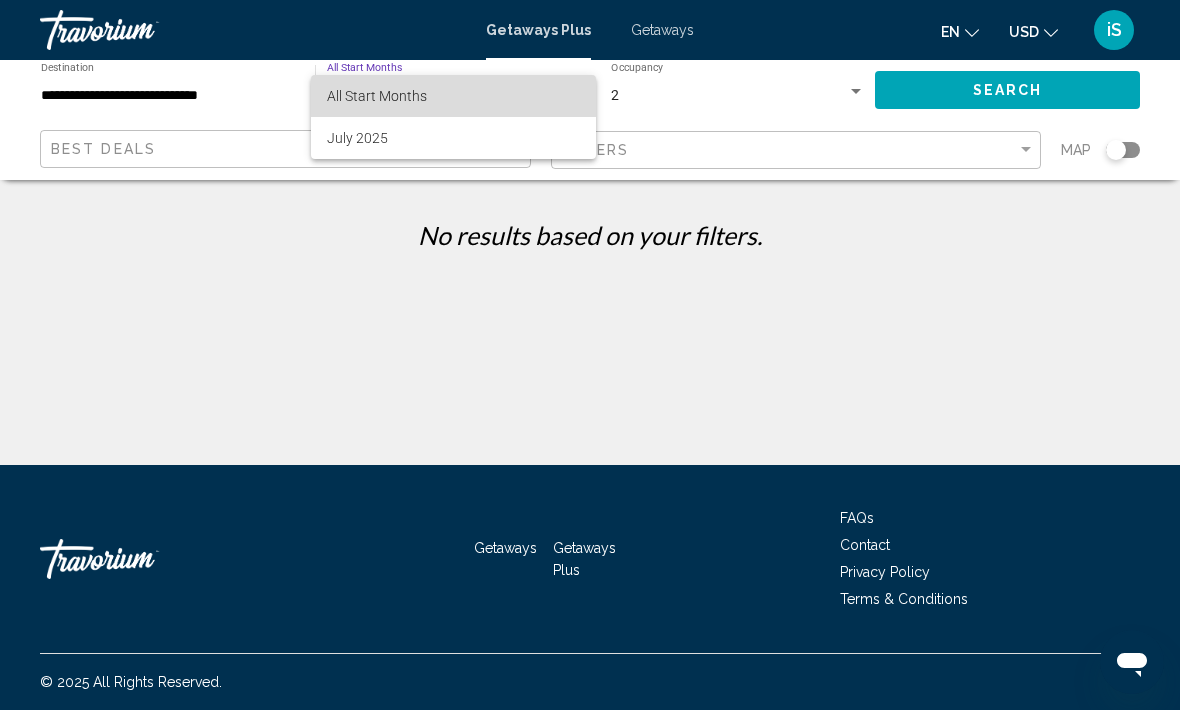 click on "All Start Months" at bounding box center (453, 96) 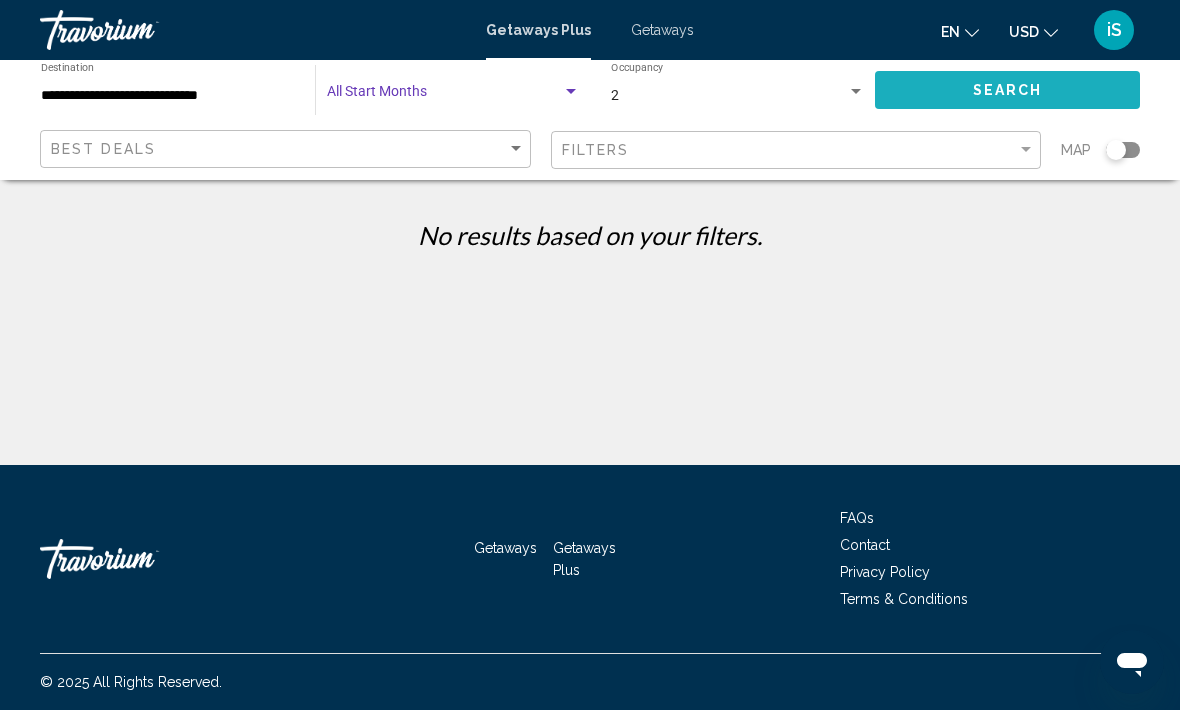 click on "Search" 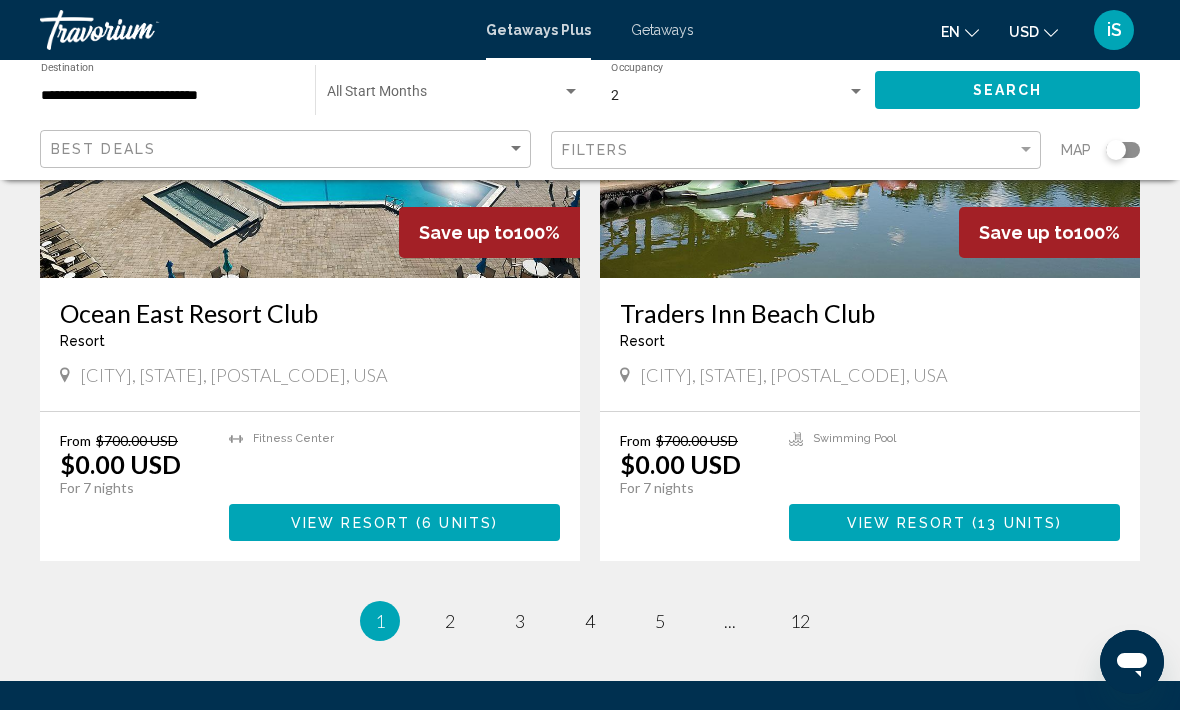 click on "page  2" at bounding box center [450, 621] 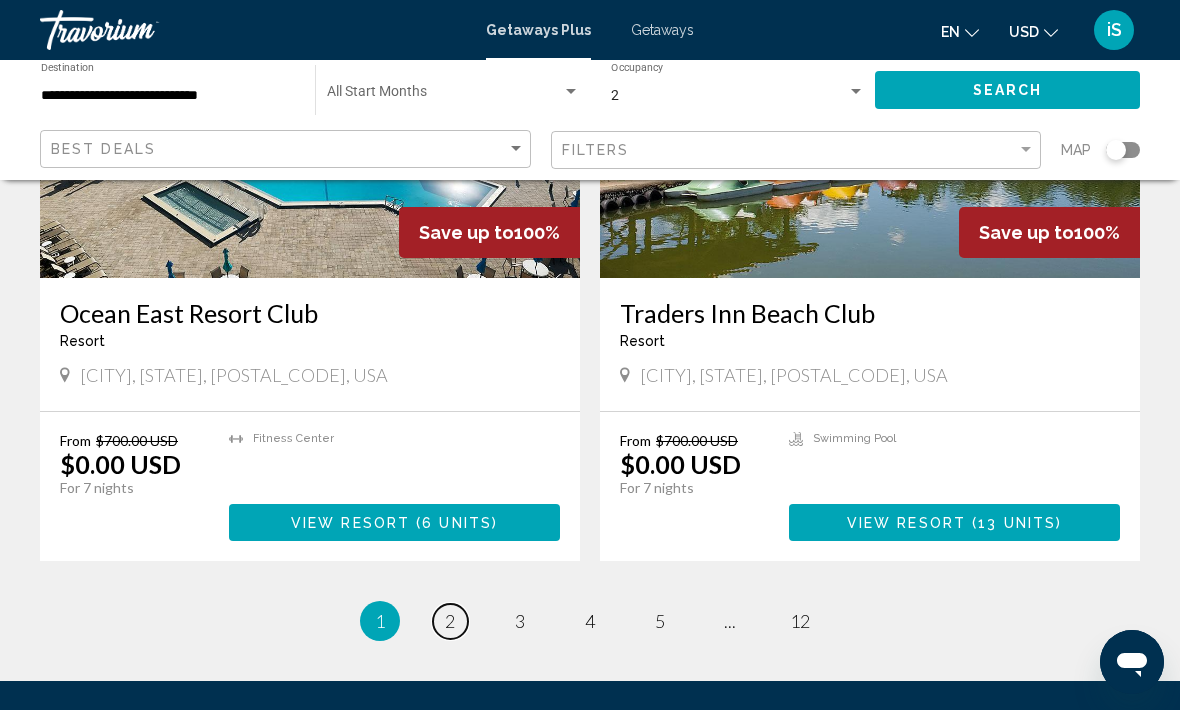 click on "2" at bounding box center (450, 621) 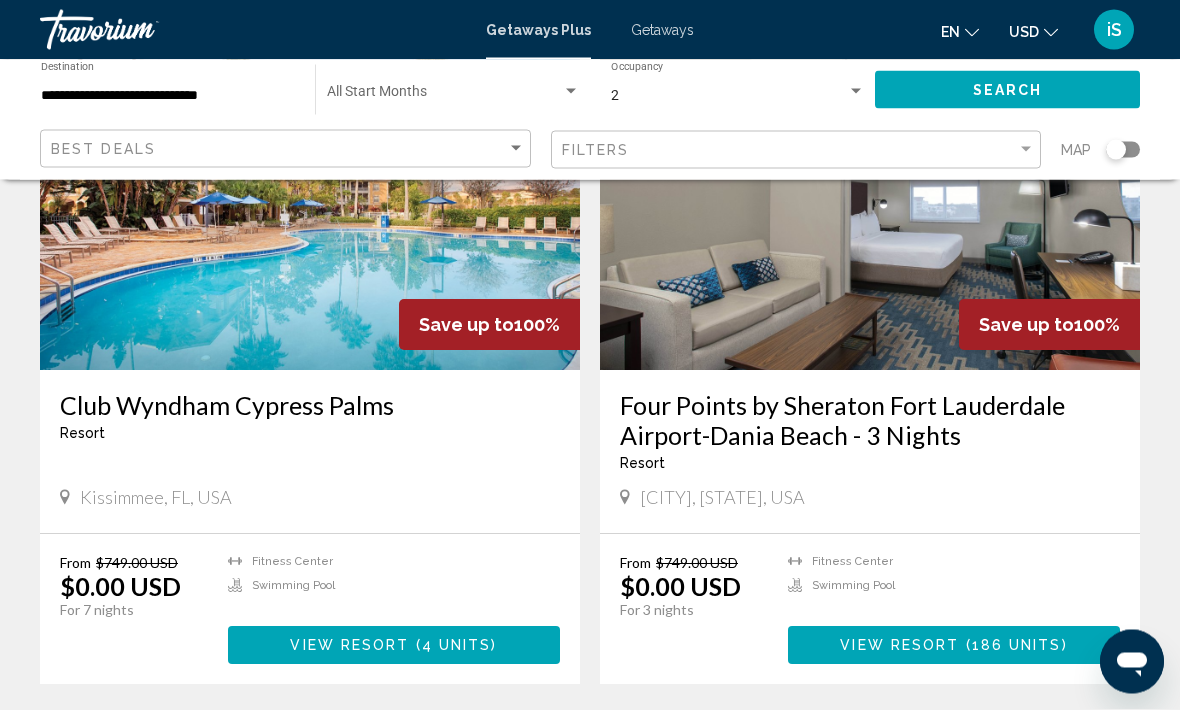scroll, scrollTop: 863, scrollLeft: 0, axis: vertical 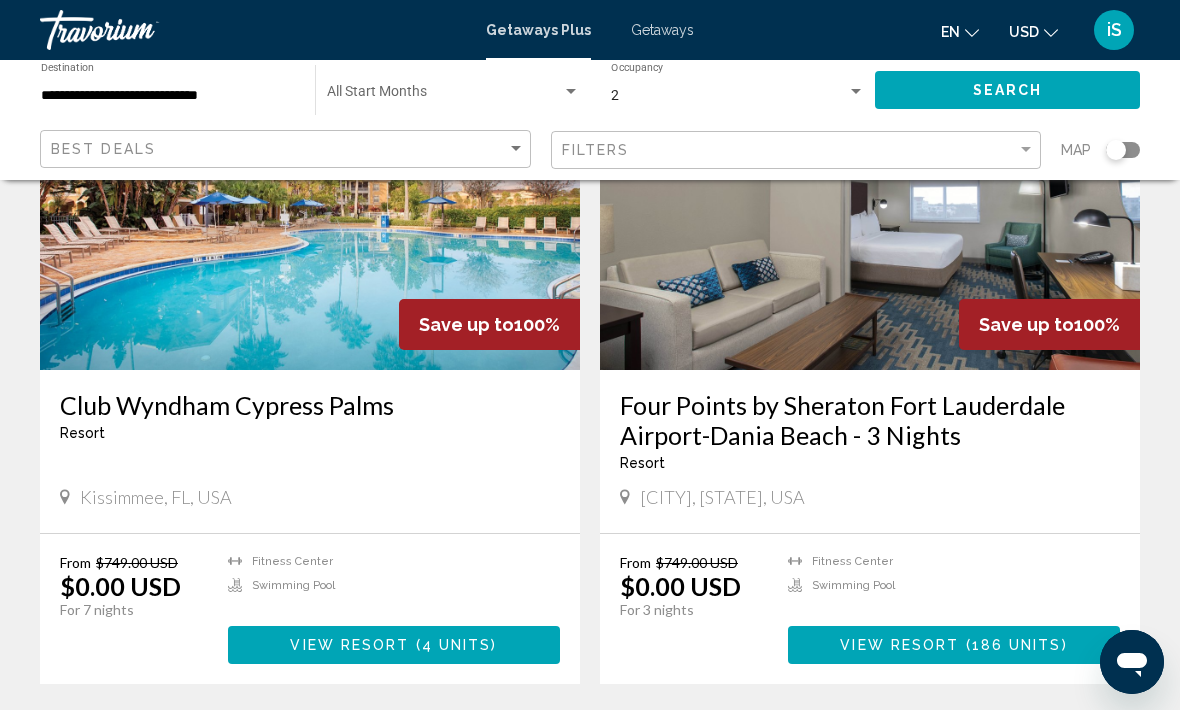 click on "View Resort" at bounding box center (349, 646) 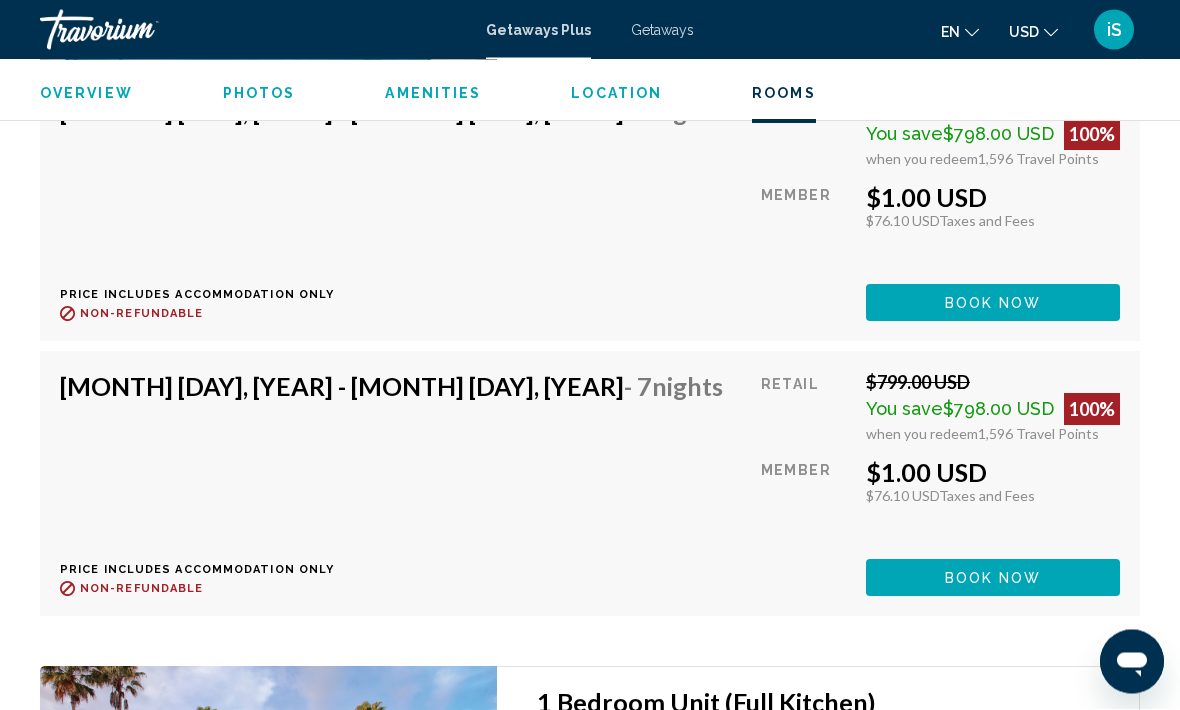 scroll, scrollTop: 4452, scrollLeft: 0, axis: vertical 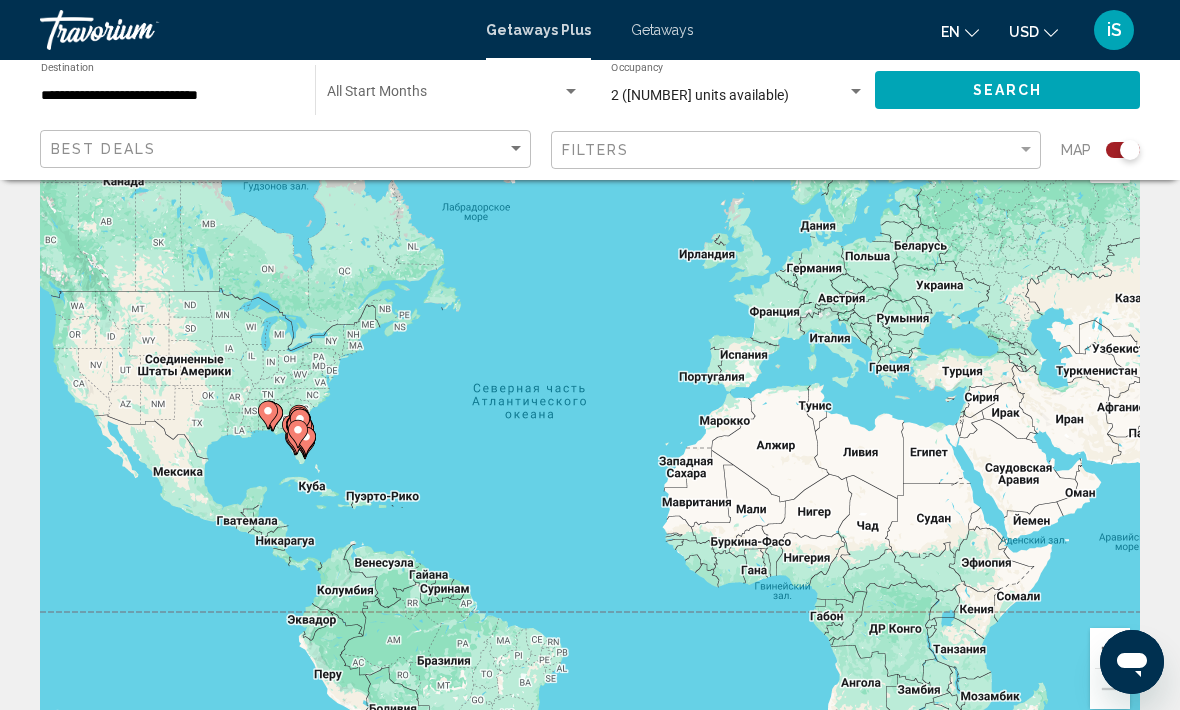 click on "Getaways Plus" at bounding box center (538, 30) 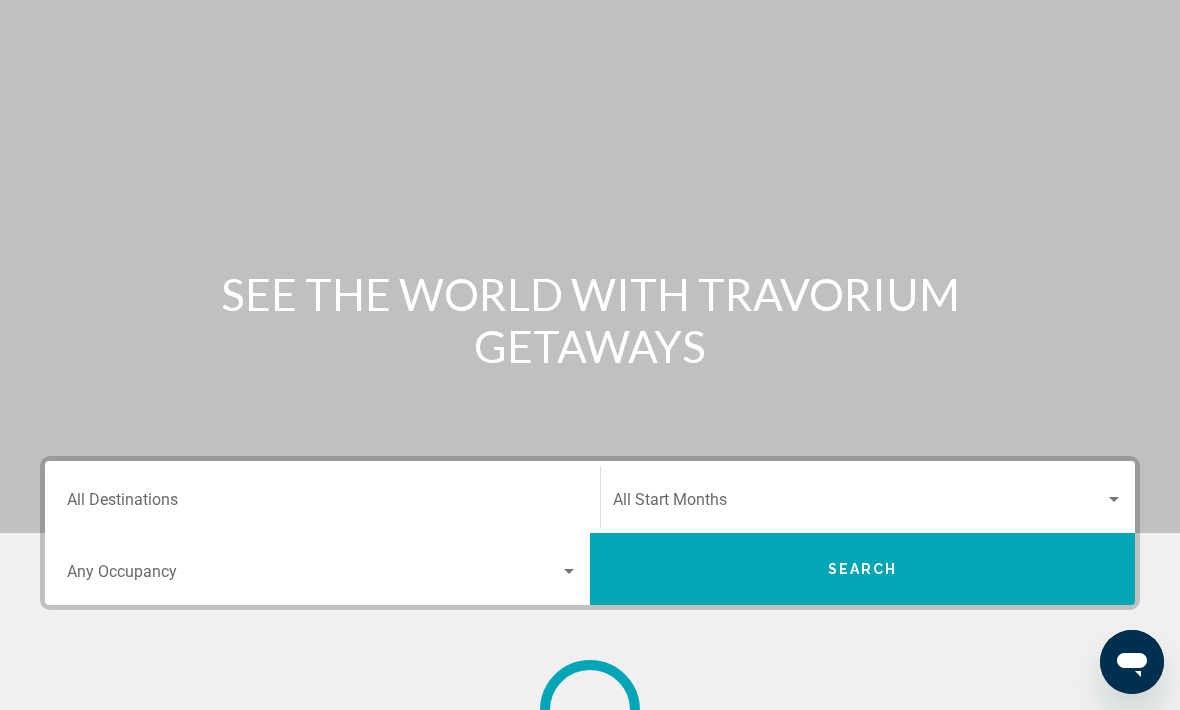 scroll, scrollTop: 0, scrollLeft: 0, axis: both 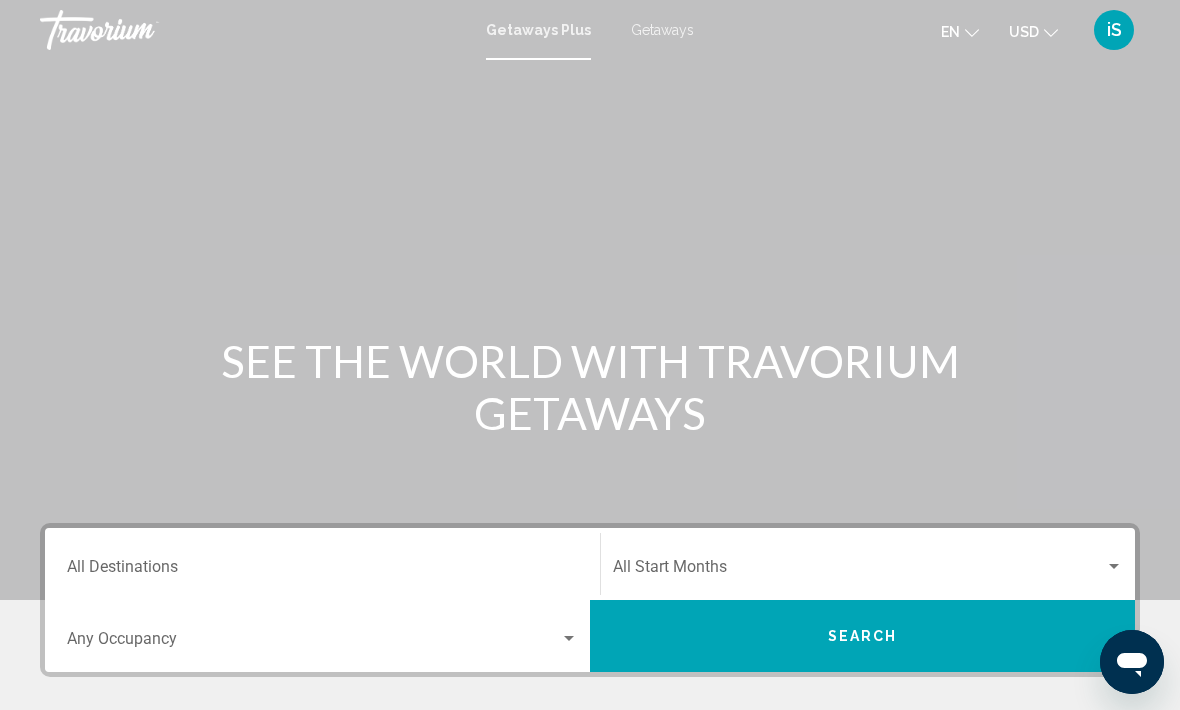 click at bounding box center [859, 571] 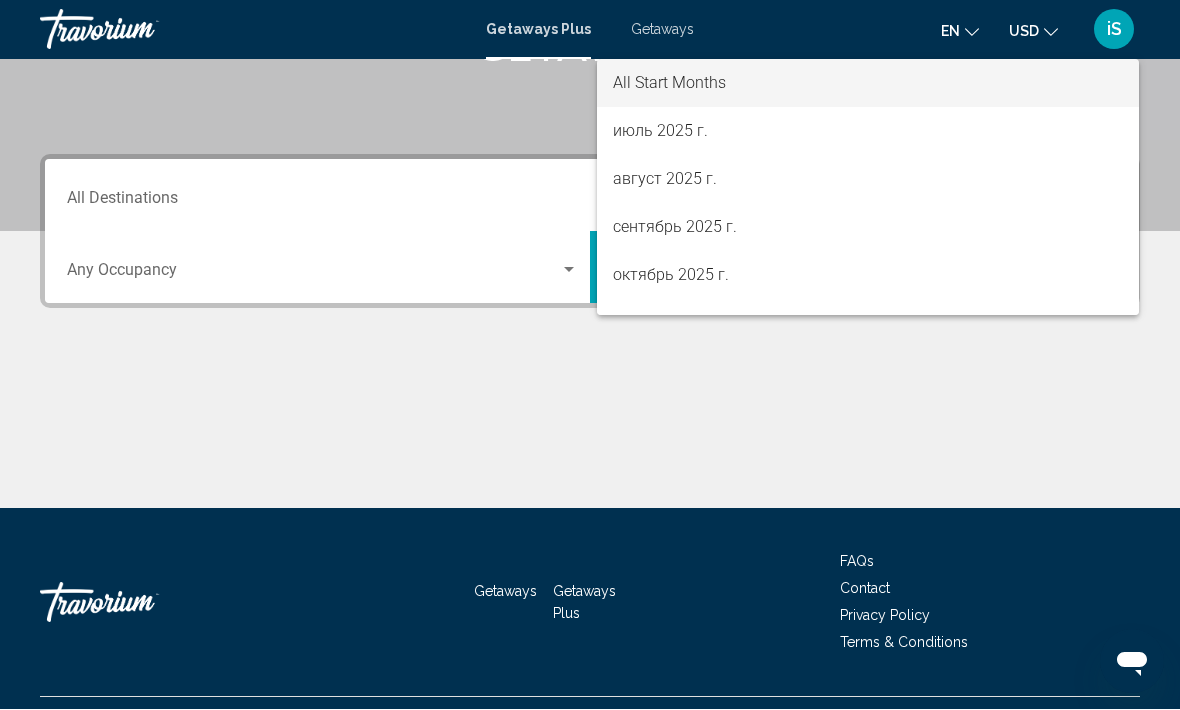 scroll, scrollTop: 412, scrollLeft: 0, axis: vertical 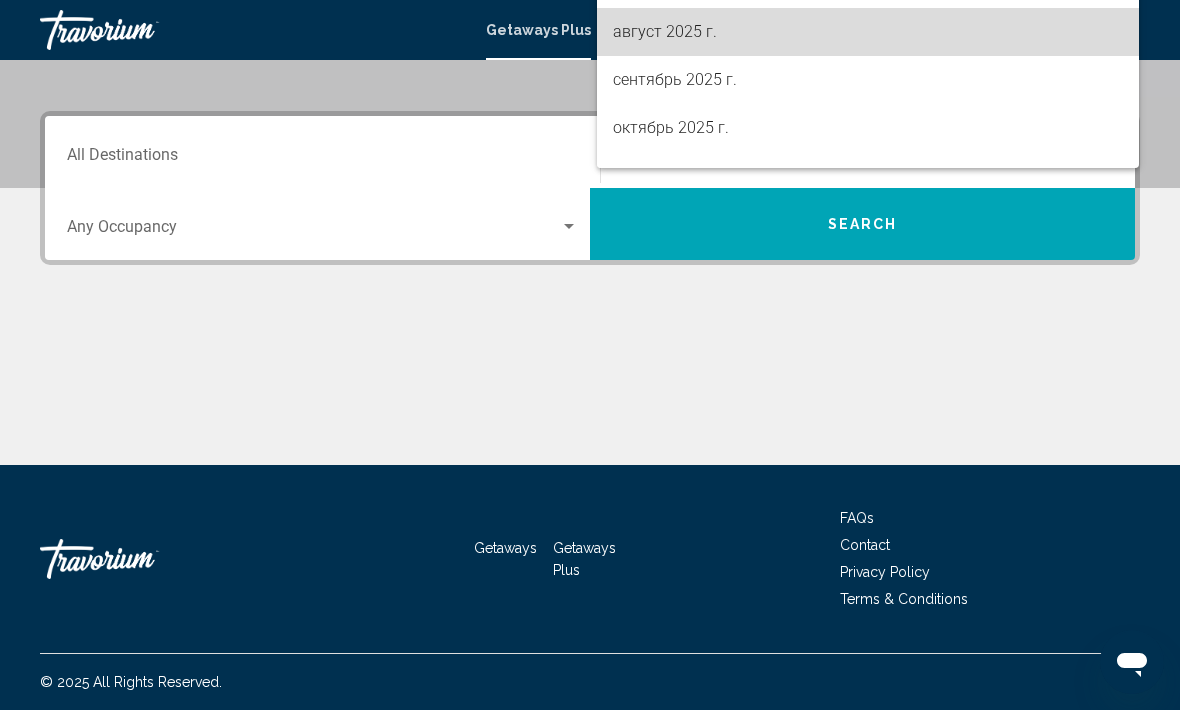 click on "август 2025 г." at bounding box center [868, 32] 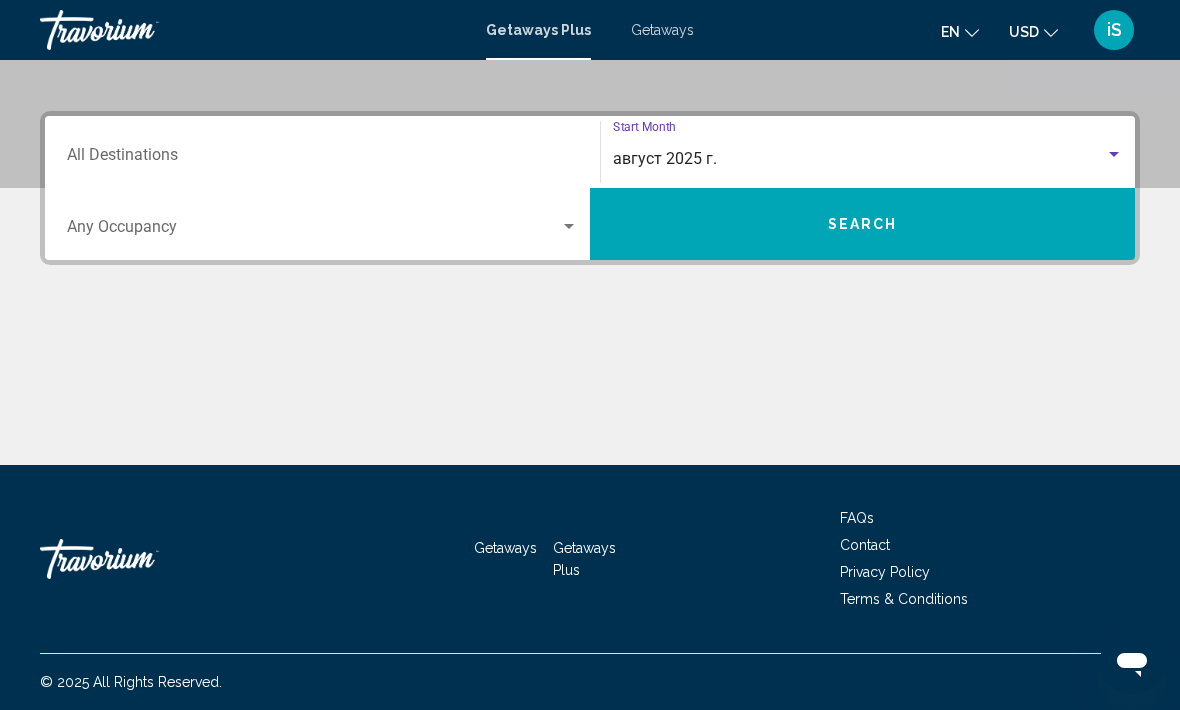 click at bounding box center (313, 231) 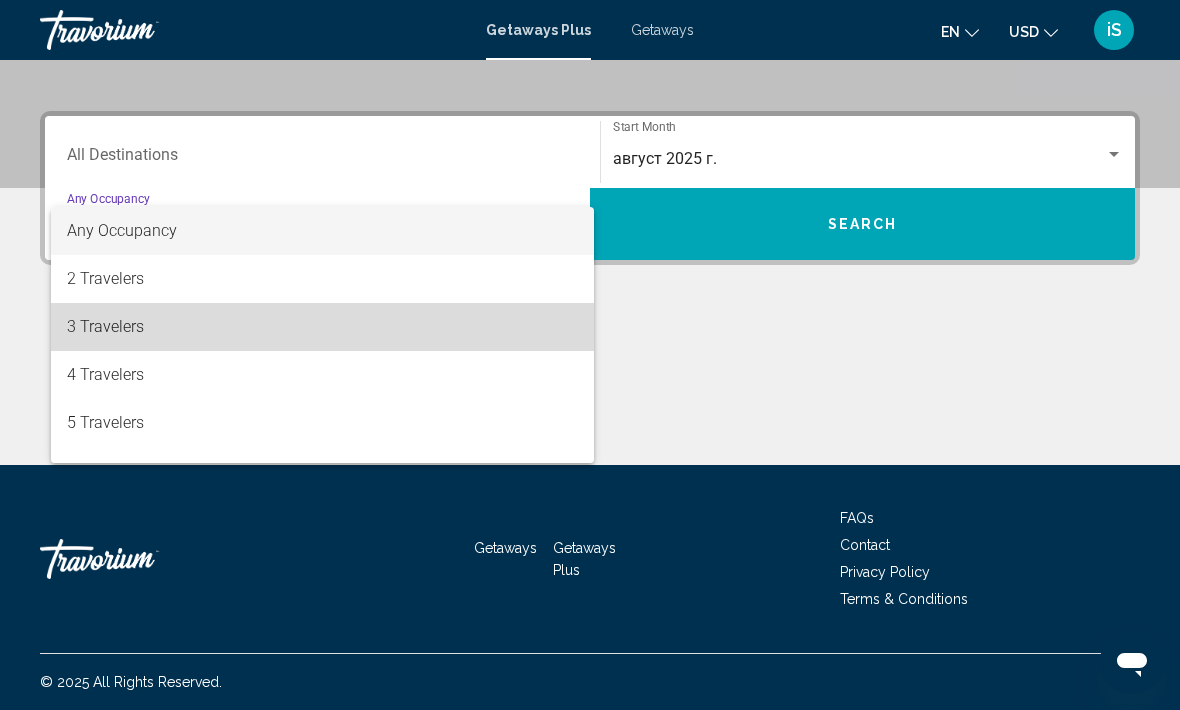 click on "3 Travelers" at bounding box center (322, 327) 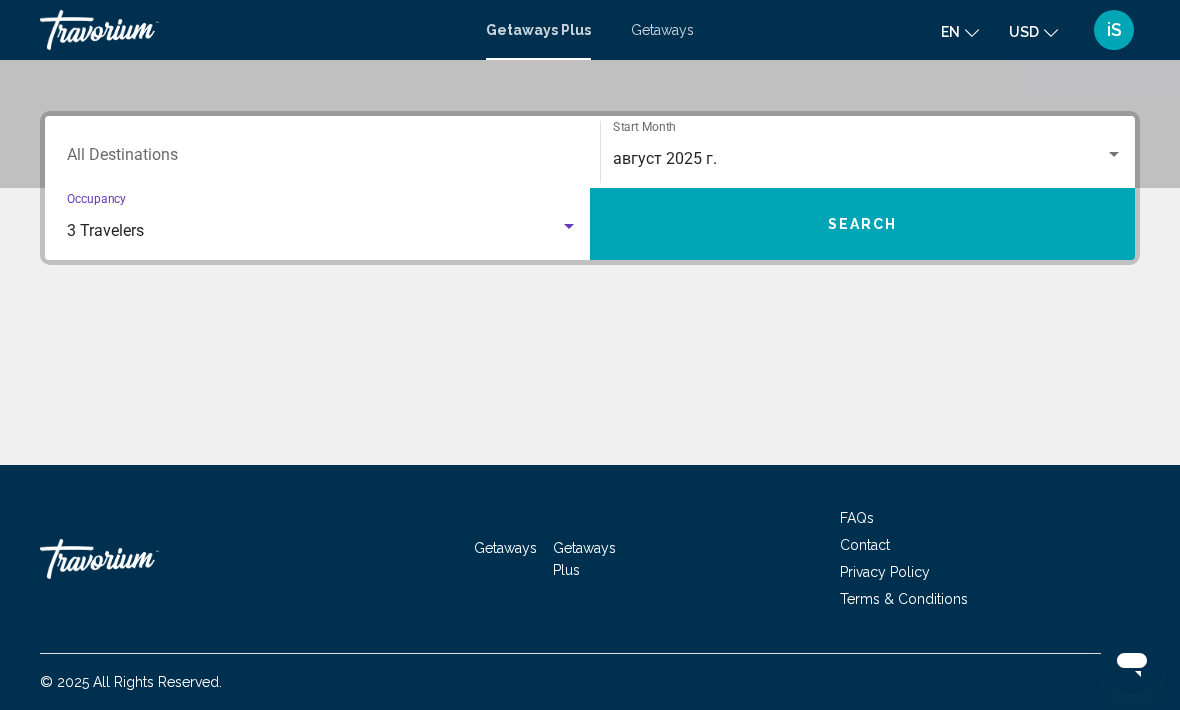 click on "Destination All Destinations" at bounding box center [322, 159] 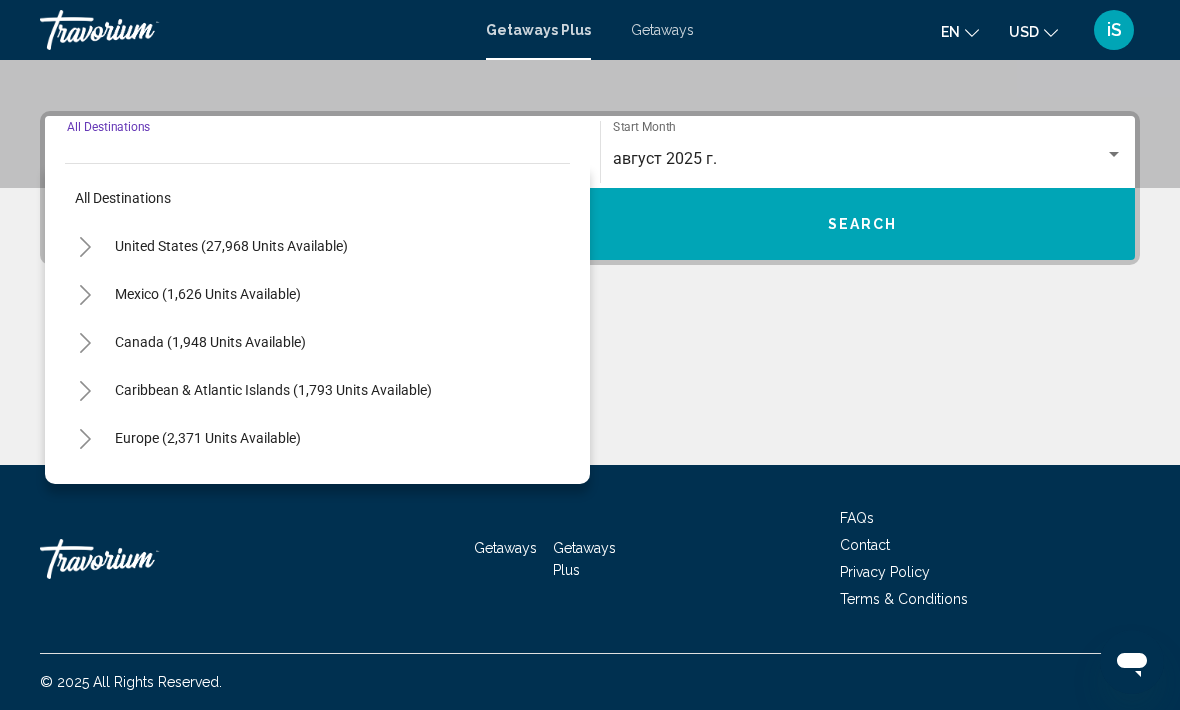 click on "United States (27,968 units available)" at bounding box center [208, 294] 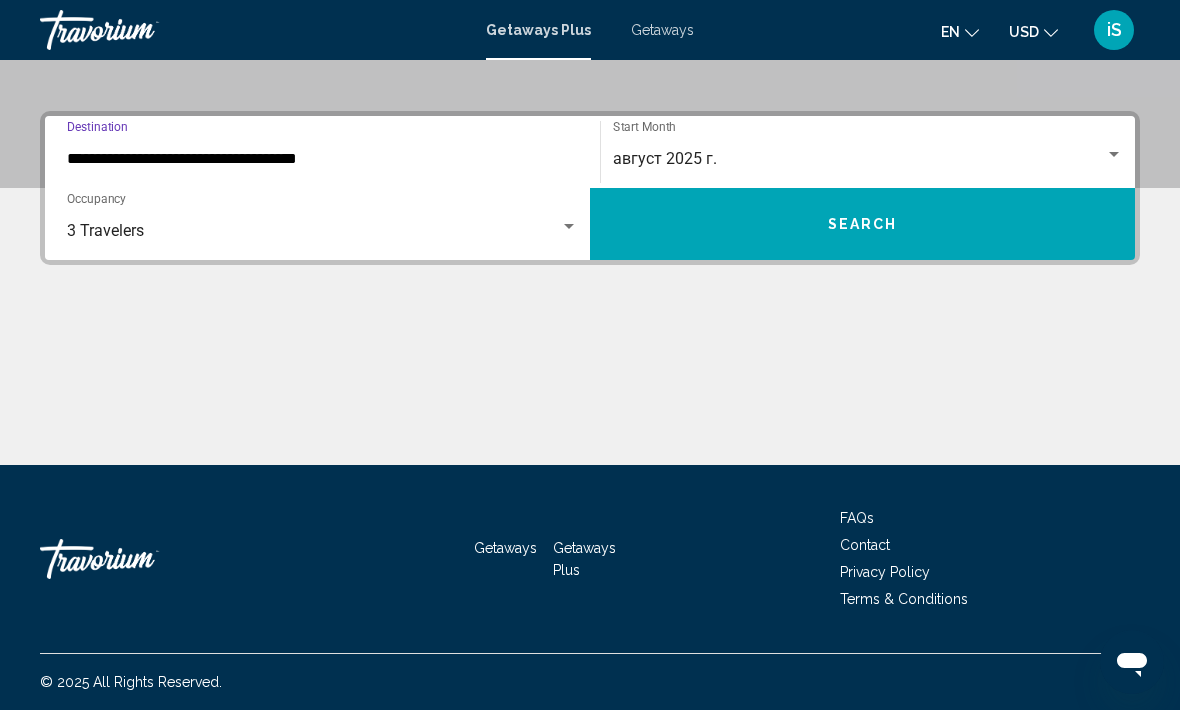 click on "**********" at bounding box center (322, 159) 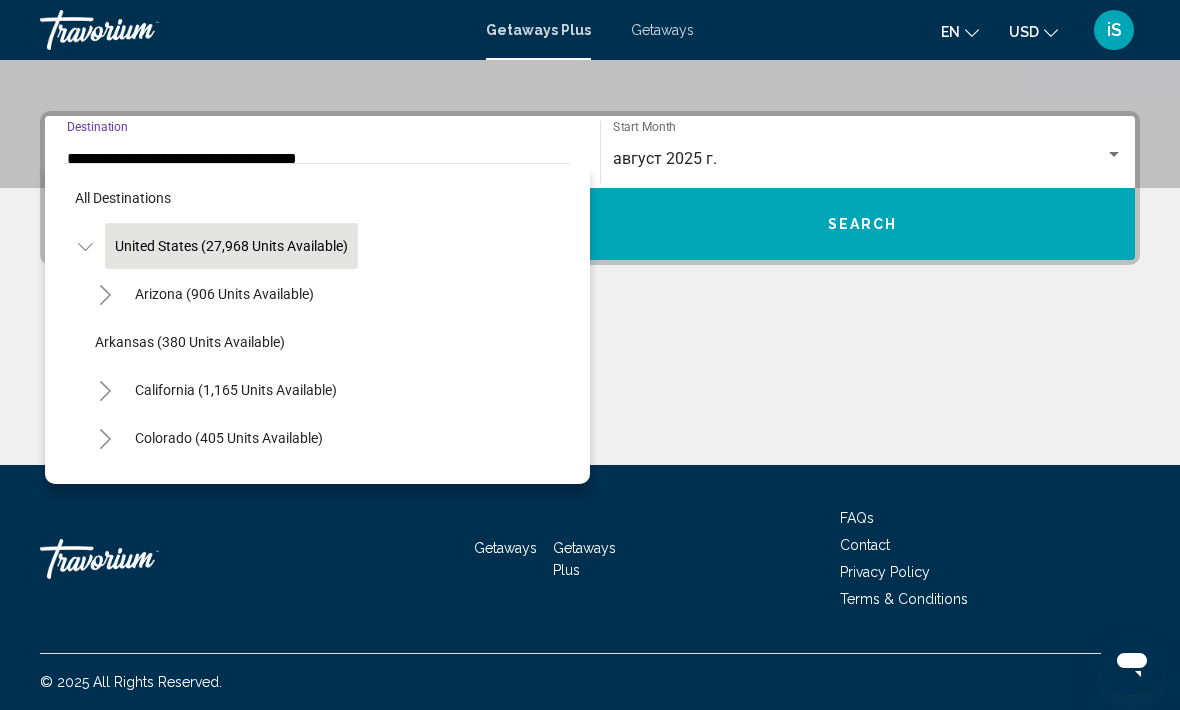 scroll, scrollTop: 303, scrollLeft: 0, axis: vertical 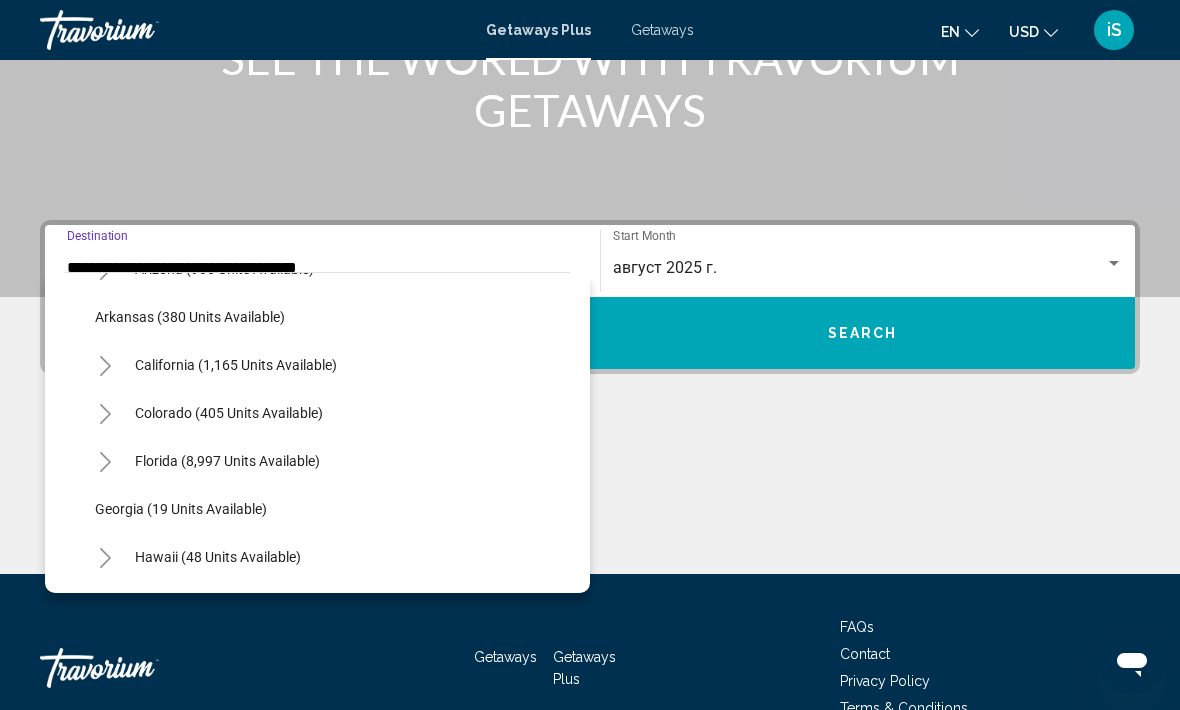 click on "Florida (8,997 units available)" 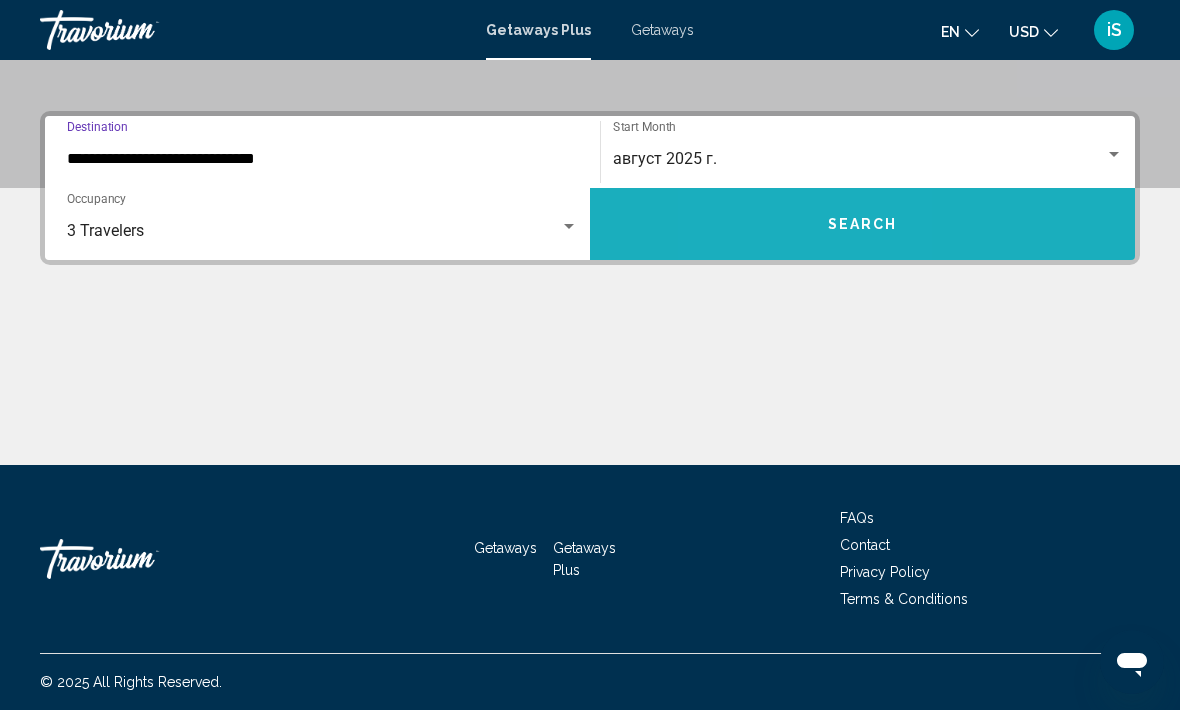 click on "Search" at bounding box center [862, 224] 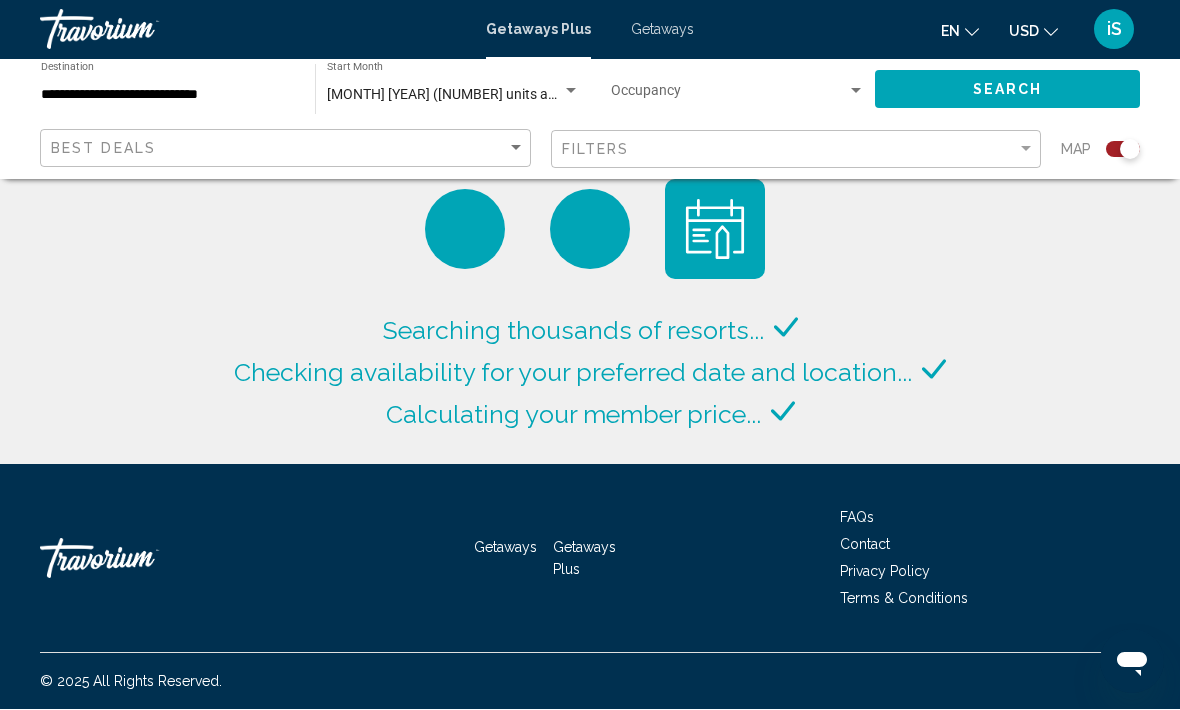 scroll, scrollTop: 67, scrollLeft: 0, axis: vertical 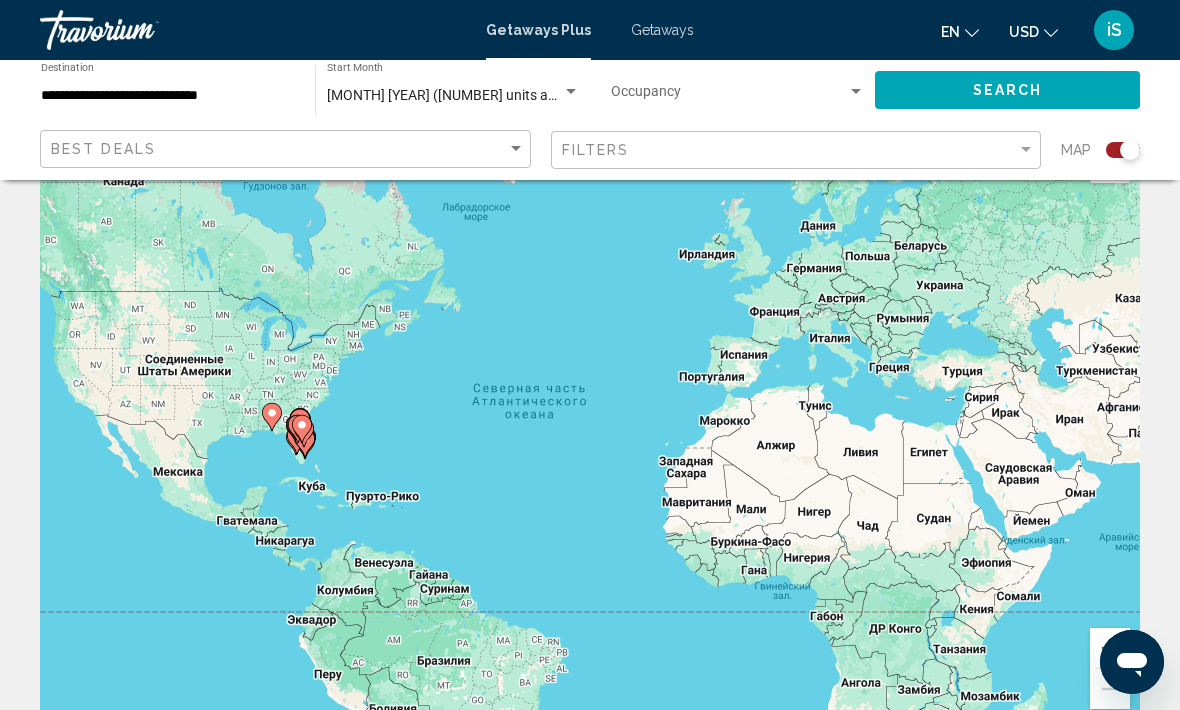 click 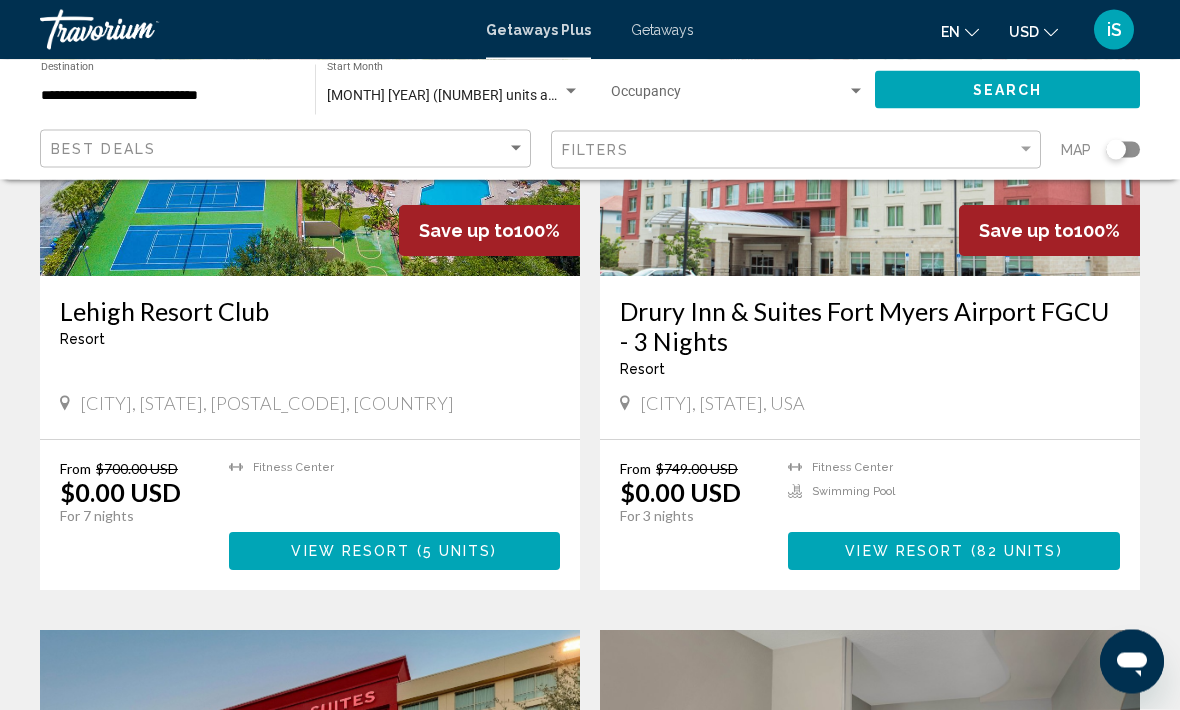 scroll, scrollTop: 957, scrollLeft: 0, axis: vertical 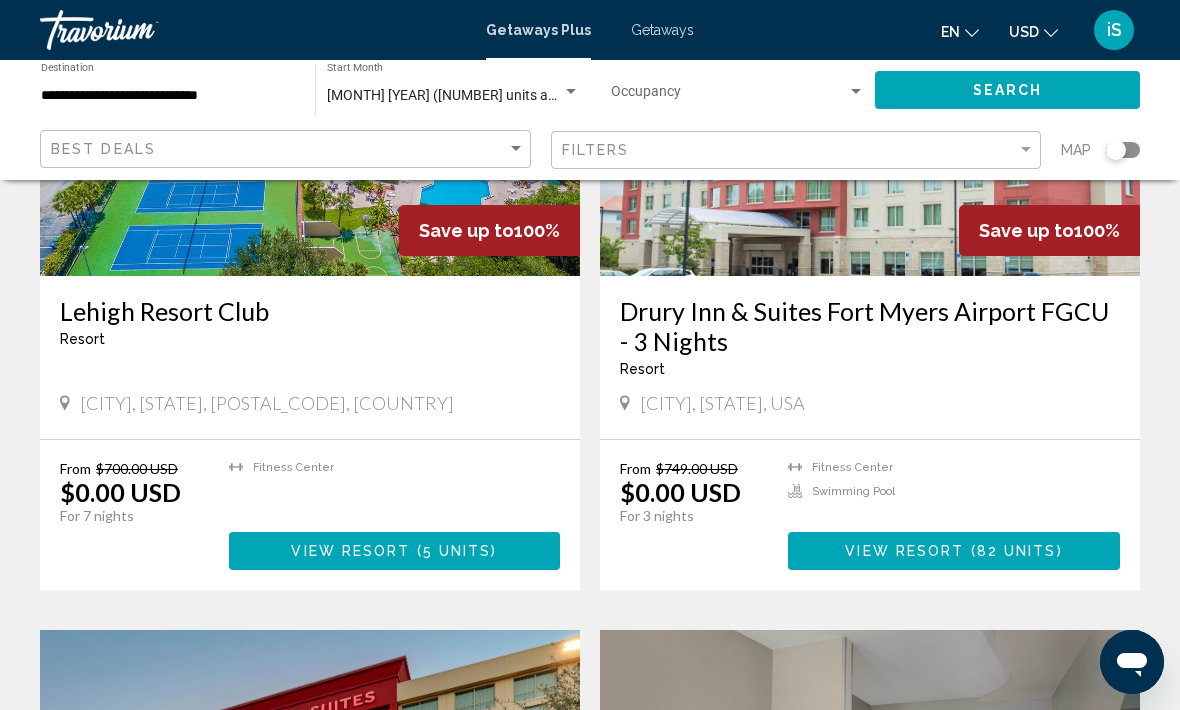 click at bounding box center [967, 552] 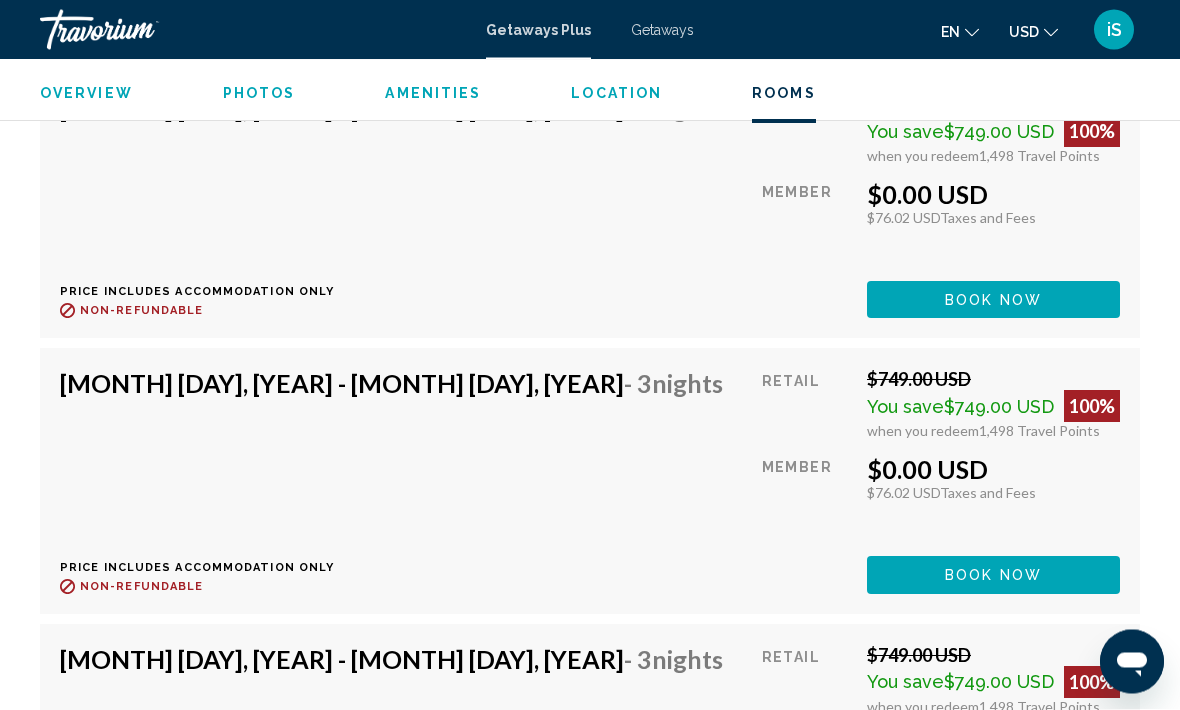 scroll, scrollTop: 6584, scrollLeft: 0, axis: vertical 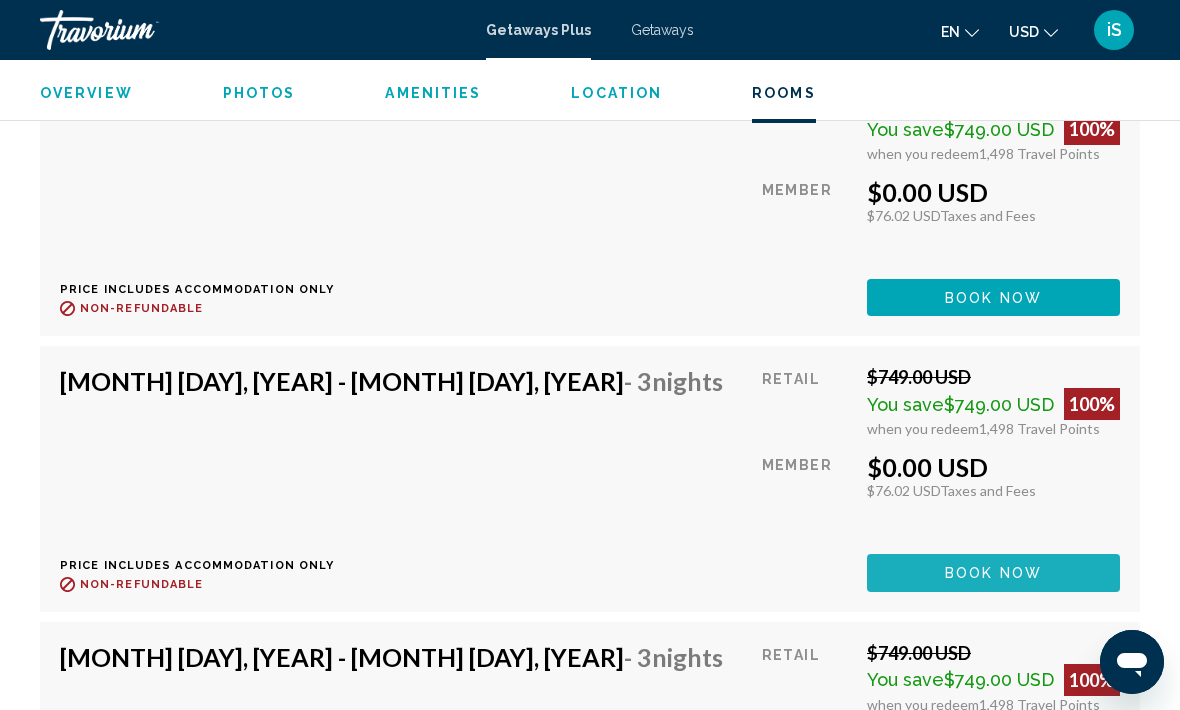 click on "Book now" at bounding box center (993, -3007) 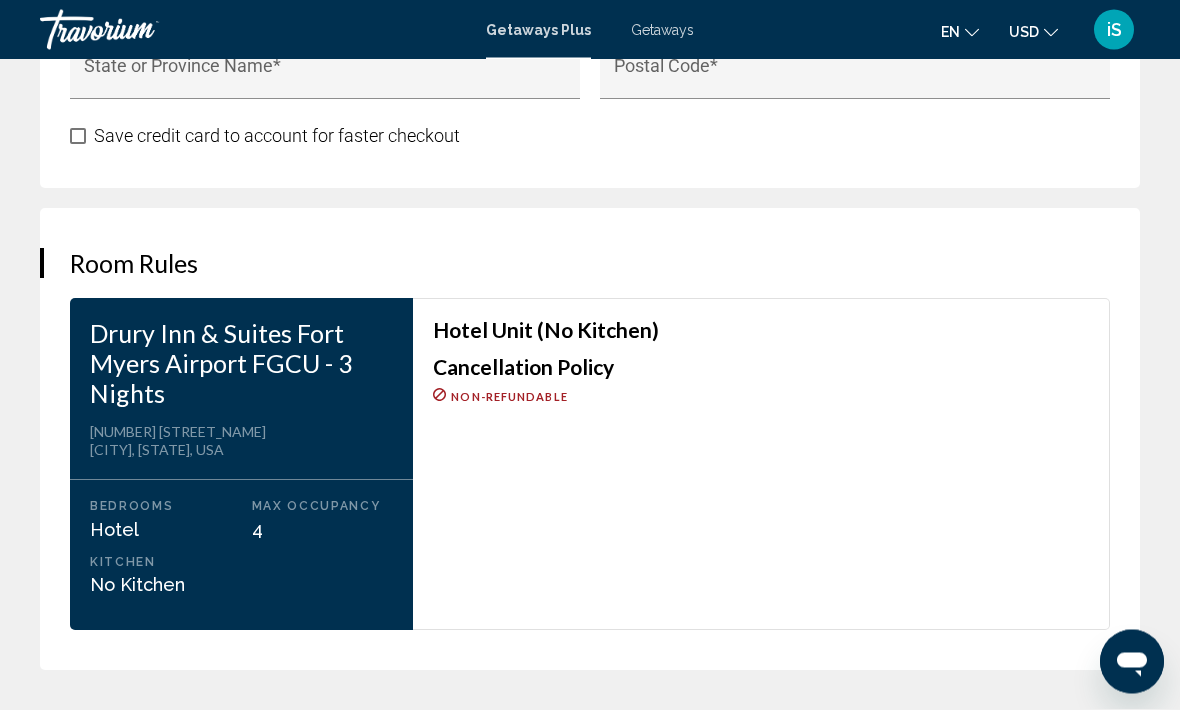 scroll, scrollTop: 2969, scrollLeft: 0, axis: vertical 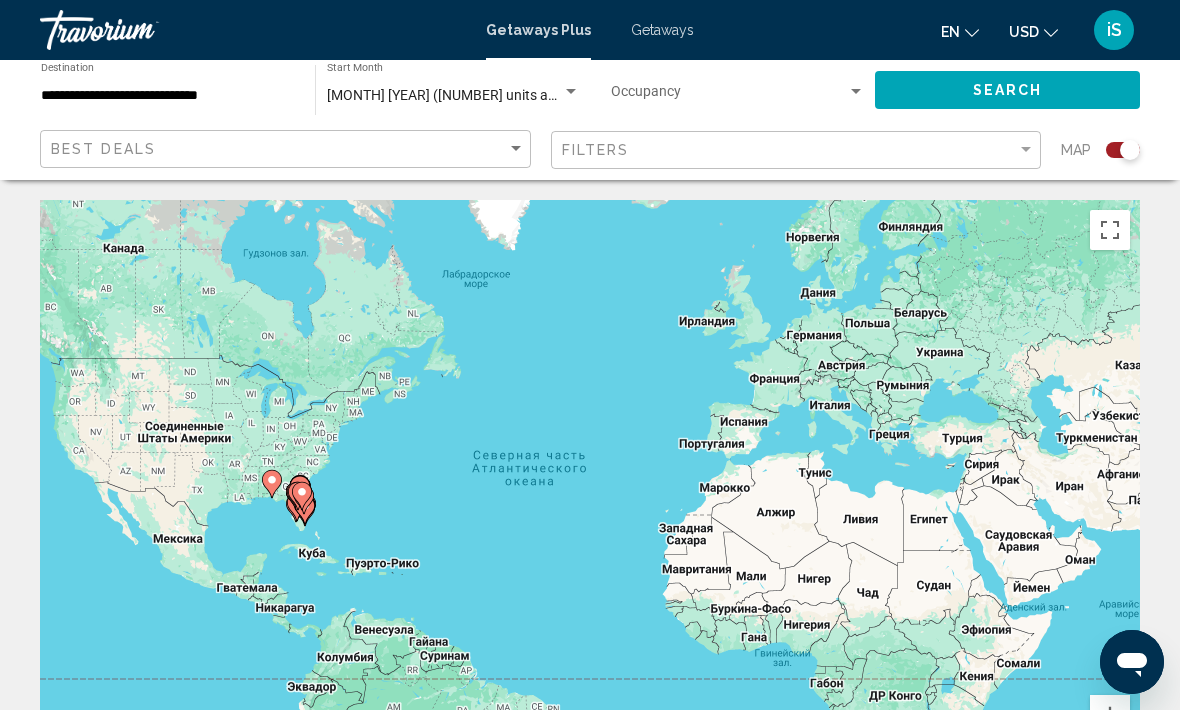 click 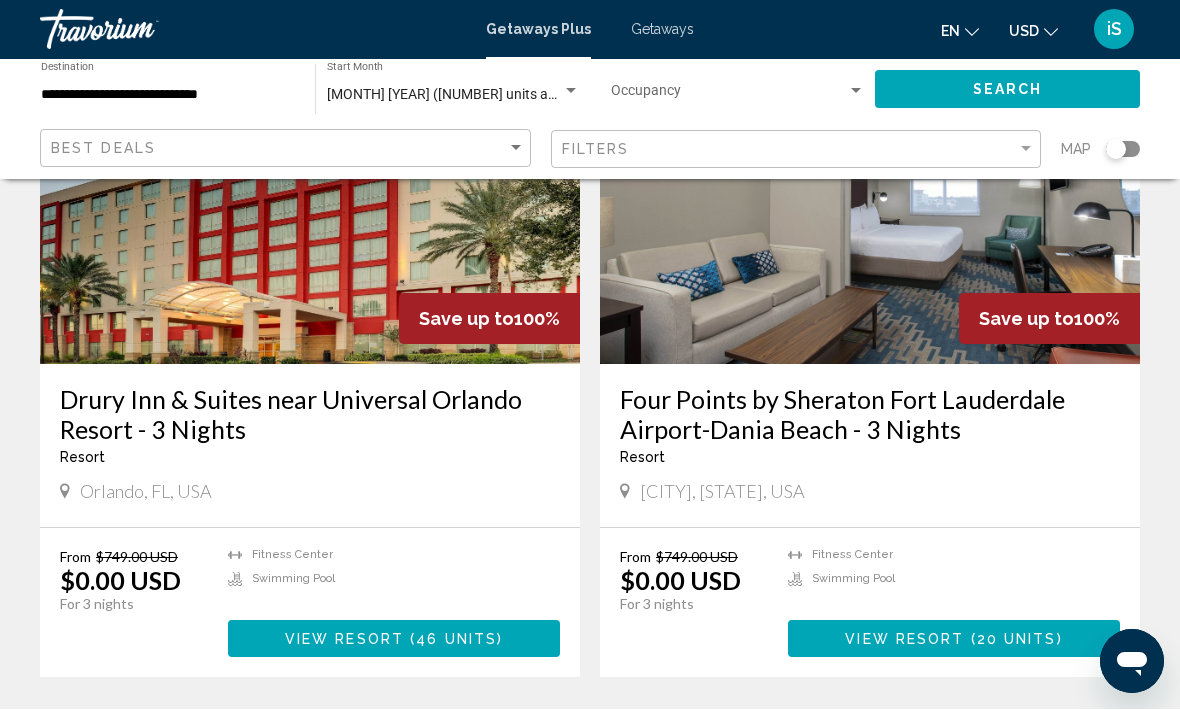 scroll, scrollTop: 1543, scrollLeft: 0, axis: vertical 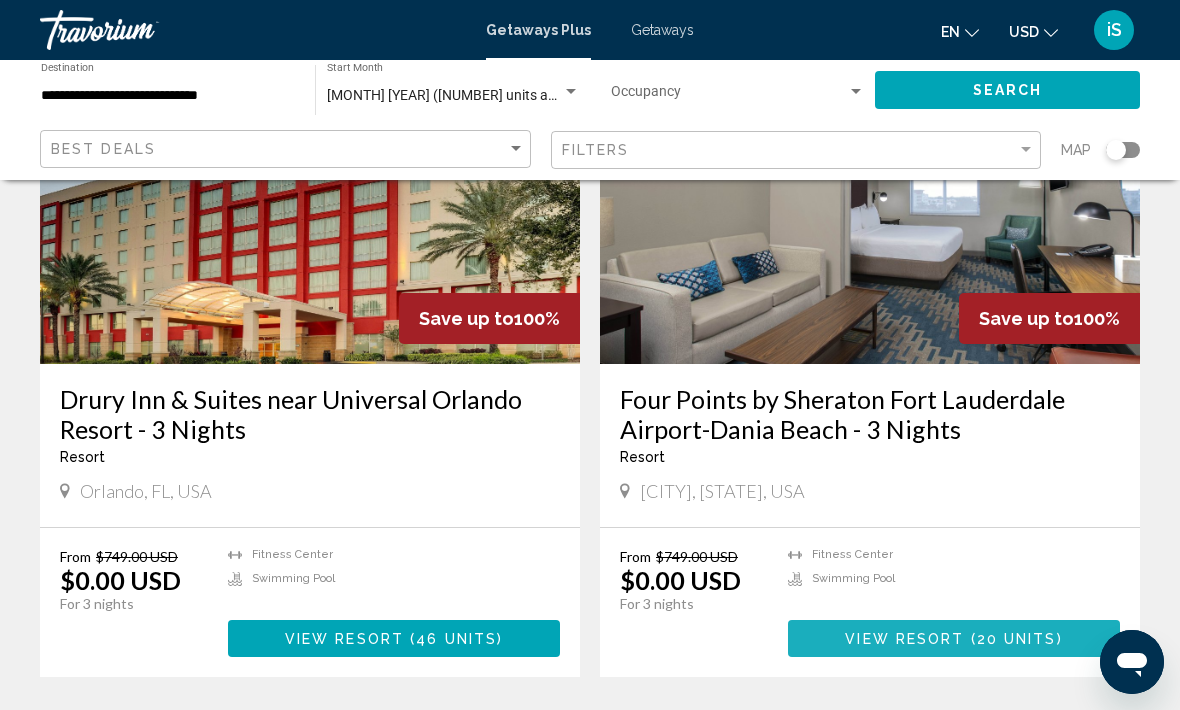 click on "View Resort" at bounding box center (904, 639) 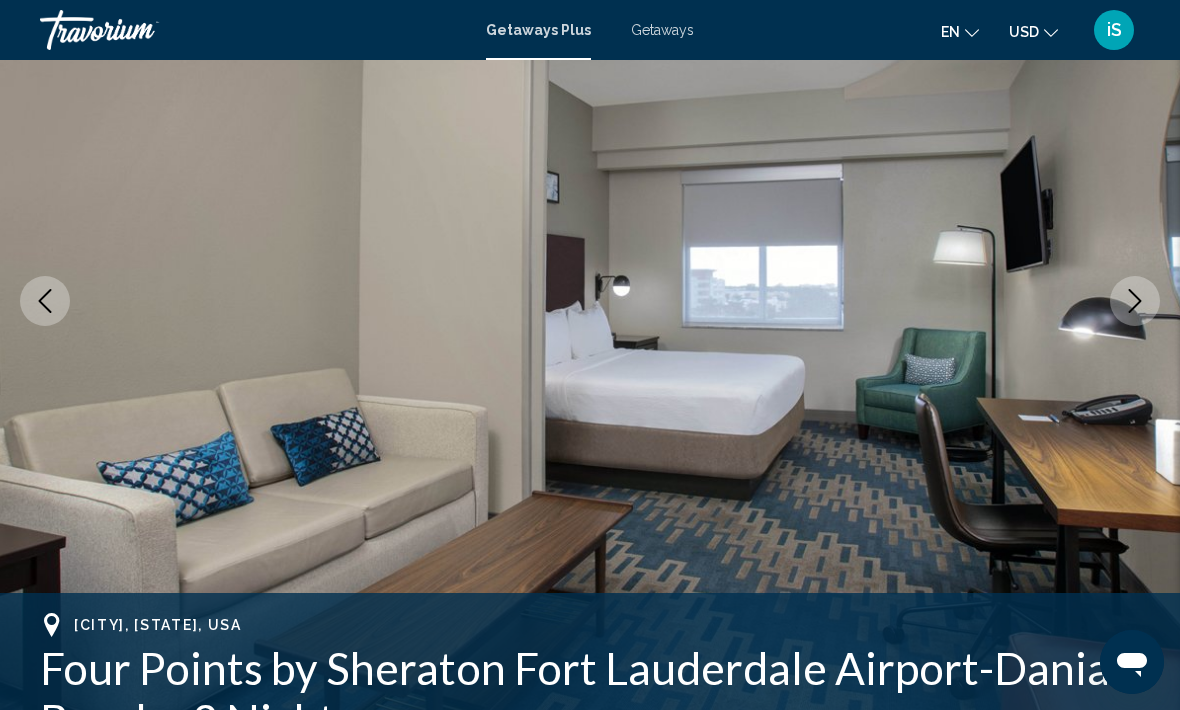 scroll, scrollTop: 227, scrollLeft: 0, axis: vertical 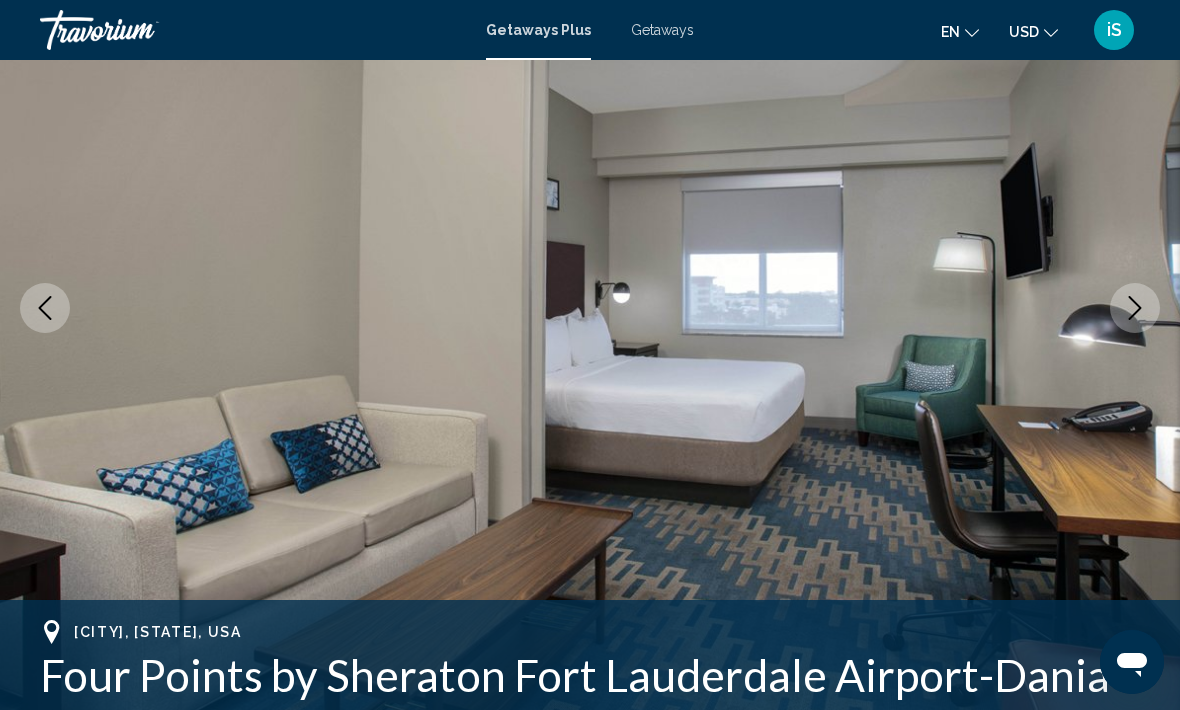click at bounding box center (1135, 308) 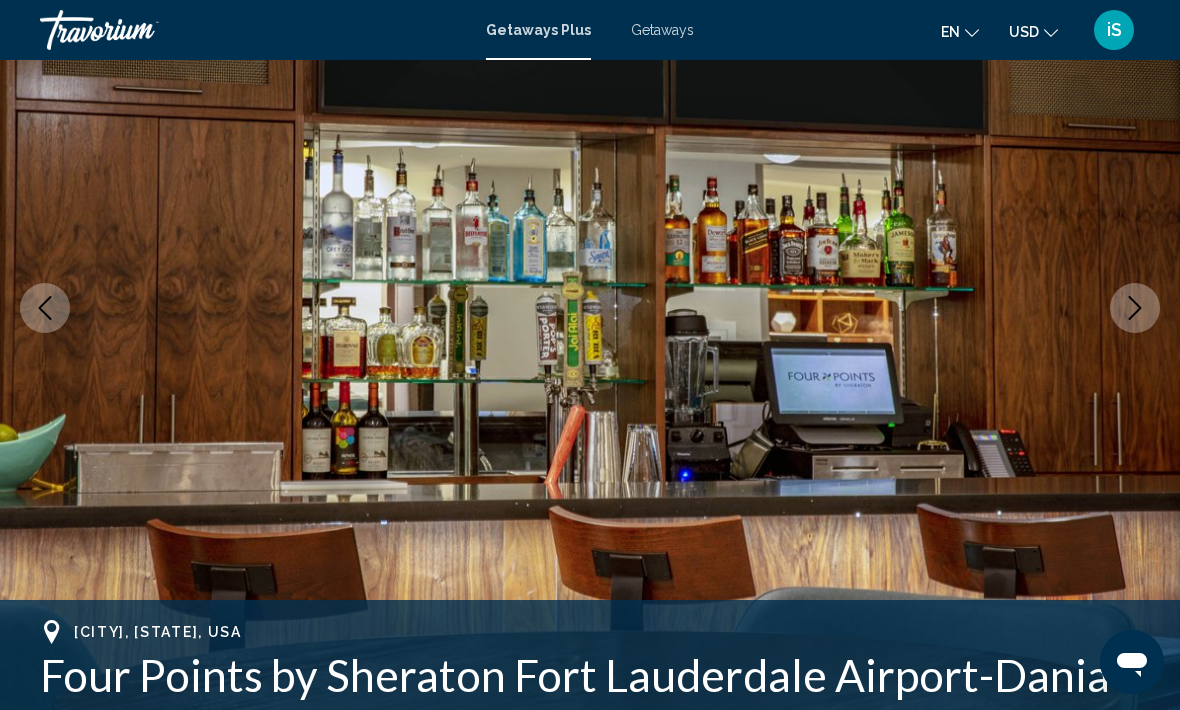 click at bounding box center (1135, 308) 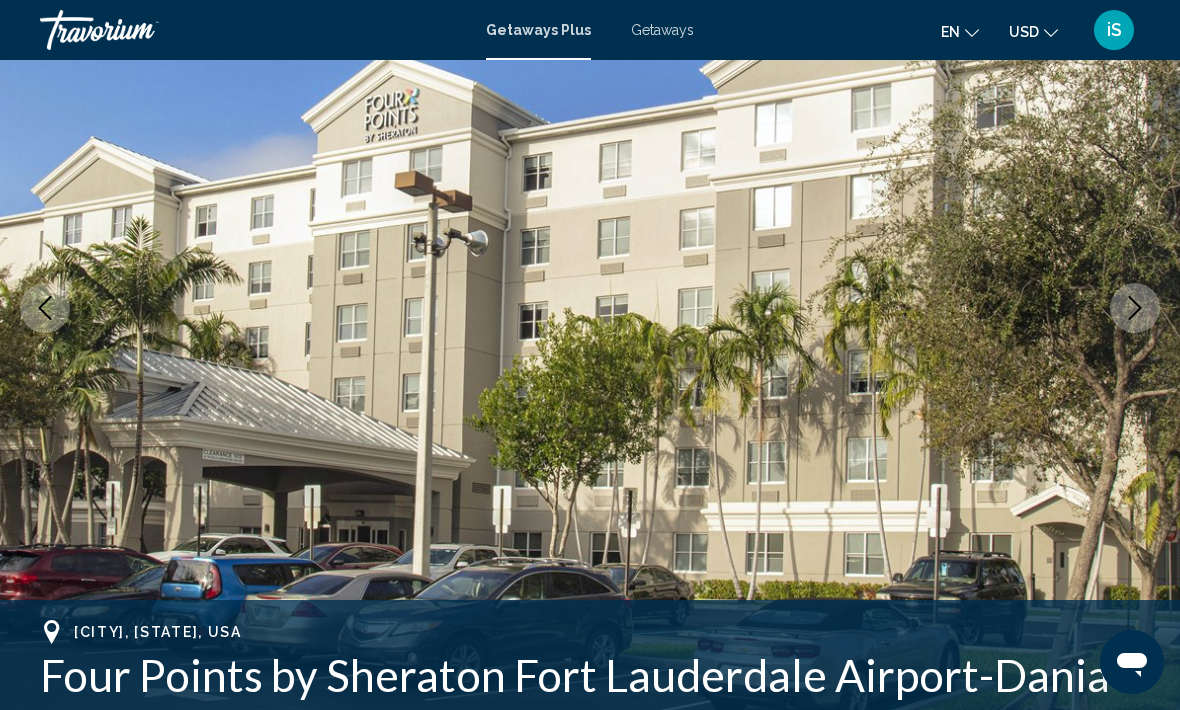 click at bounding box center [590, 308] 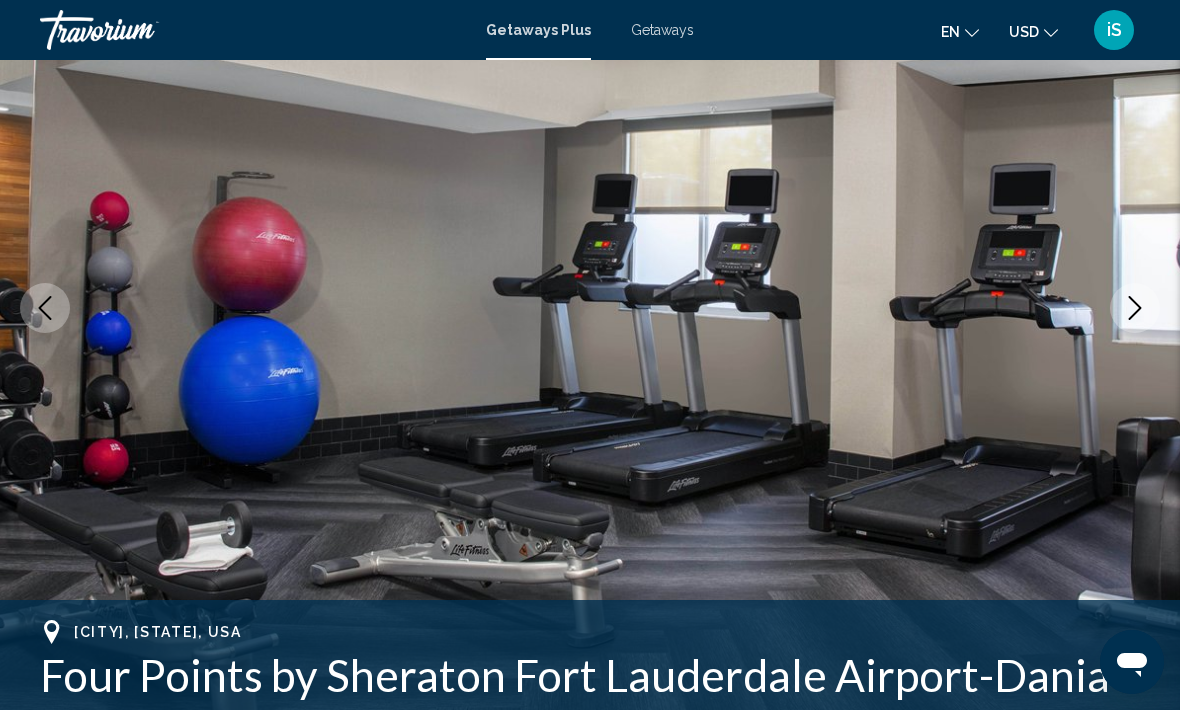 click at bounding box center [590, 308] 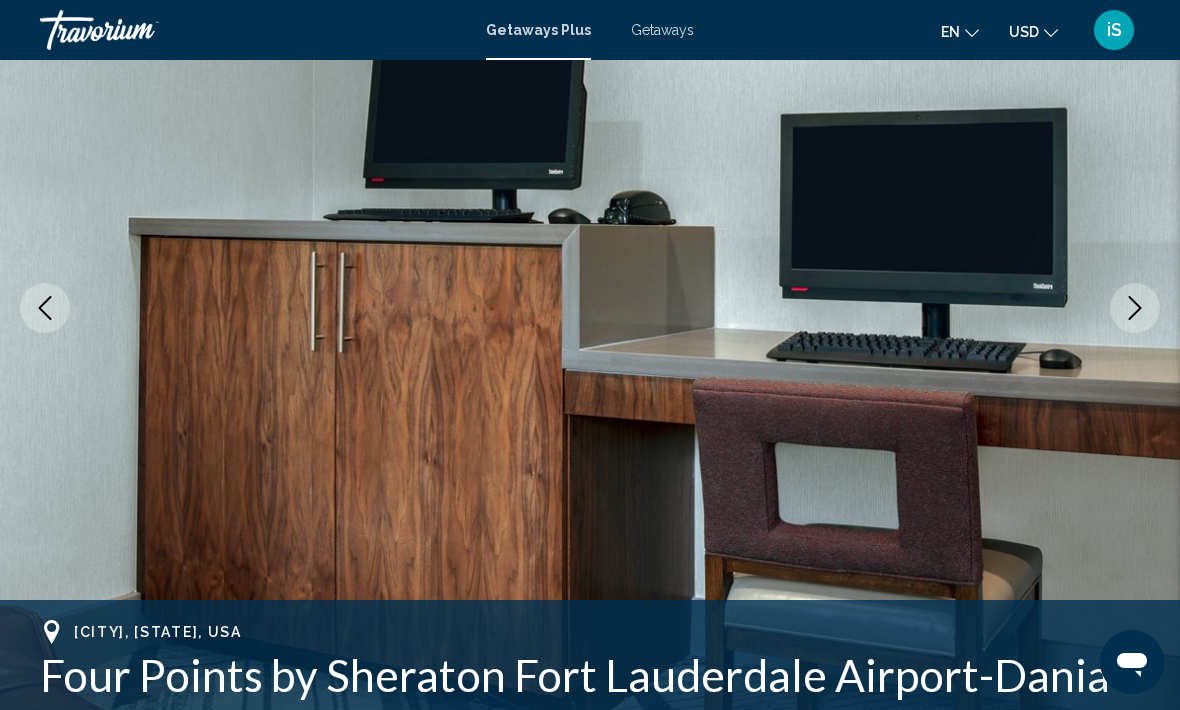 click at bounding box center [1135, 308] 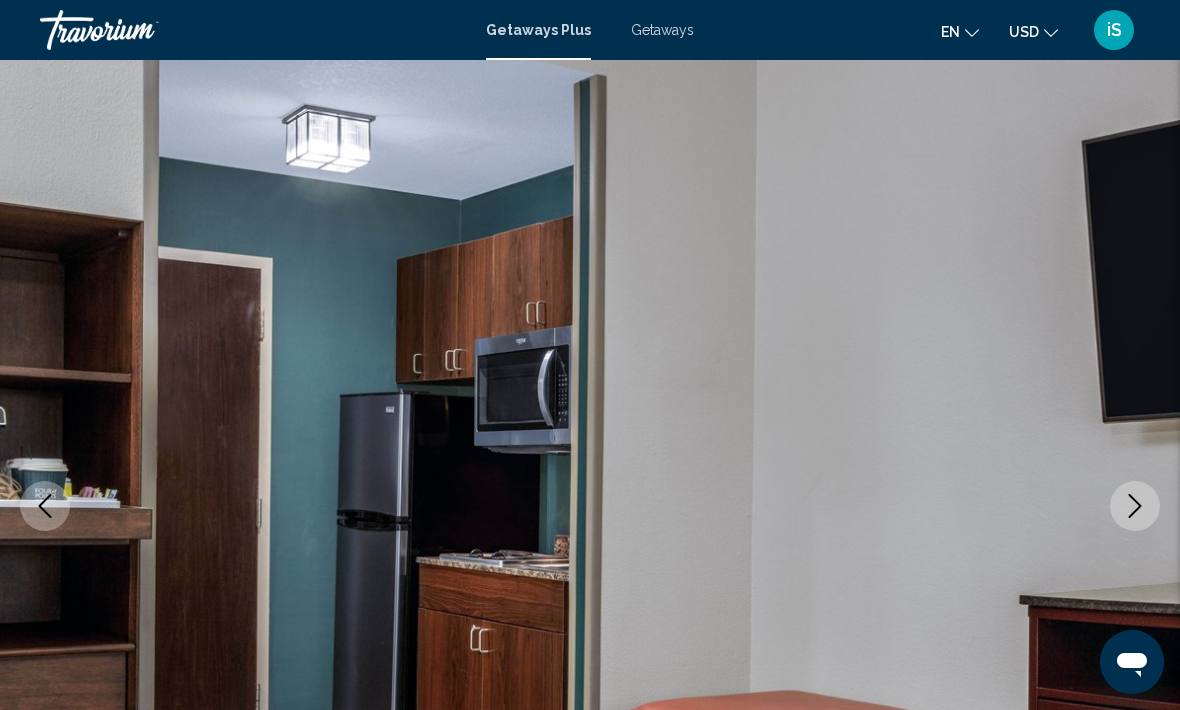 scroll, scrollTop: 0, scrollLeft: 0, axis: both 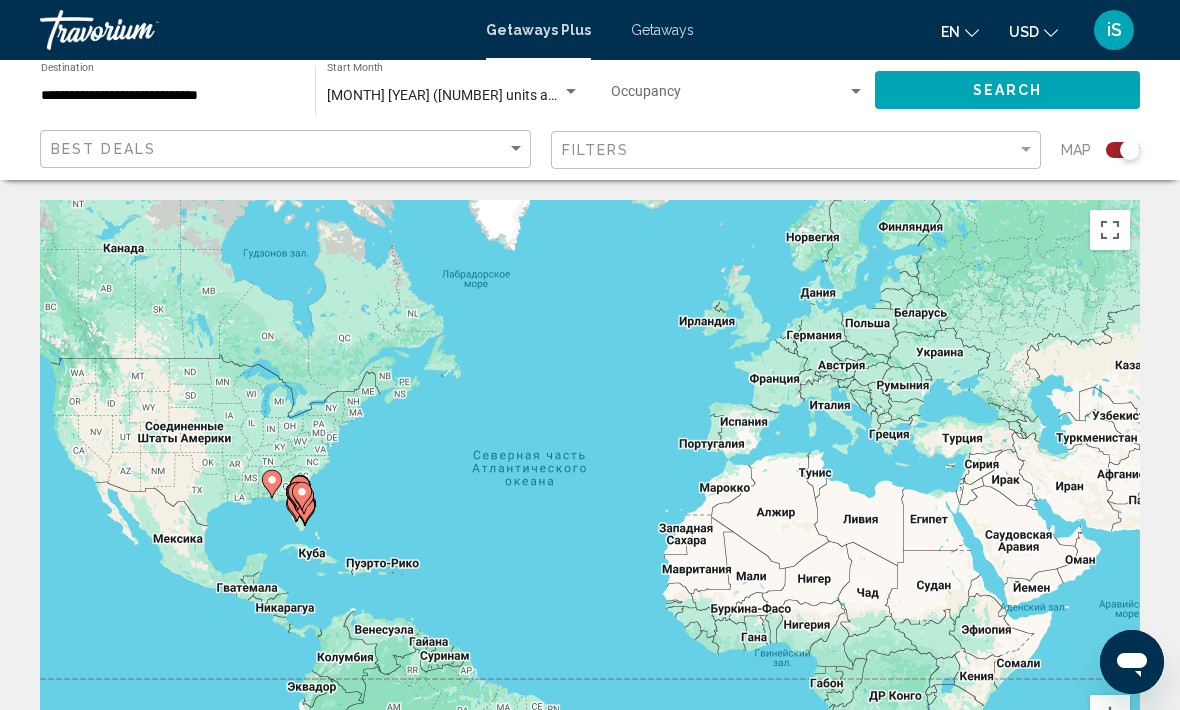 click 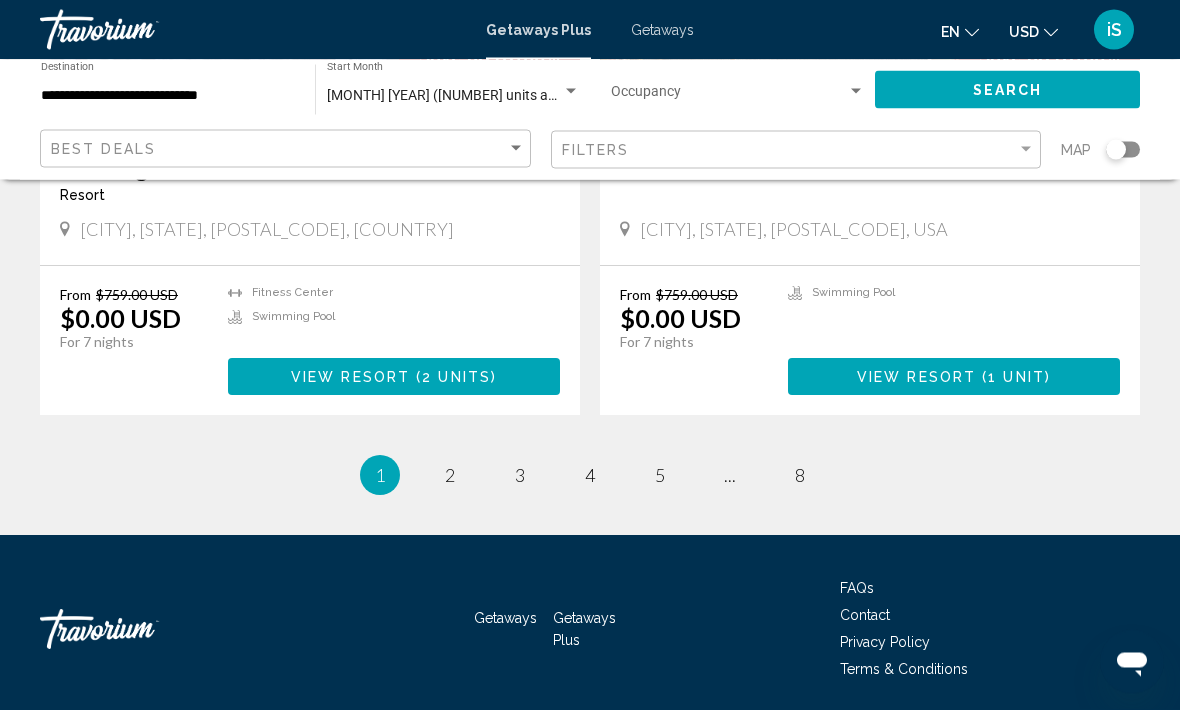 scroll, scrollTop: 3770, scrollLeft: 0, axis: vertical 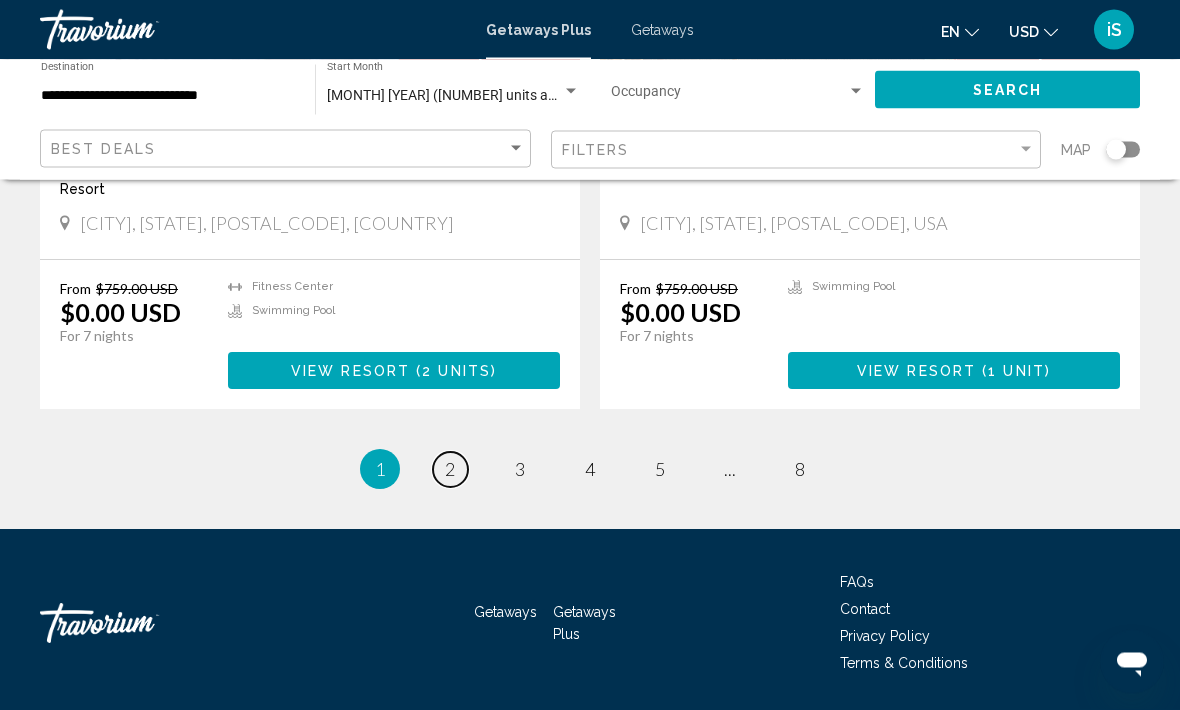 click on "page  2" at bounding box center (450, 470) 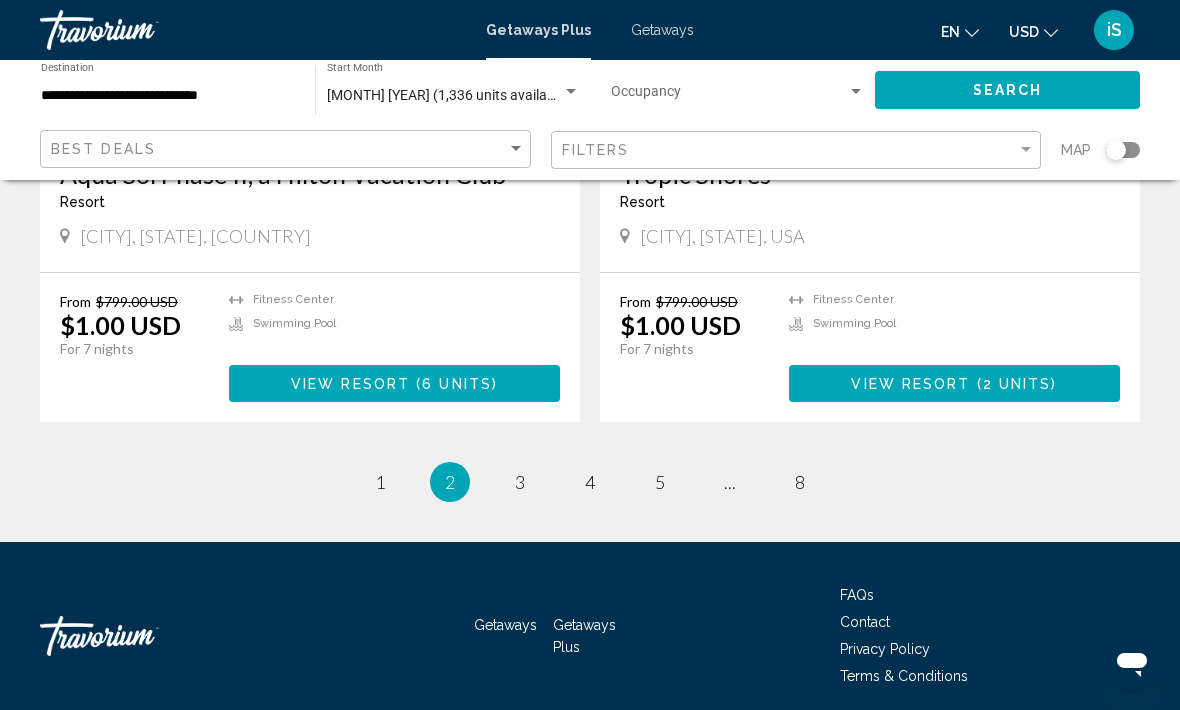 scroll, scrollTop: 3710, scrollLeft: 0, axis: vertical 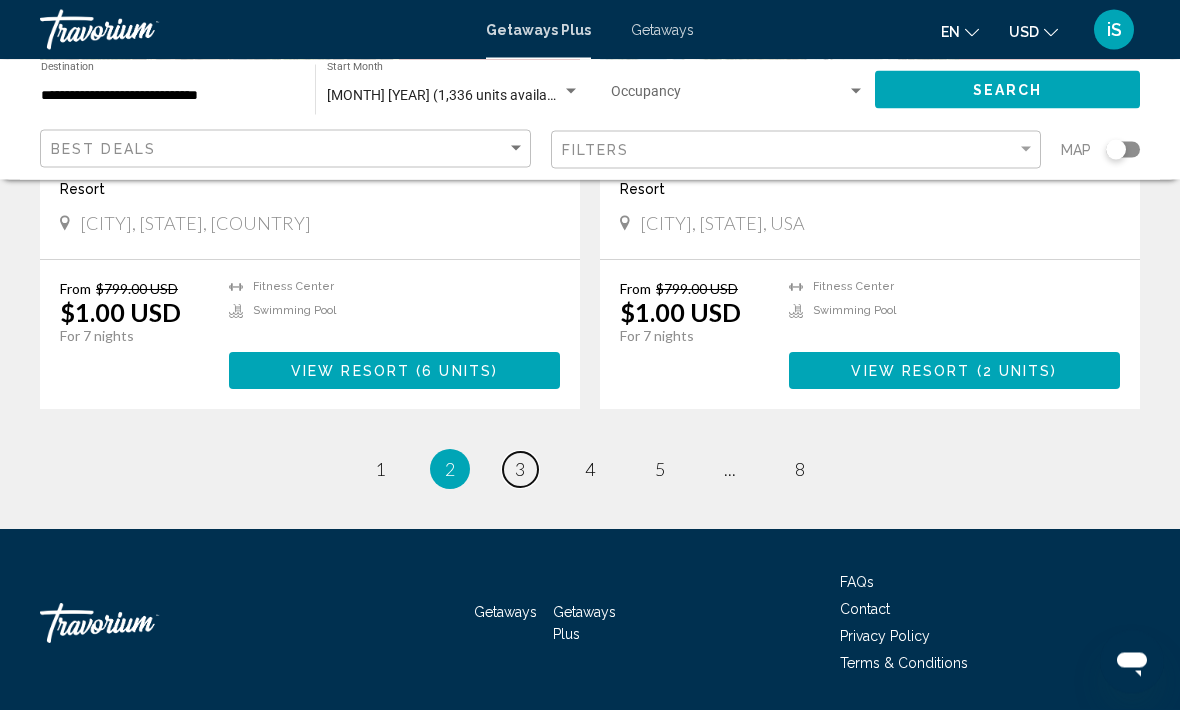 click on "3" at bounding box center [520, 470] 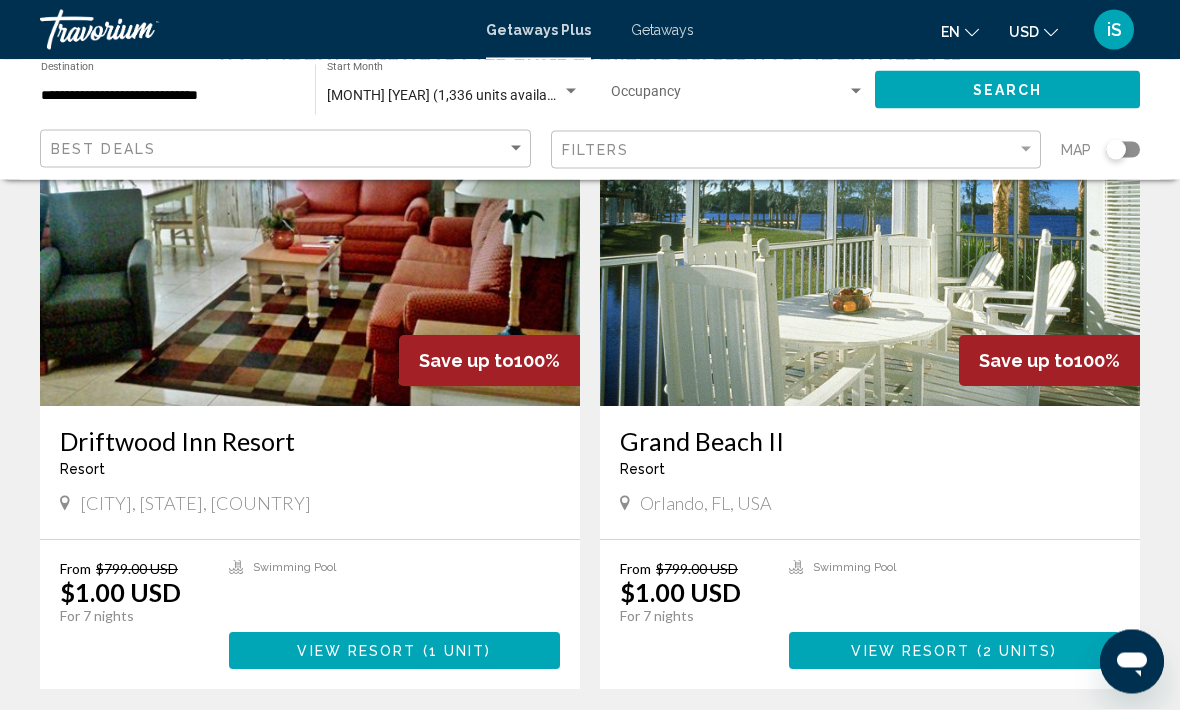 scroll, scrollTop: 133, scrollLeft: 0, axis: vertical 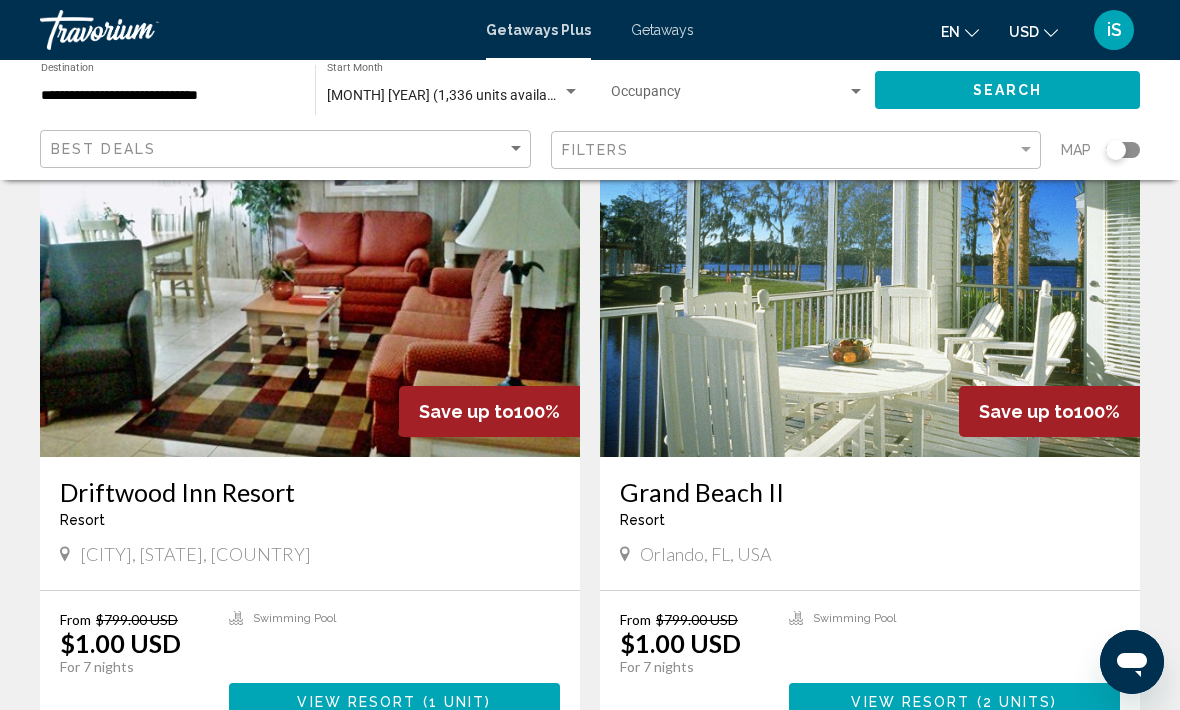 click at bounding box center (870, 297) 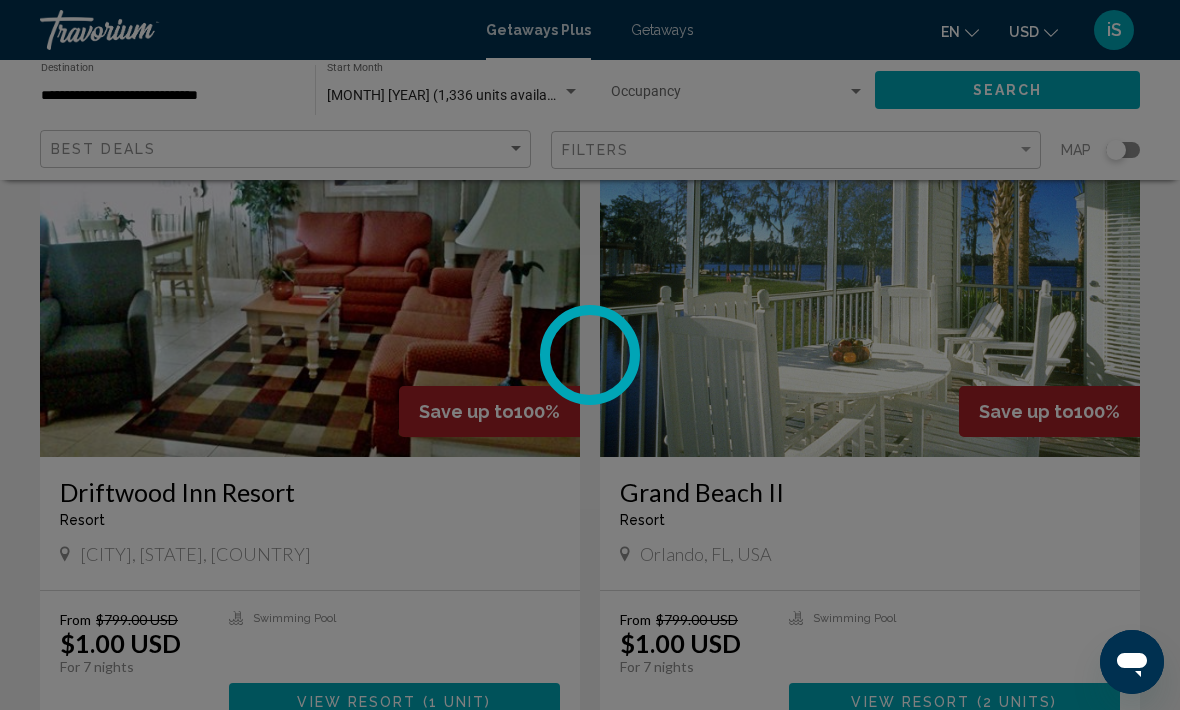 scroll, scrollTop: 0, scrollLeft: 0, axis: both 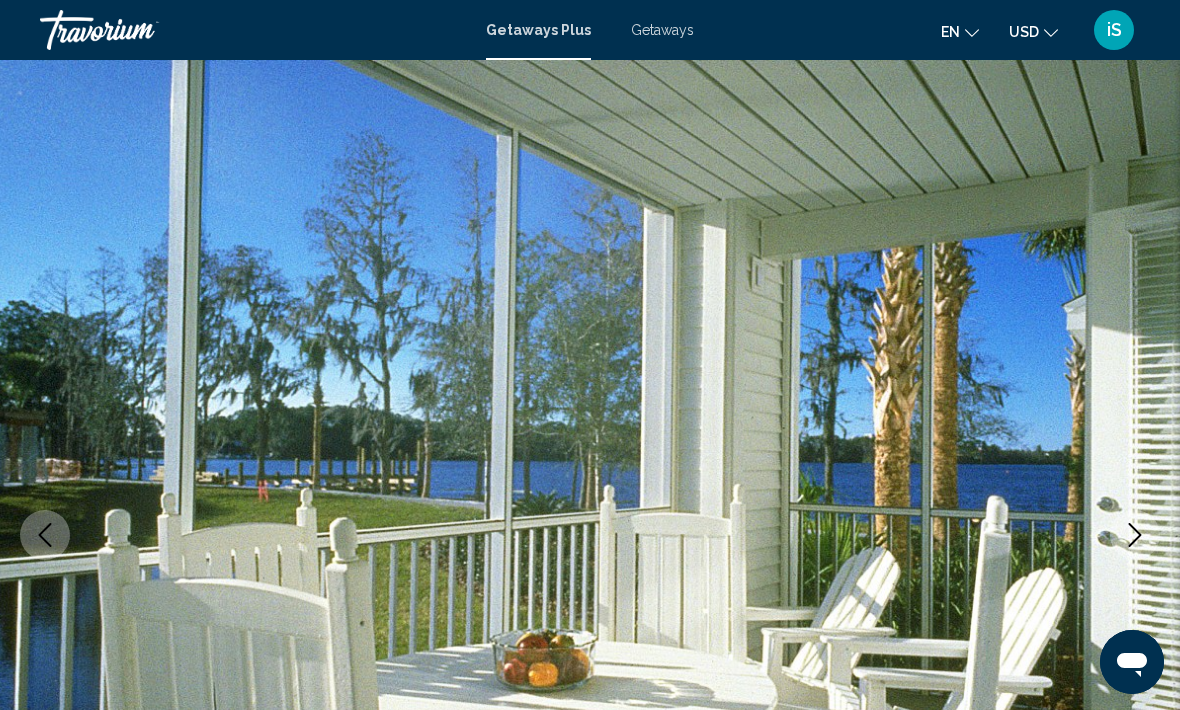 click at bounding box center [590, 535] 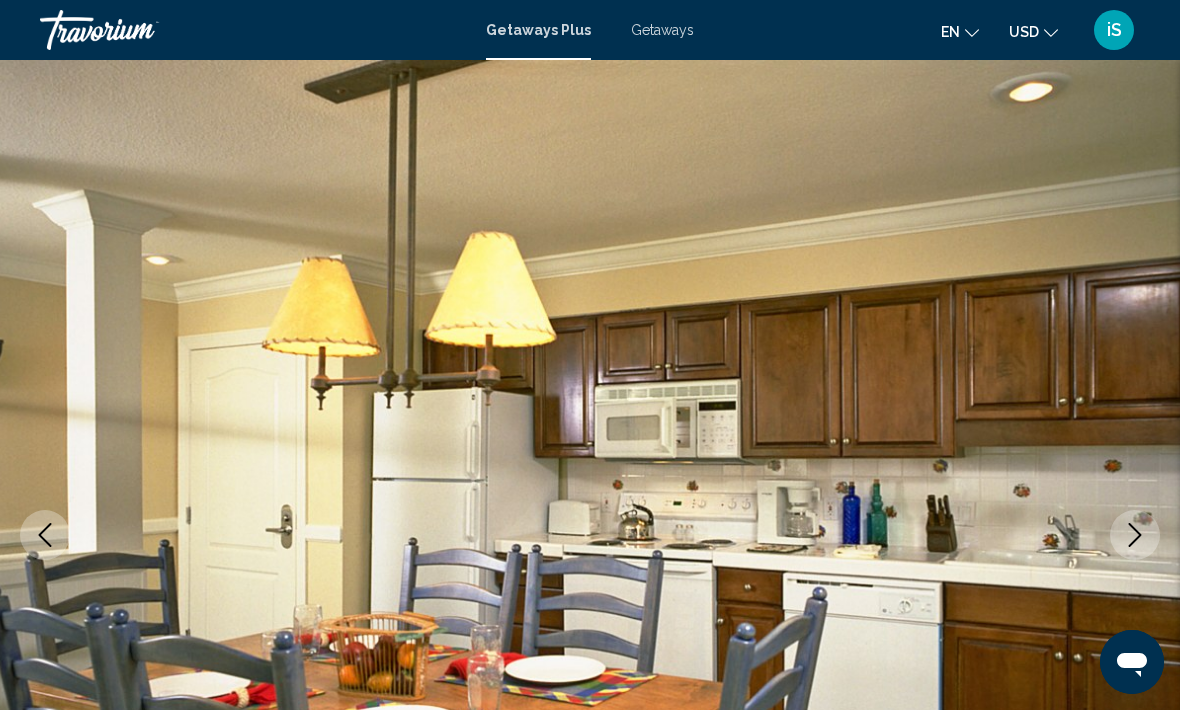 click at bounding box center (1135, 535) 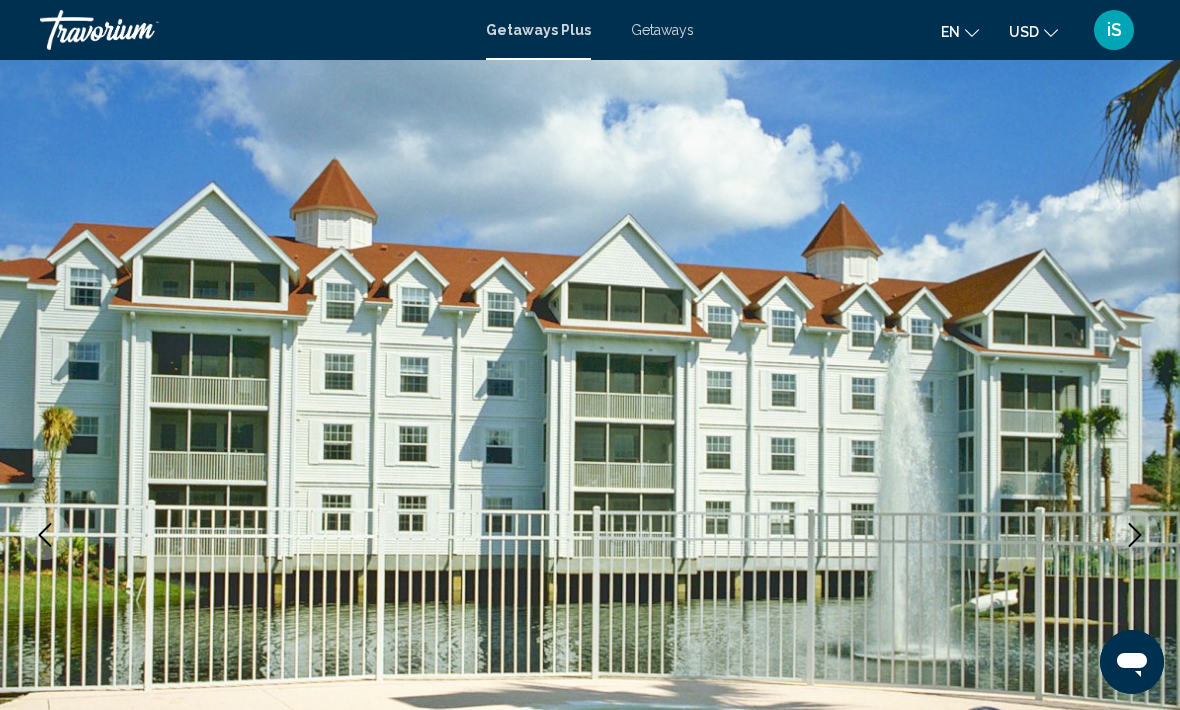 click at bounding box center [1135, 535] 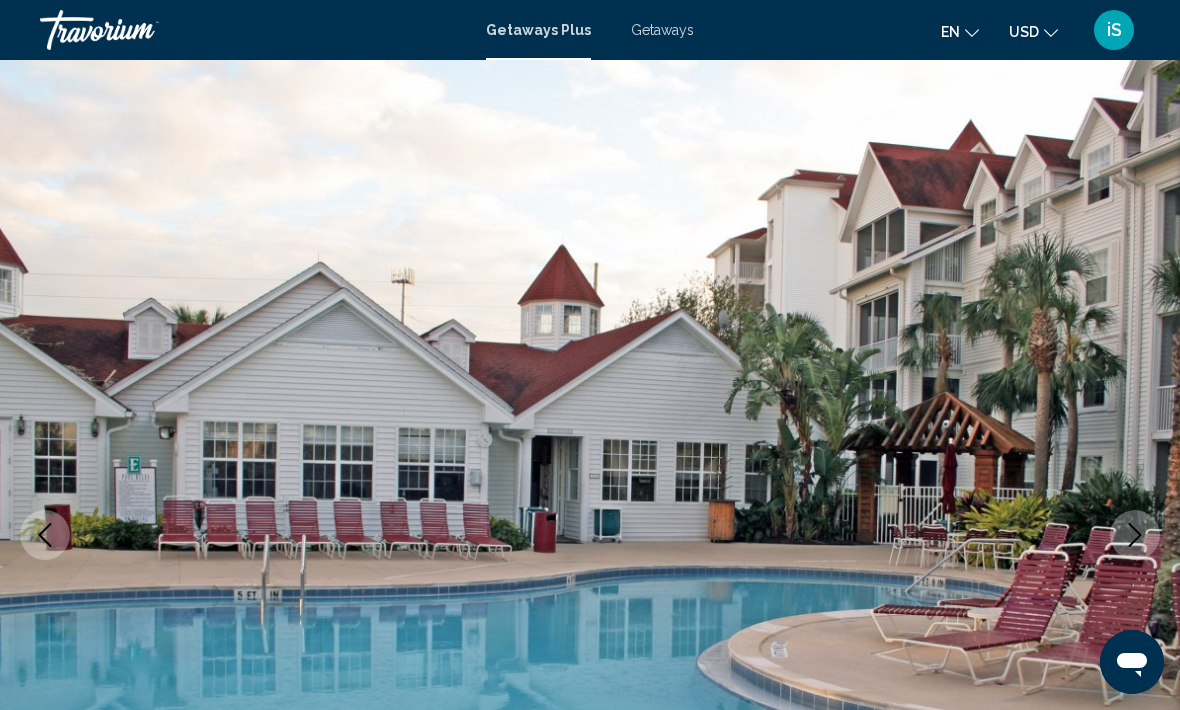 click at bounding box center (590, 535) 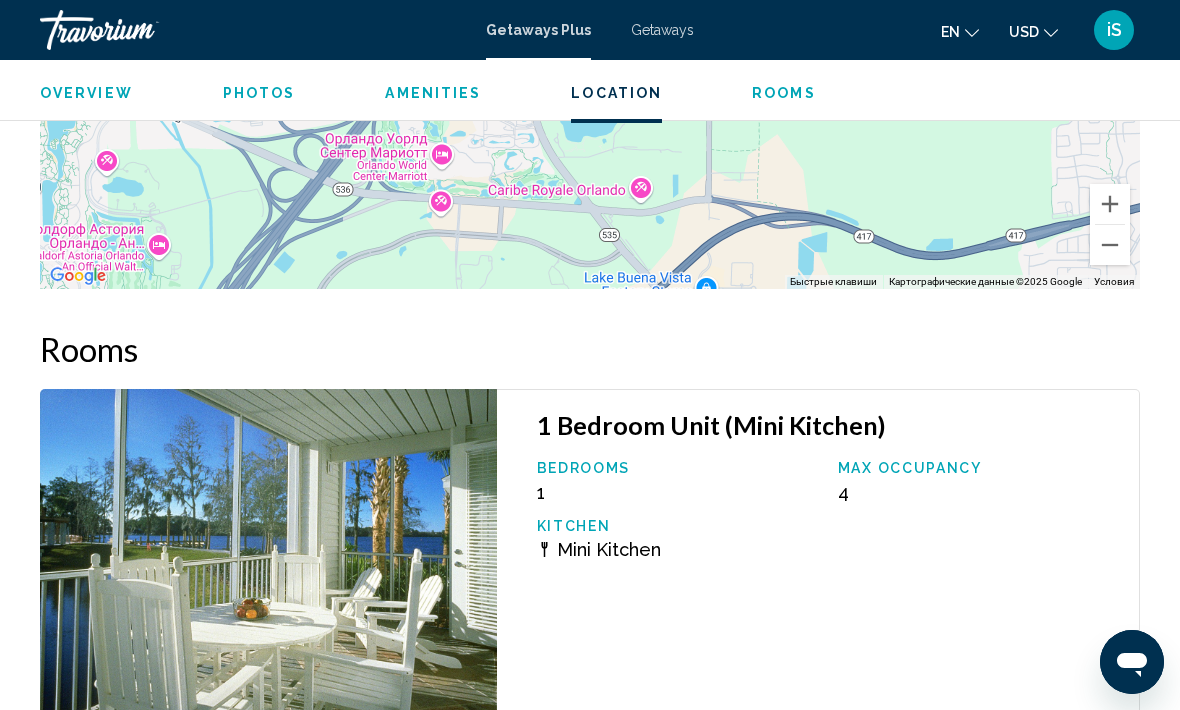 scroll, scrollTop: 3048, scrollLeft: 0, axis: vertical 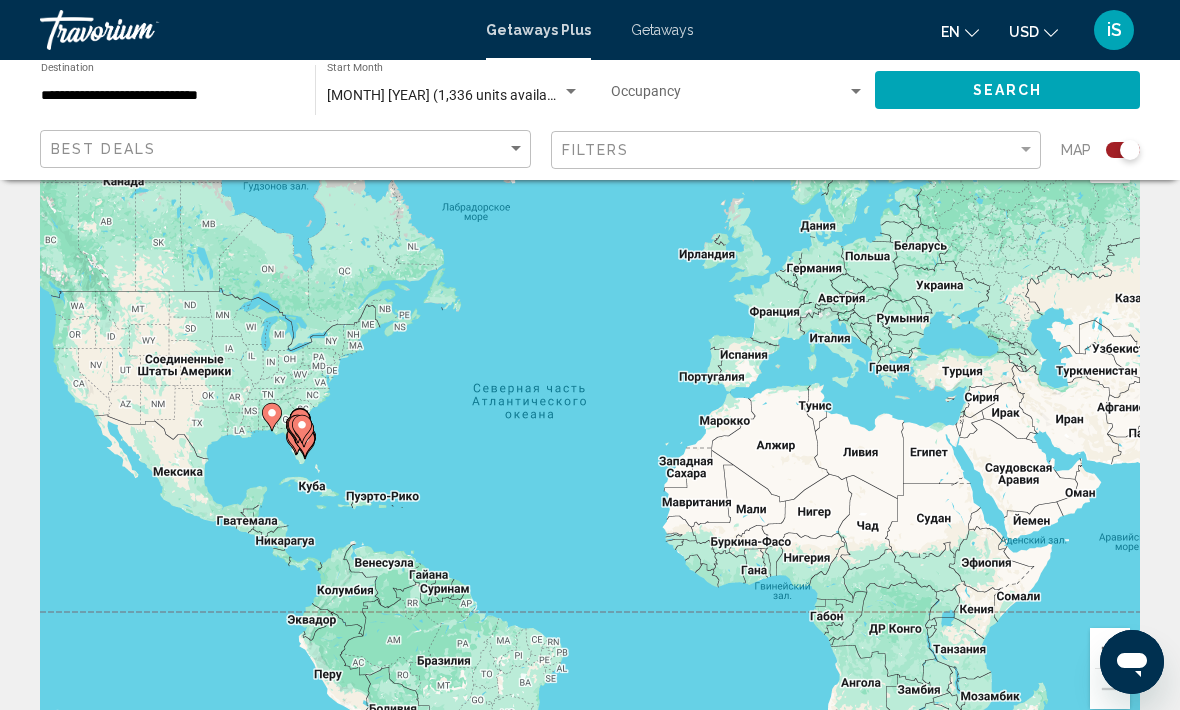 click 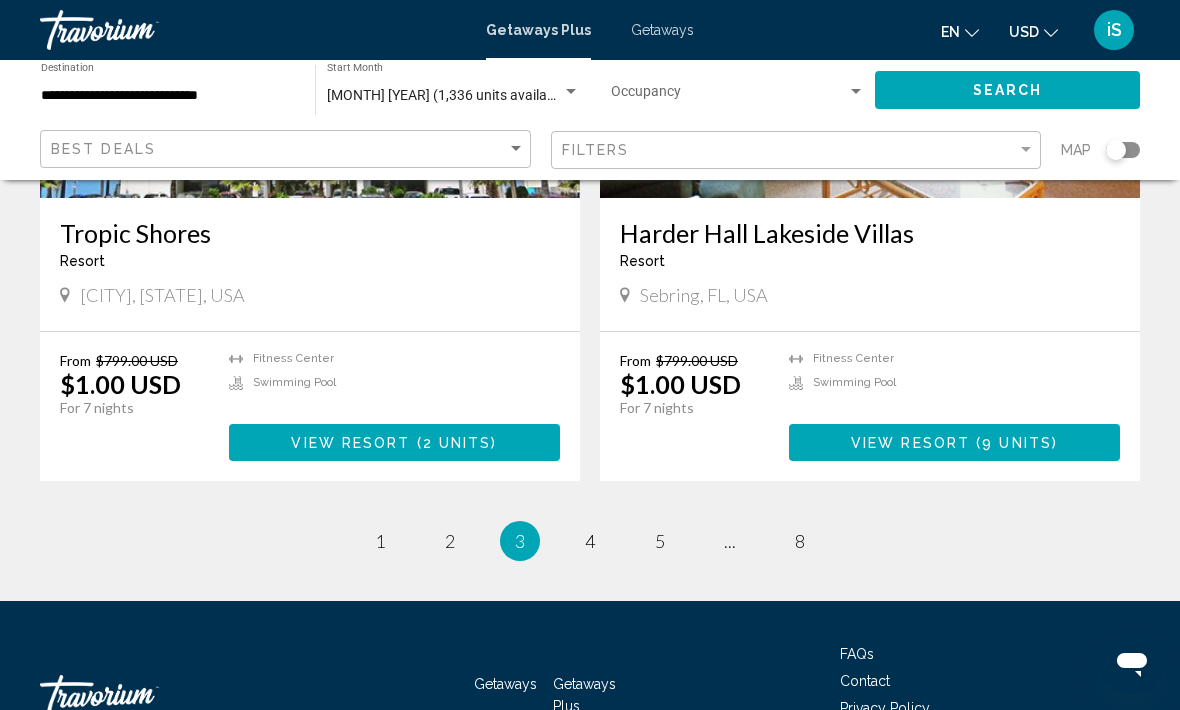scroll, scrollTop: 3770, scrollLeft: 0, axis: vertical 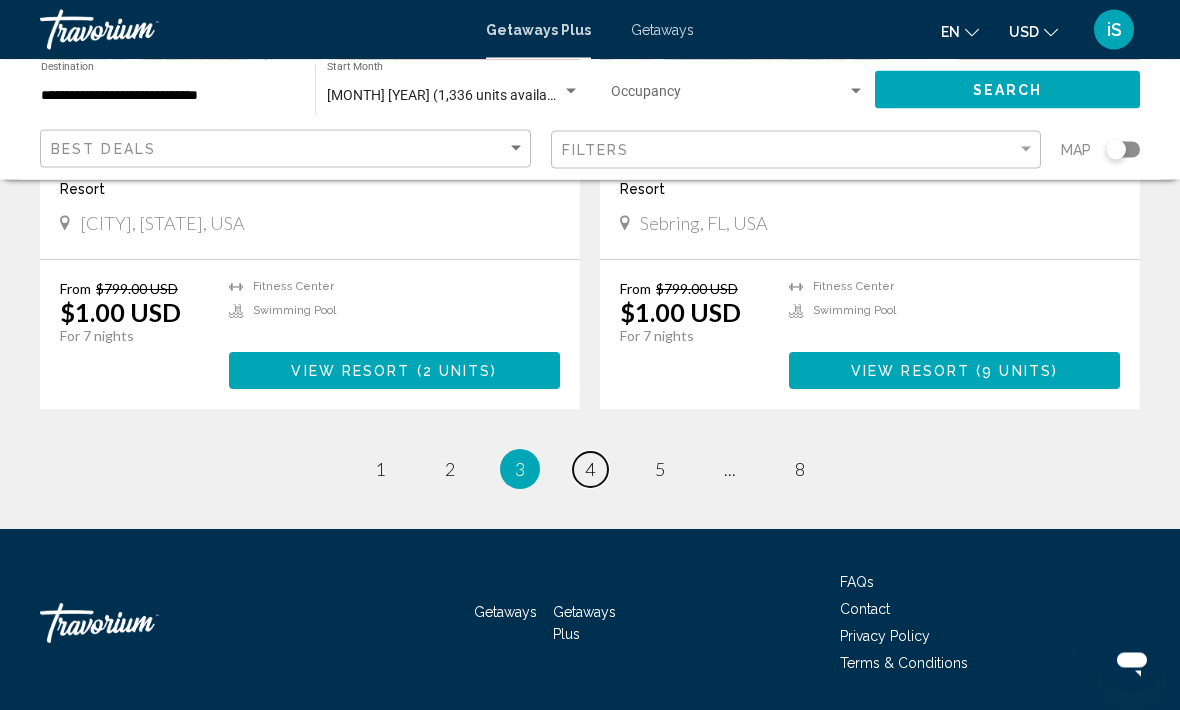 click on "4" at bounding box center [590, 470] 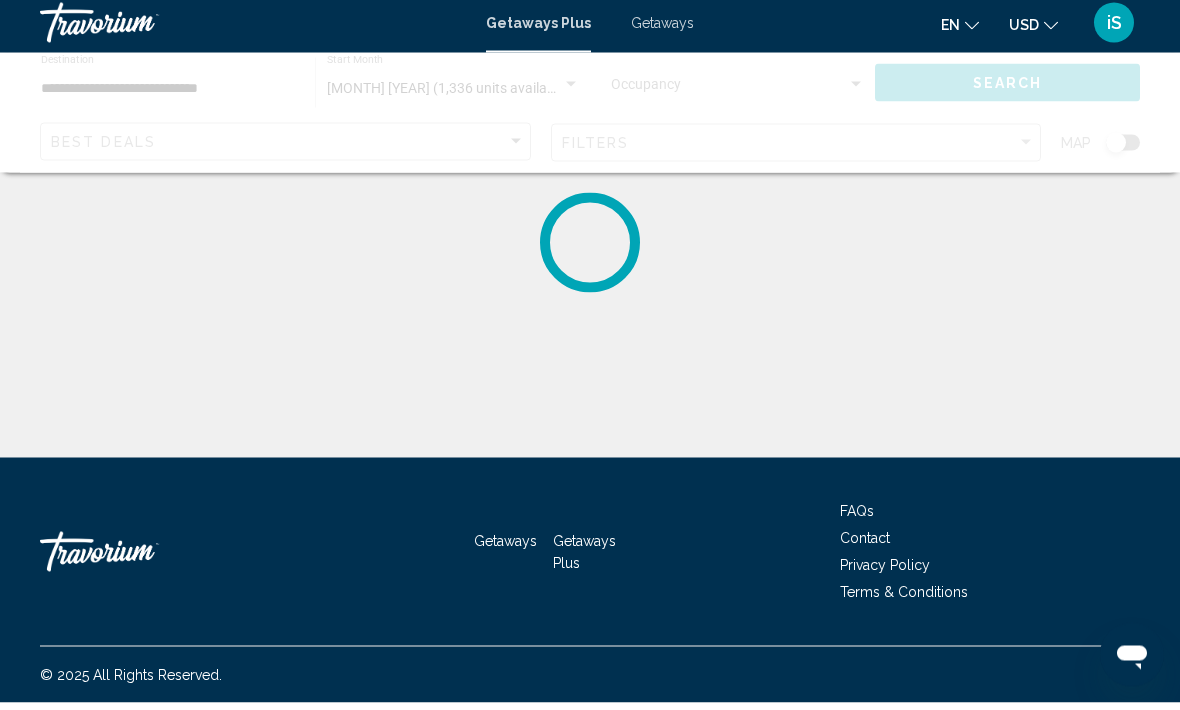 scroll, scrollTop: 0, scrollLeft: 0, axis: both 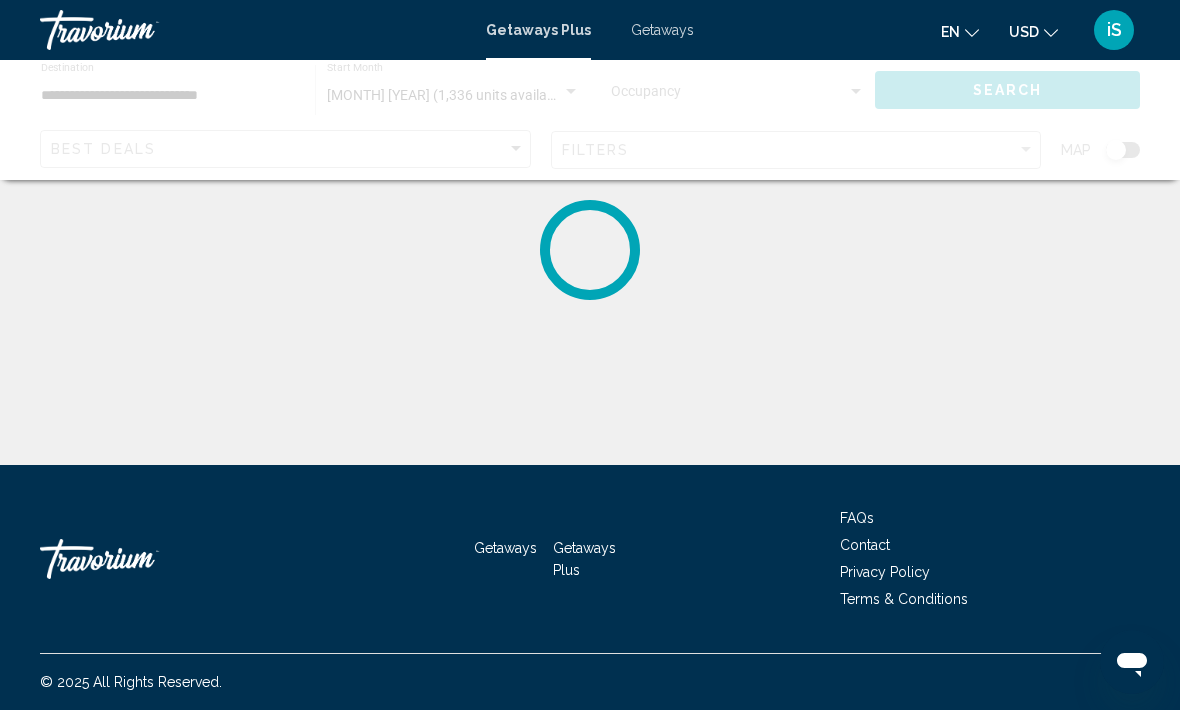 click on "Getaways Plus" at bounding box center [538, 30] 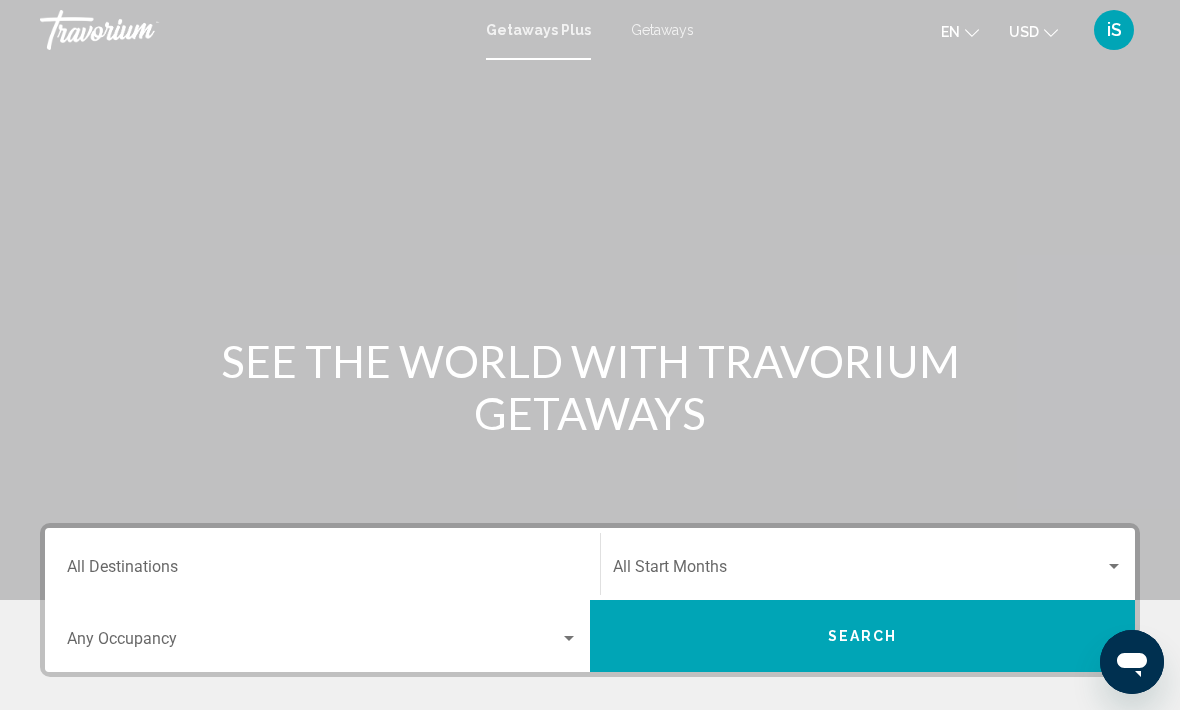 click on "Getaways" at bounding box center (662, 30) 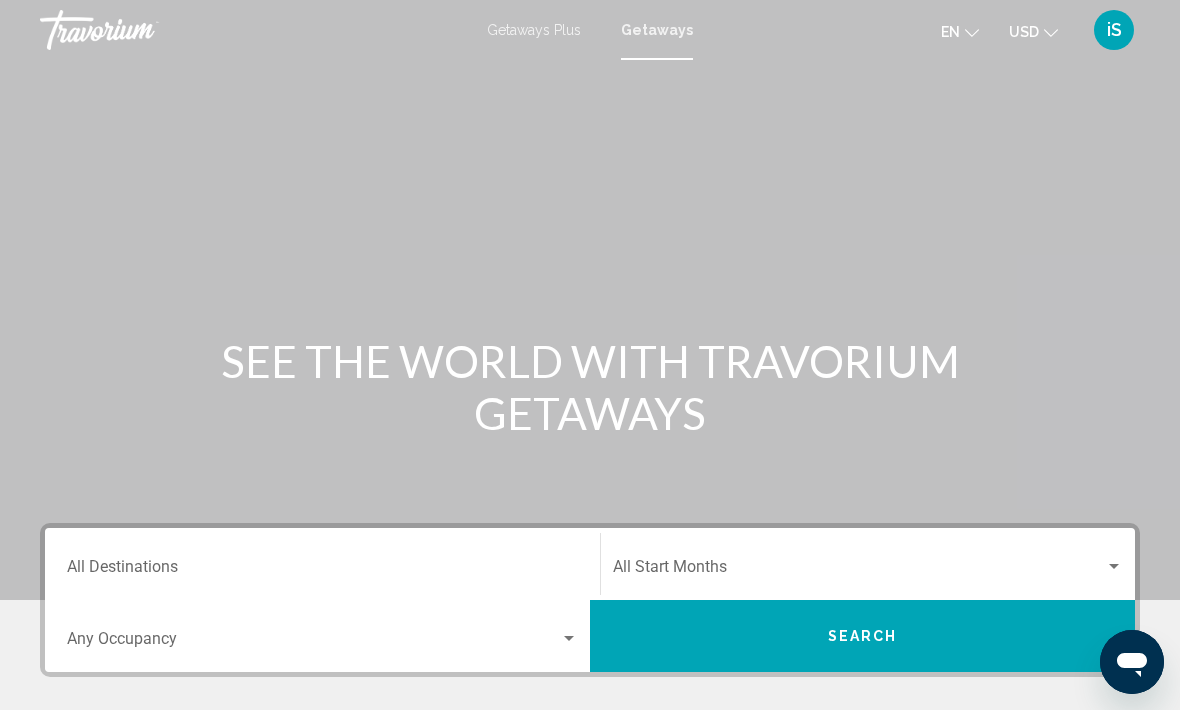 click on "Destination All Destinations" at bounding box center [322, 571] 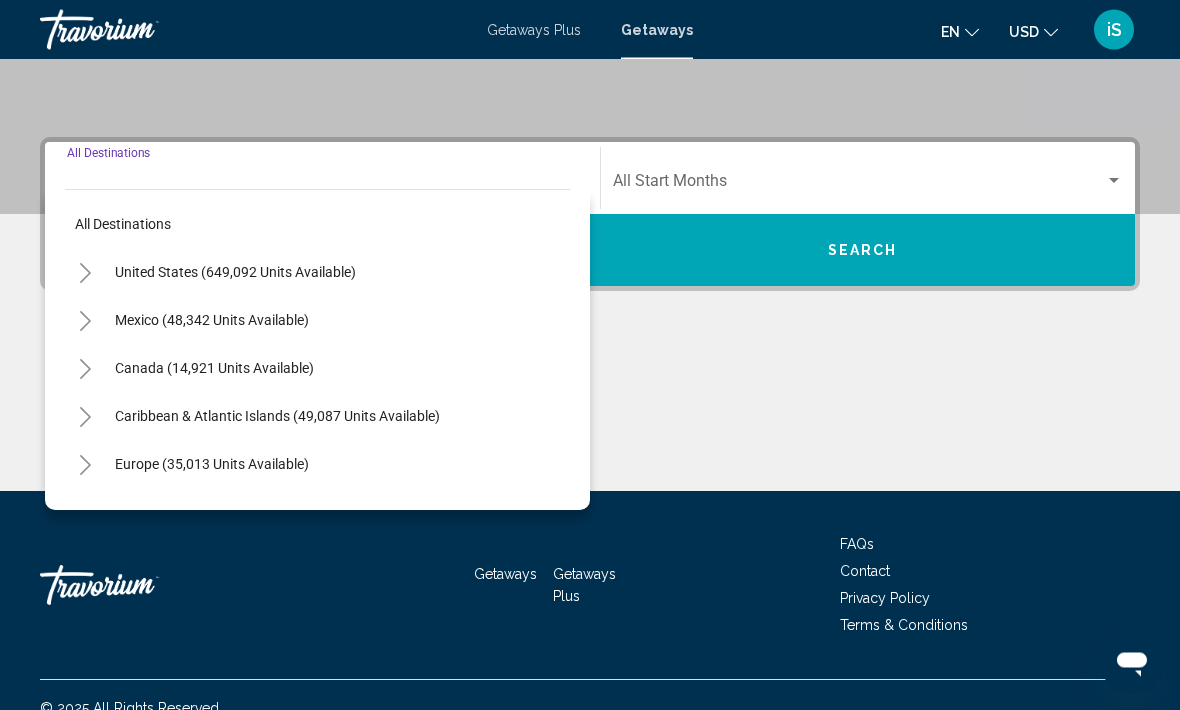 scroll, scrollTop: 412, scrollLeft: 0, axis: vertical 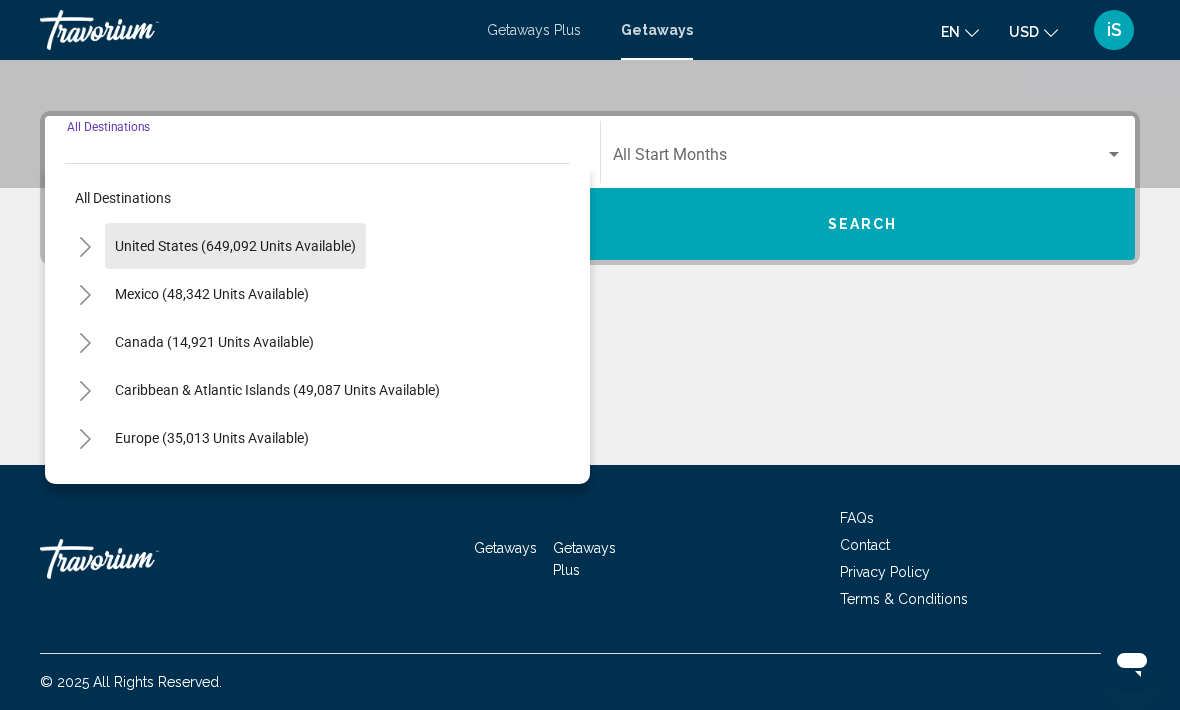 click on "United States (649,092 units available)" at bounding box center (212, 294) 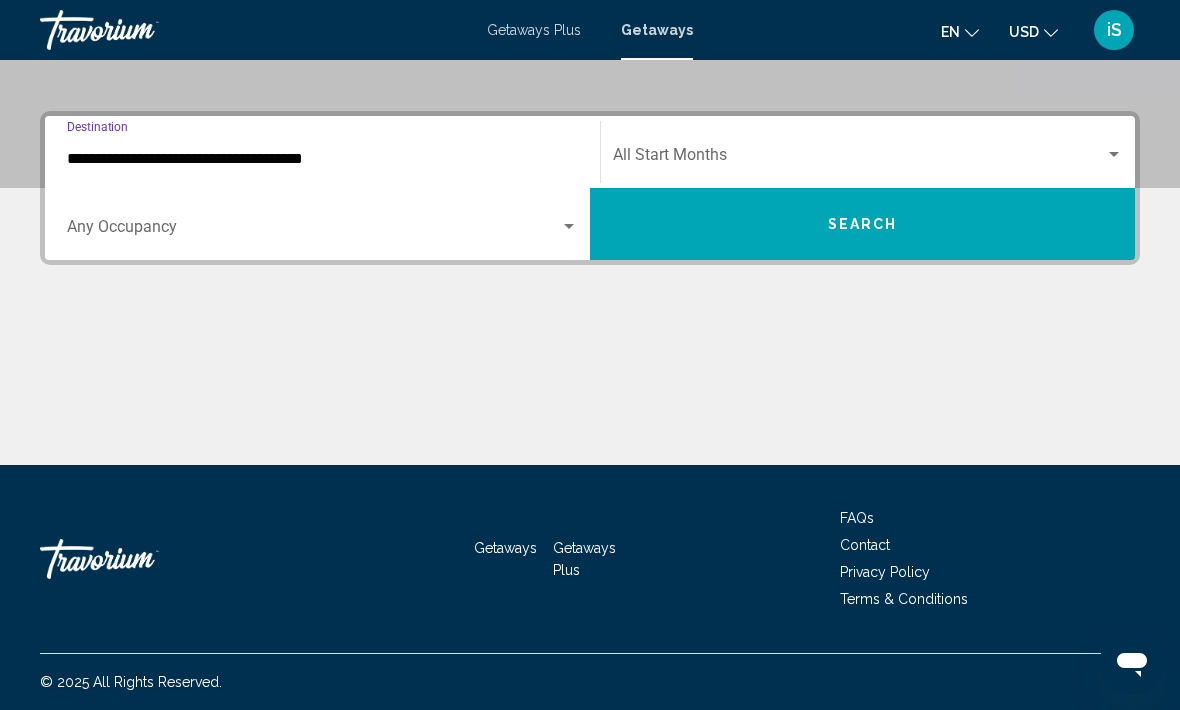 click at bounding box center (313, 231) 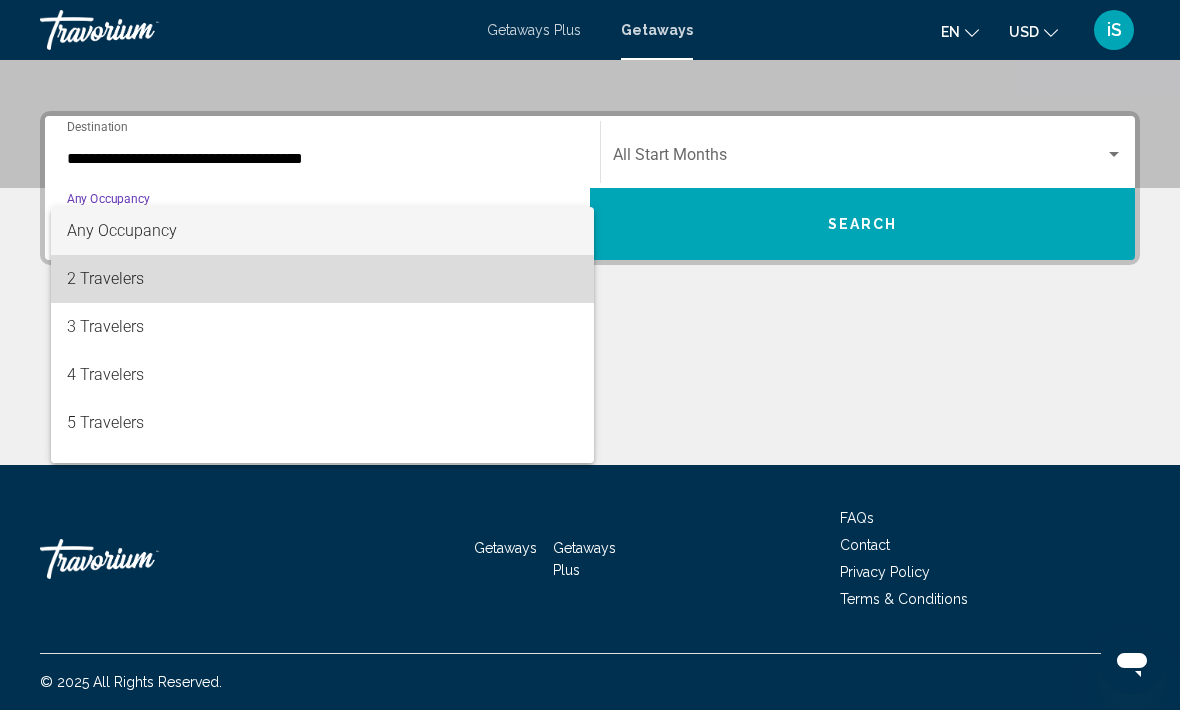 click on "2 Travelers" at bounding box center (322, 279) 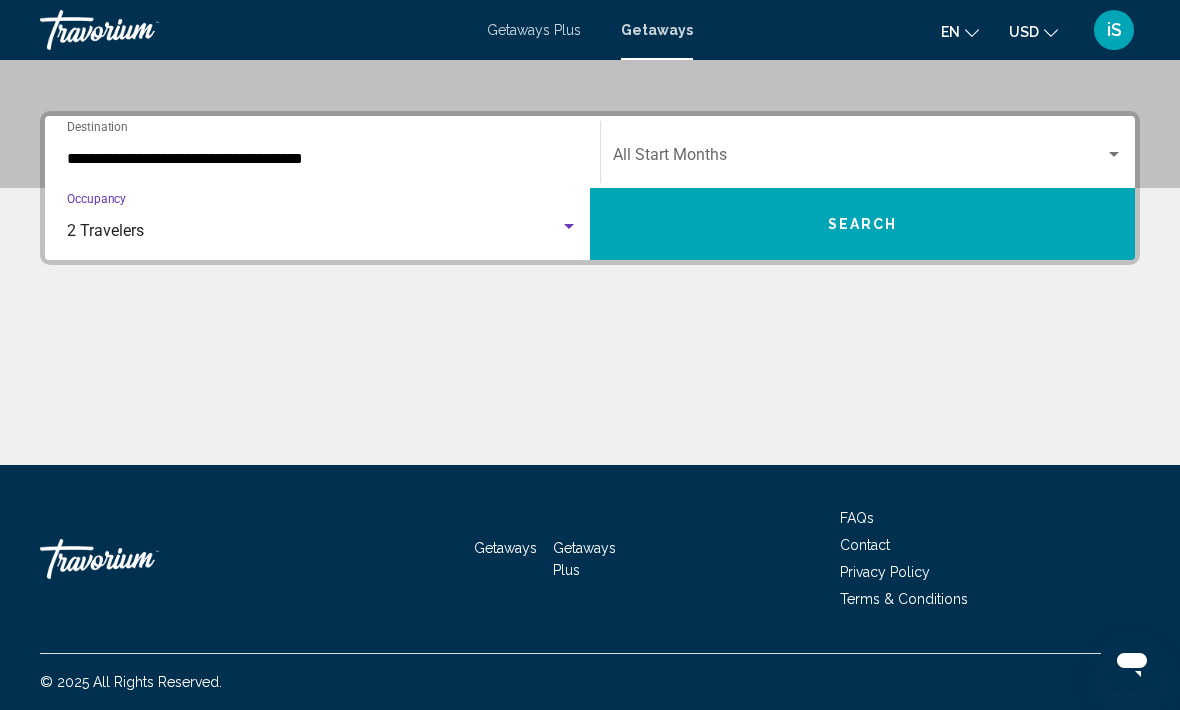 click on "**********" at bounding box center [322, 159] 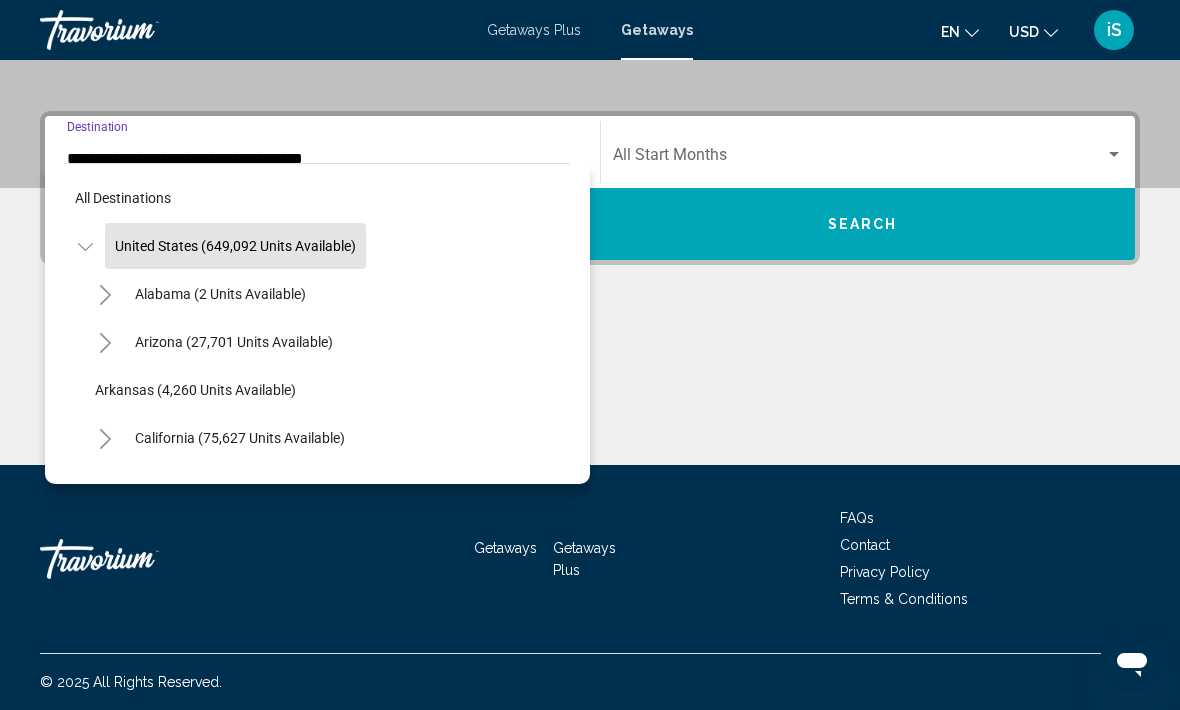 scroll, scrollTop: 303, scrollLeft: 0, axis: vertical 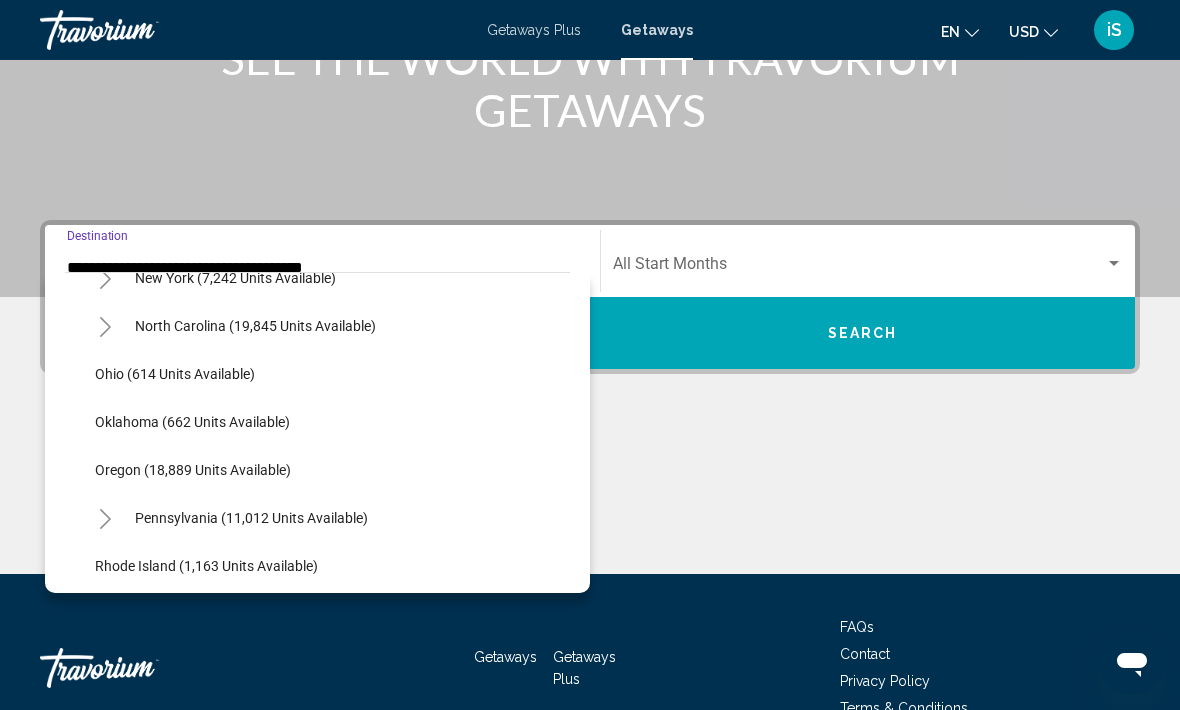click on "Oregon (18,889 units available)" 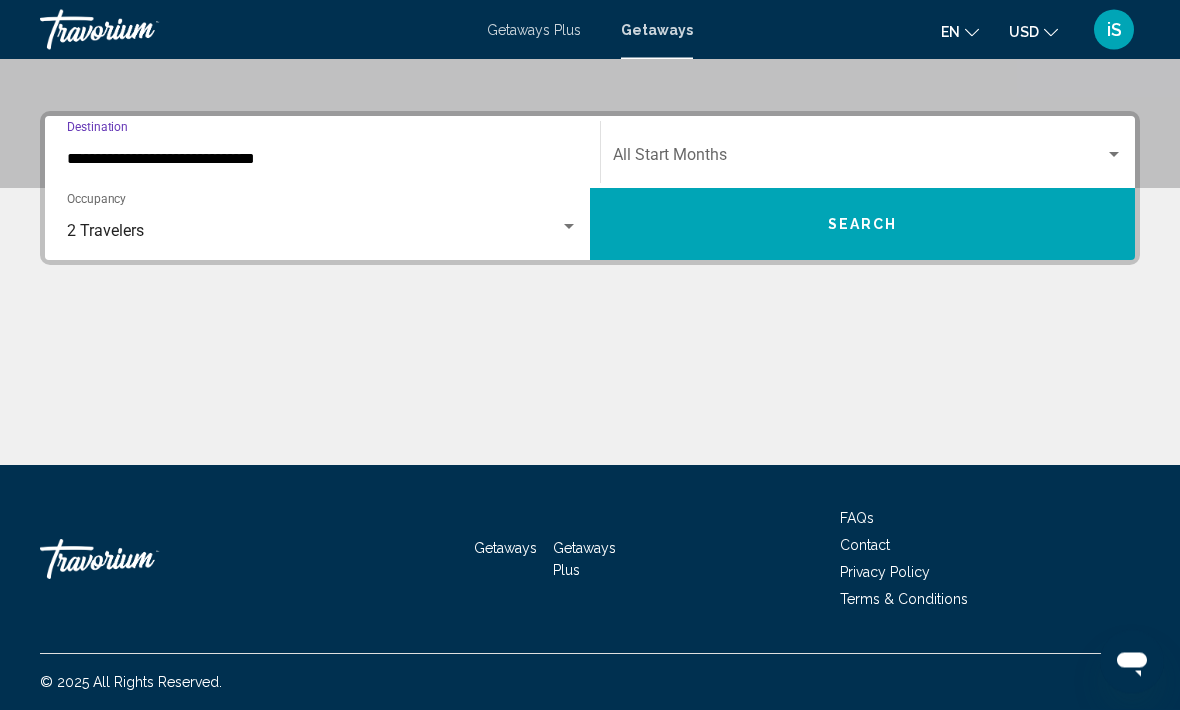scroll, scrollTop: 412, scrollLeft: 0, axis: vertical 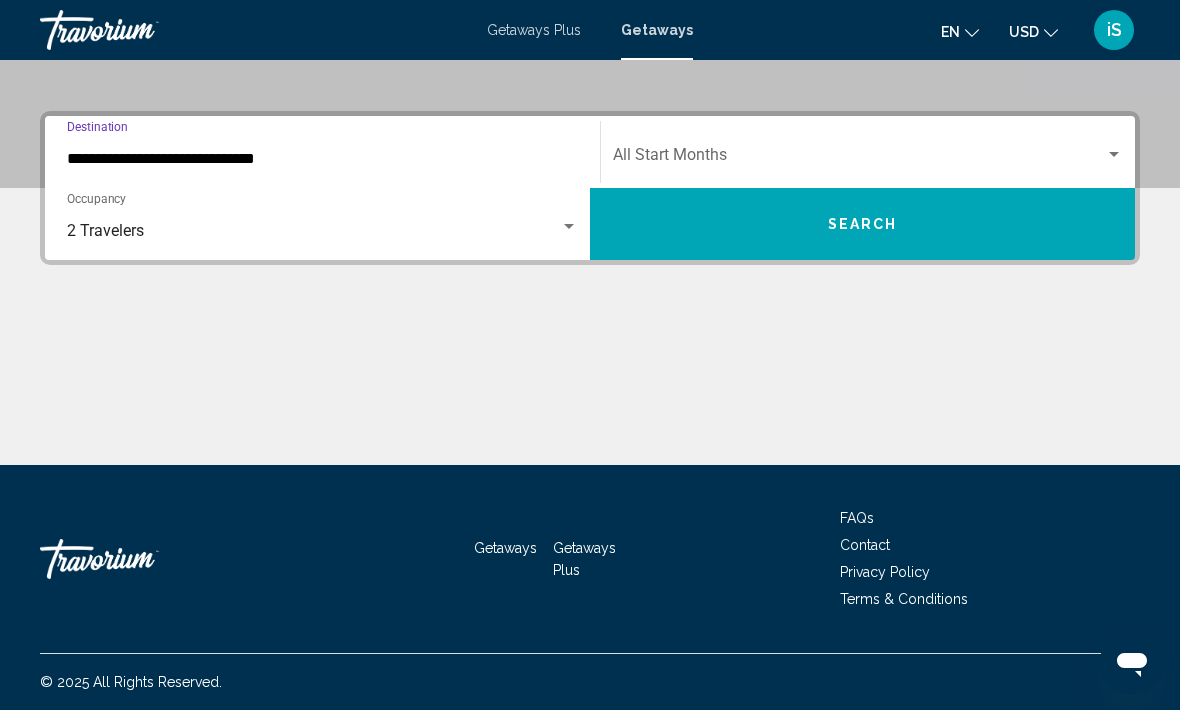 click at bounding box center (859, 159) 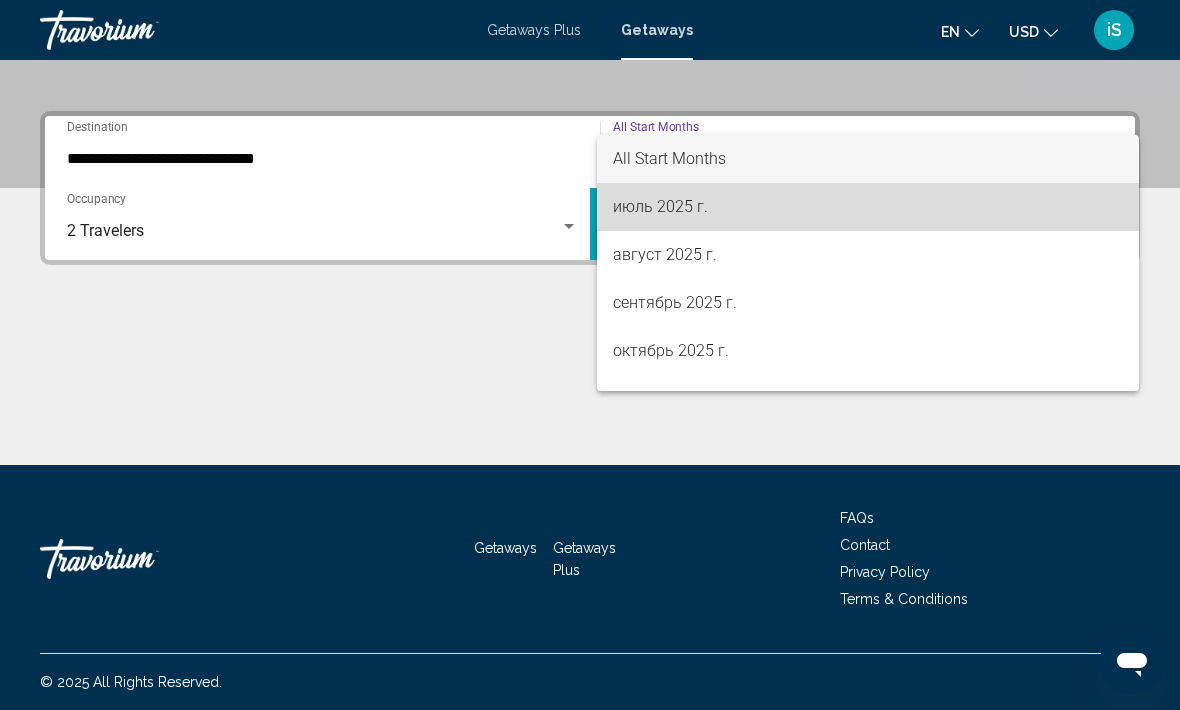 click on "июль 2025 г." at bounding box center (868, 207) 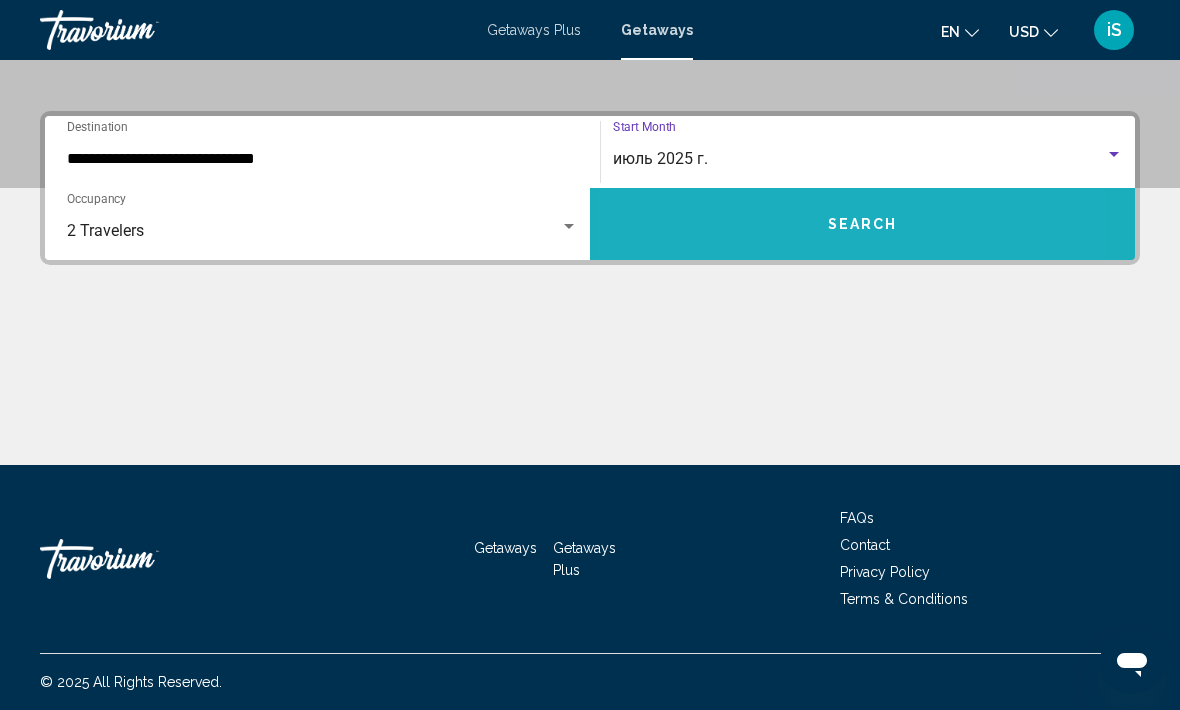 click on "Search" at bounding box center (862, 224) 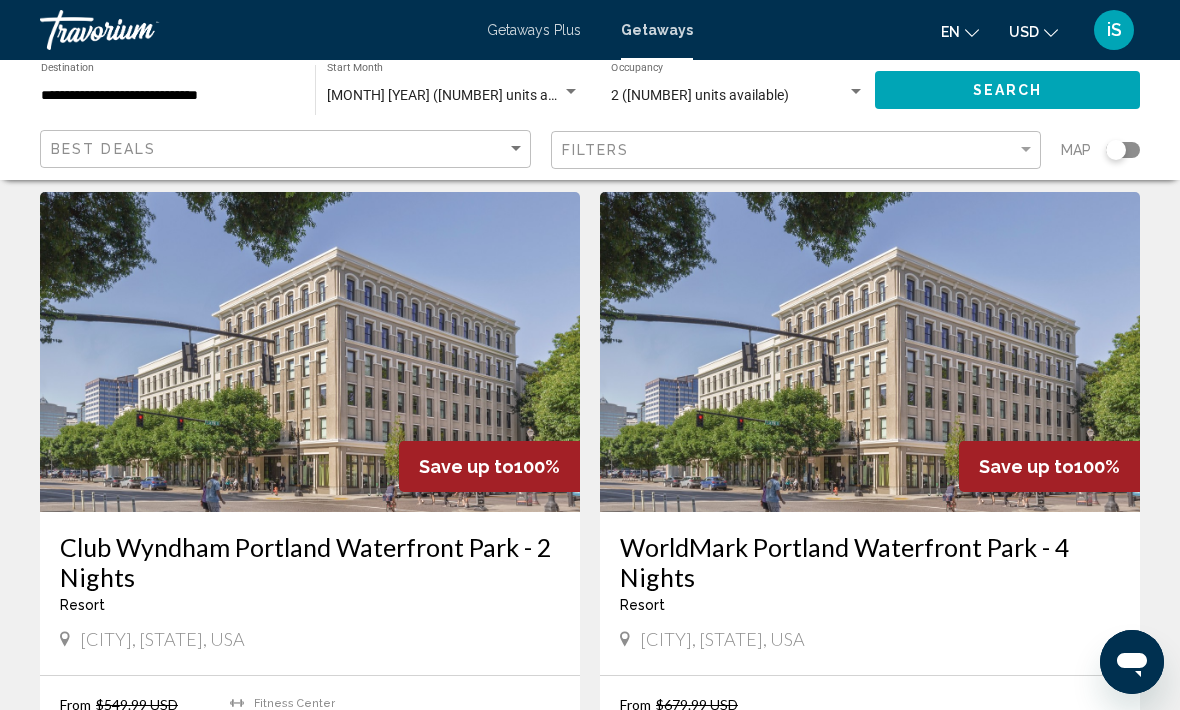 scroll, scrollTop: 92, scrollLeft: 0, axis: vertical 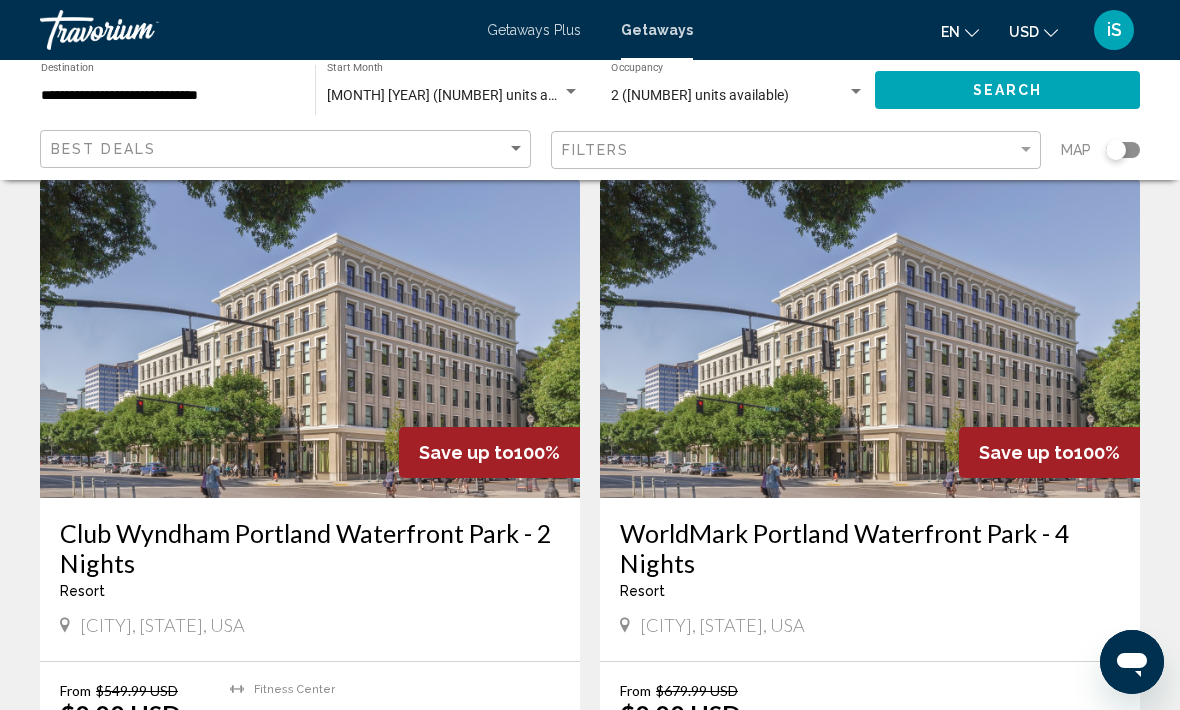 click on "WorldMark Portland Waterfront Park - 4 Nights" at bounding box center [870, 548] 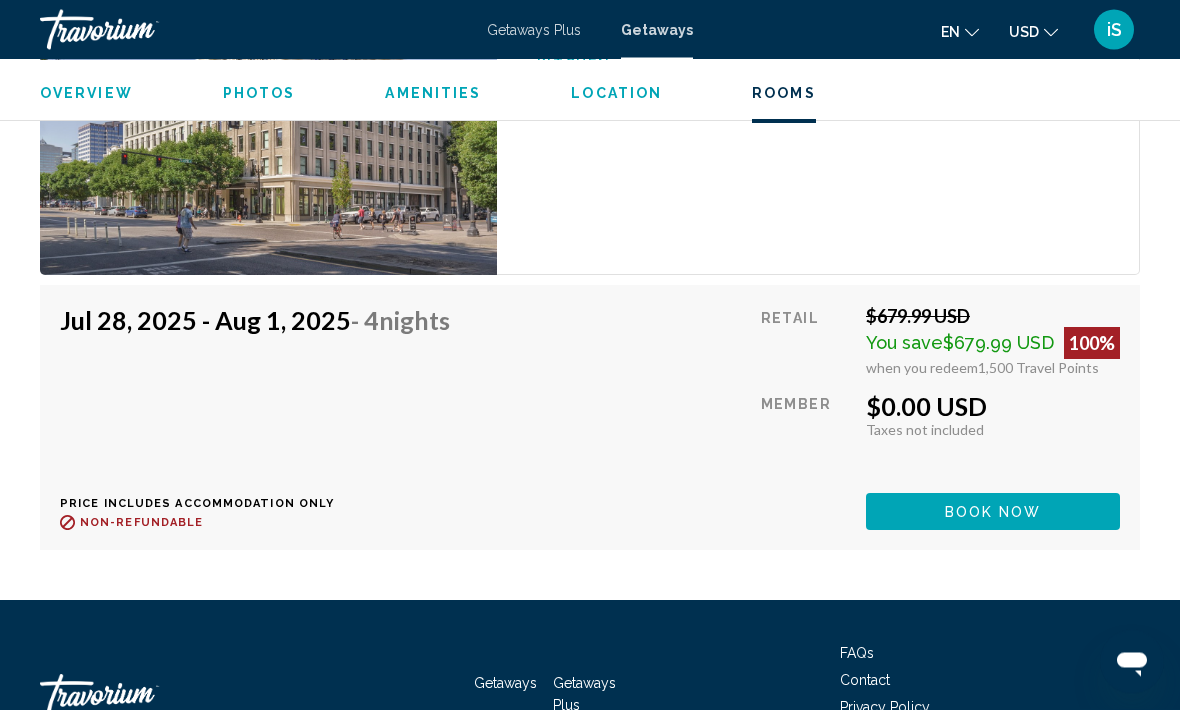 scroll, scrollTop: 3652, scrollLeft: 0, axis: vertical 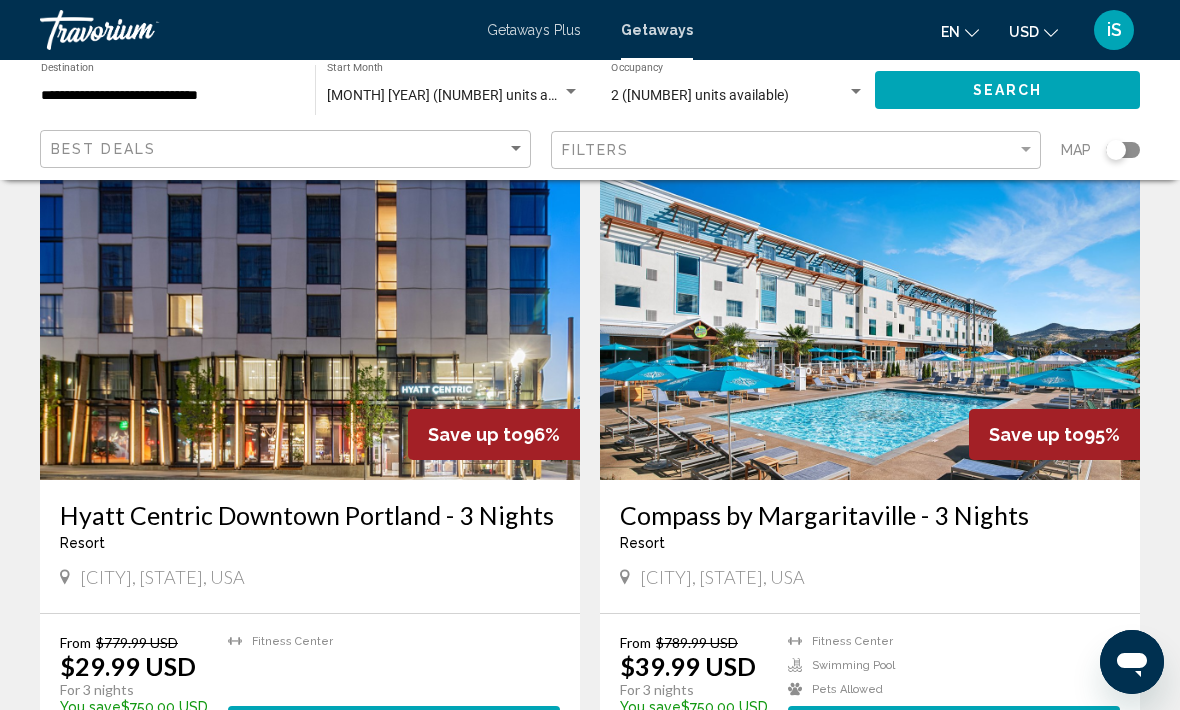 click on "View Resort" at bounding box center (345, 726) 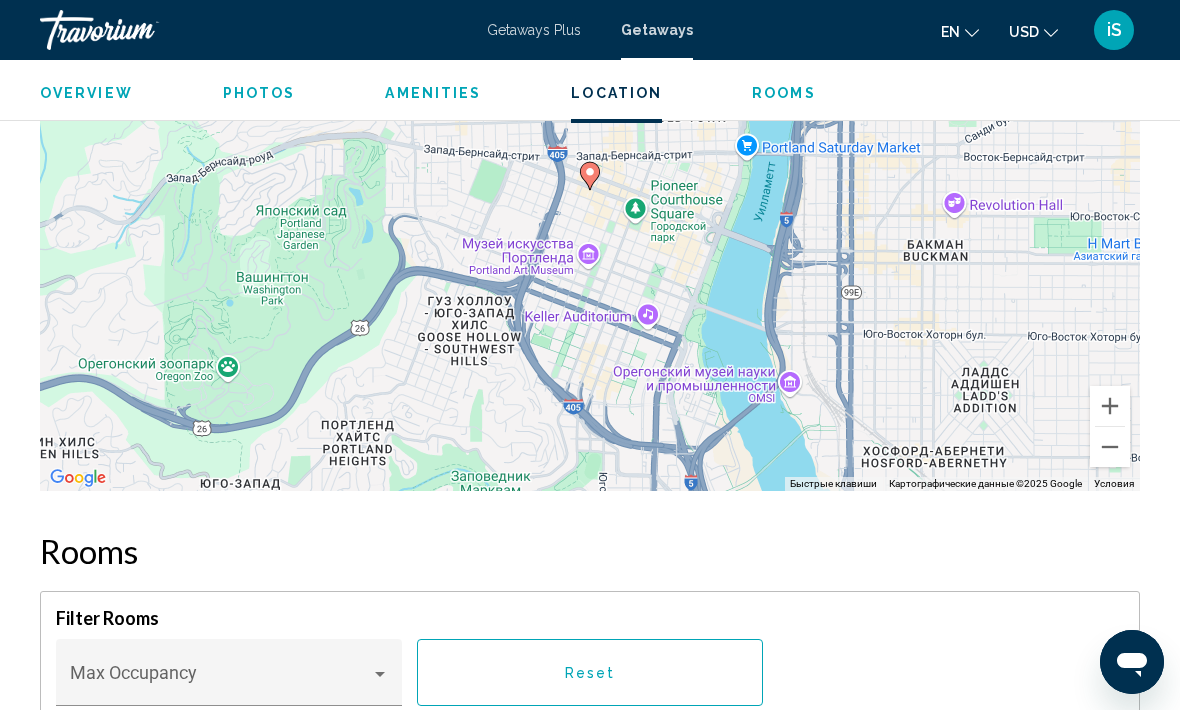 scroll, scrollTop: 97, scrollLeft: 0, axis: vertical 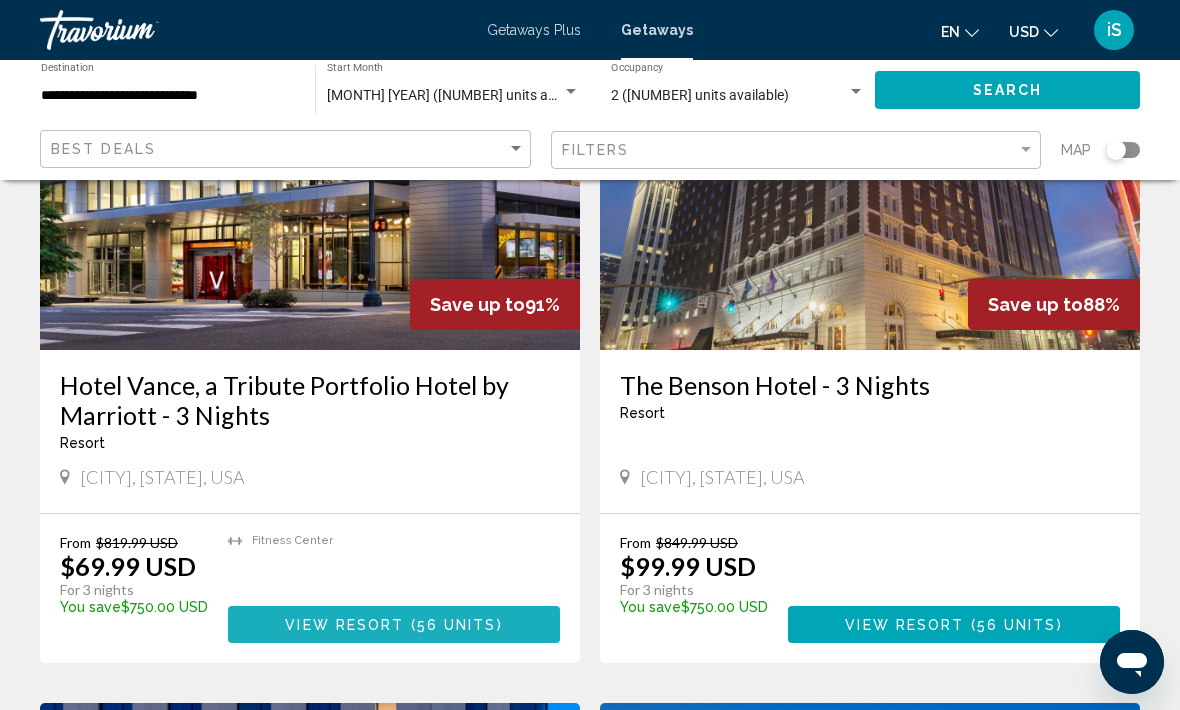 click on "View Resort" at bounding box center [344, 625] 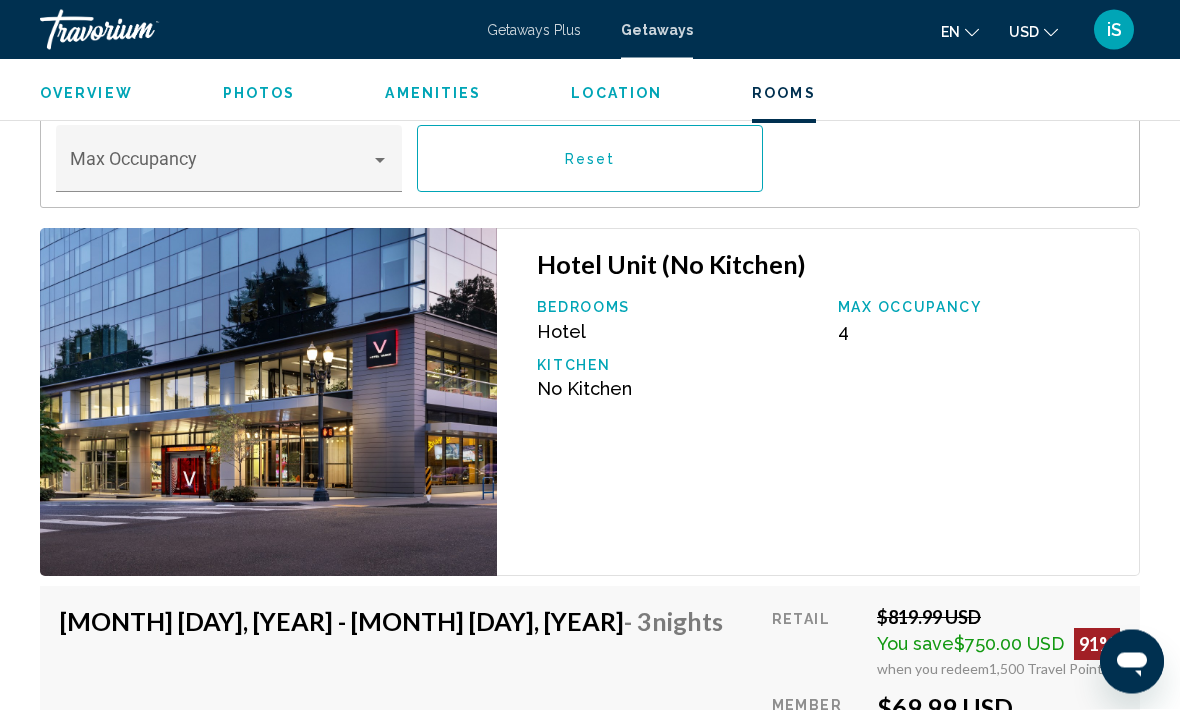 scroll, scrollTop: 3115, scrollLeft: 0, axis: vertical 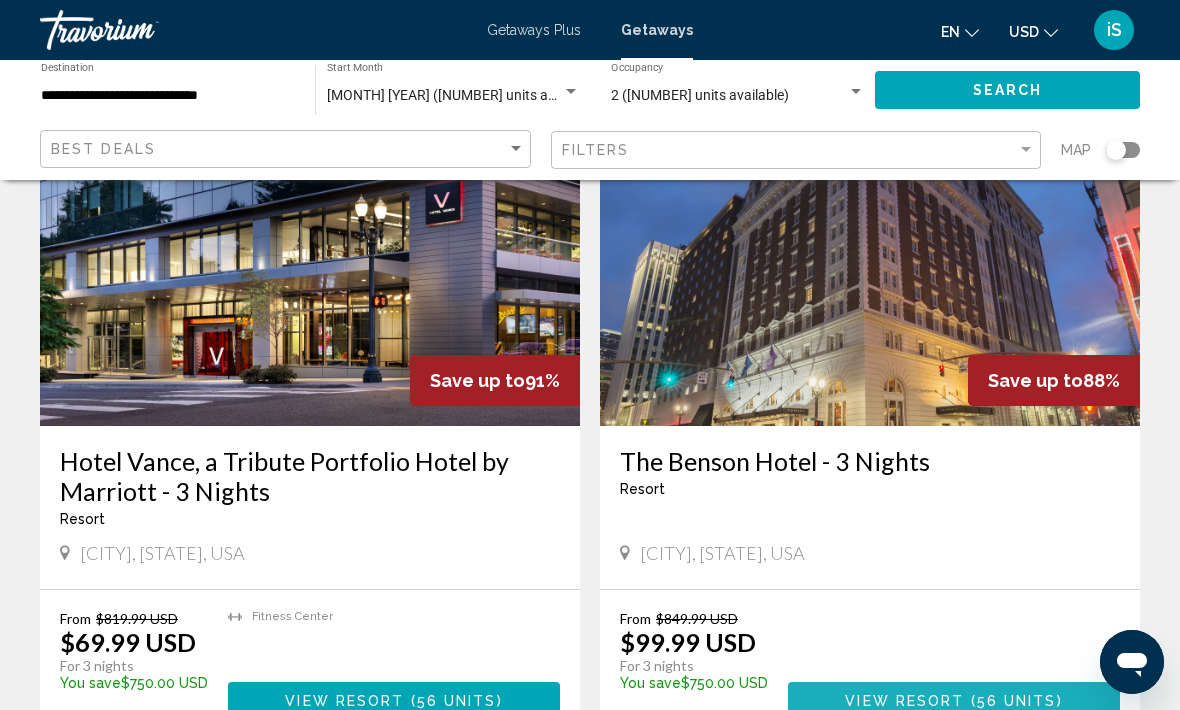 click on "View Resort" at bounding box center [904, 701] 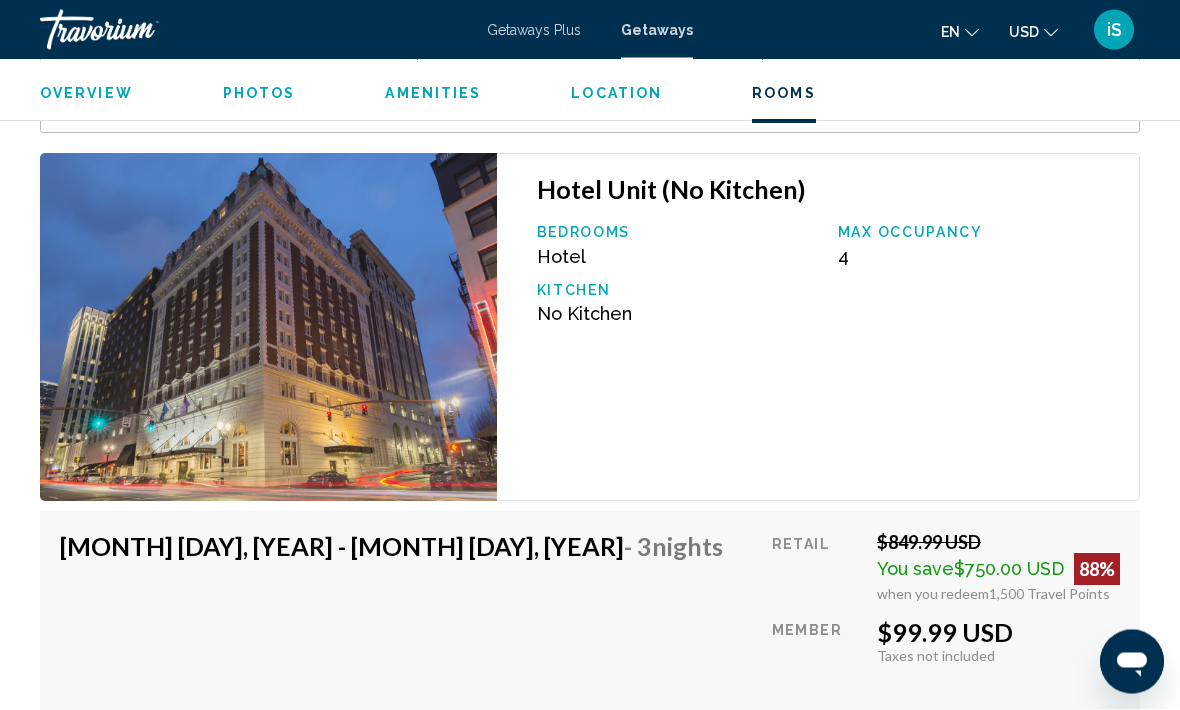 scroll, scrollTop: 3206, scrollLeft: 0, axis: vertical 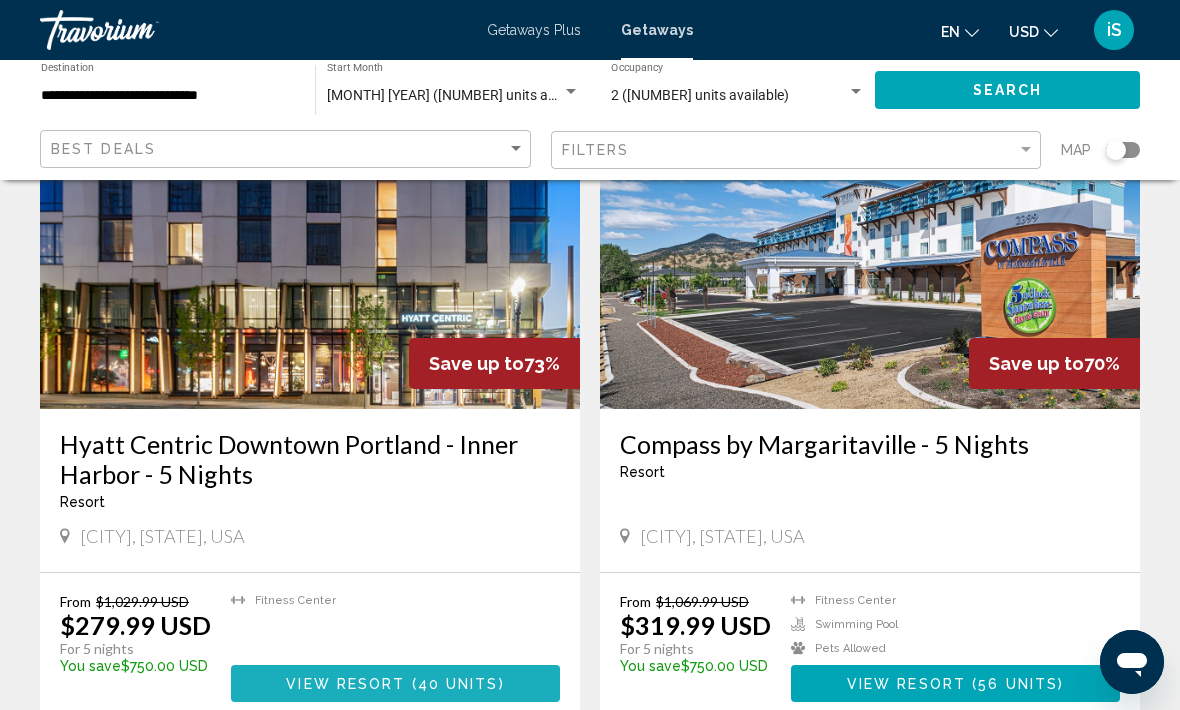 click on "View Resort    ( 40 units )" at bounding box center [395, 683] 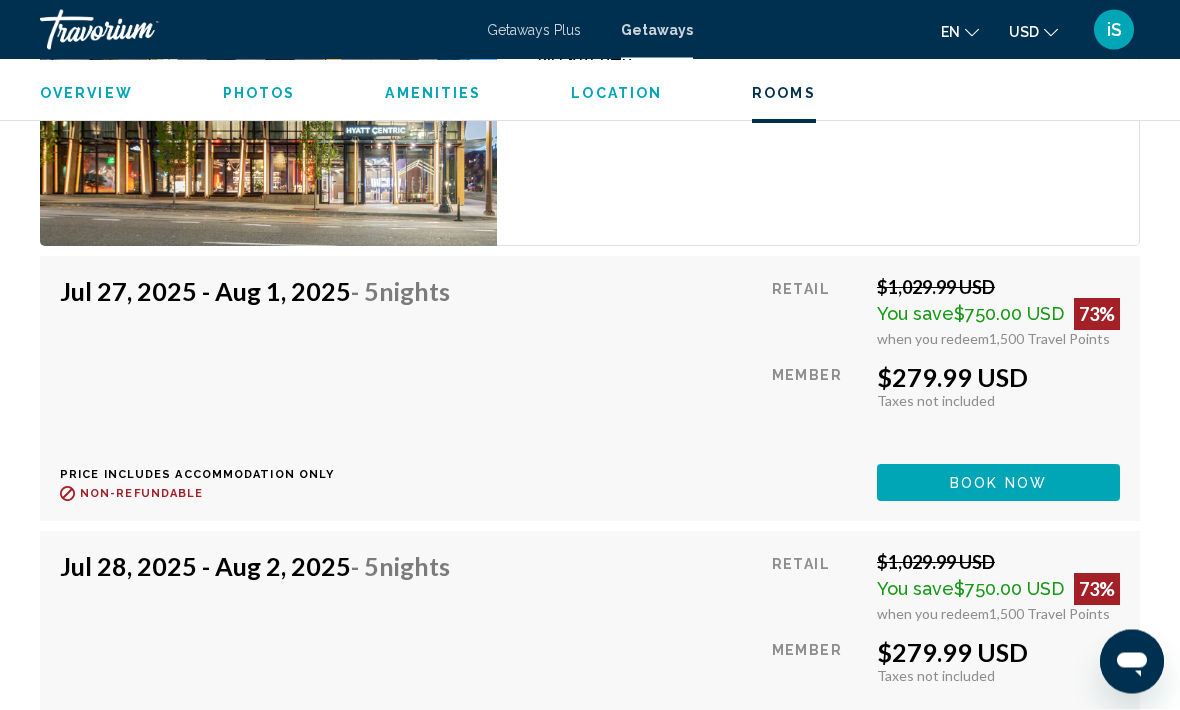 scroll, scrollTop: 3250, scrollLeft: 0, axis: vertical 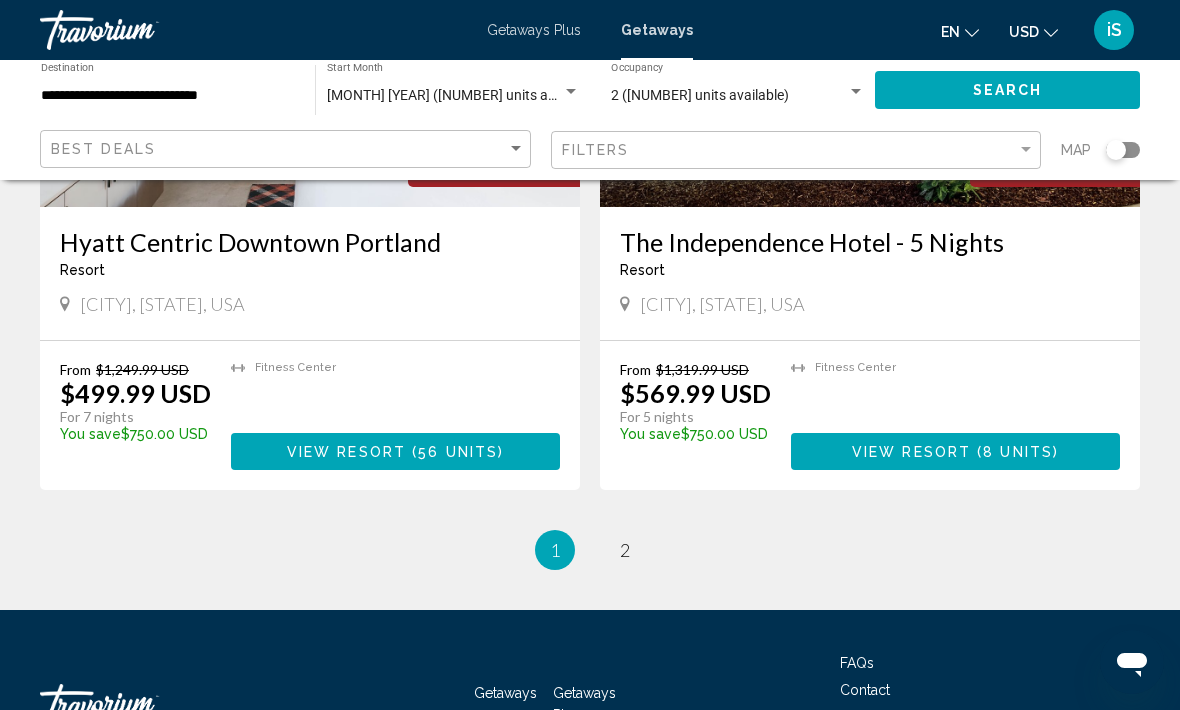 click on "View Resort" at bounding box center [346, 452] 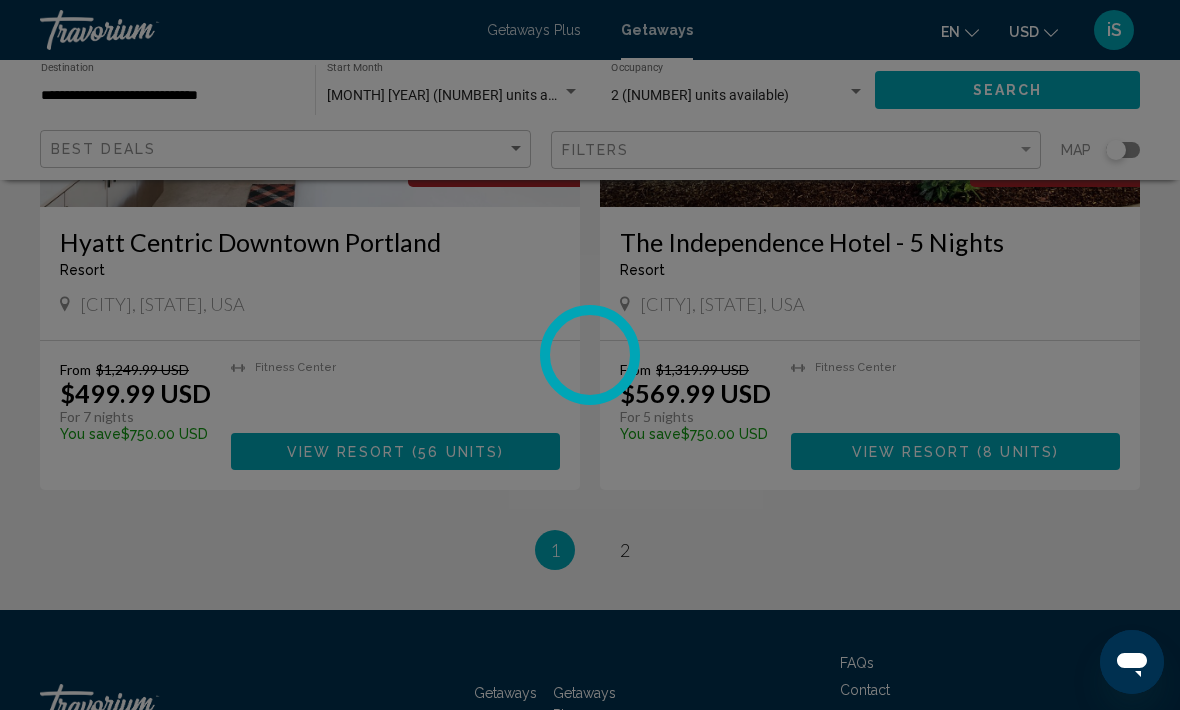 scroll, scrollTop: 0, scrollLeft: 0, axis: both 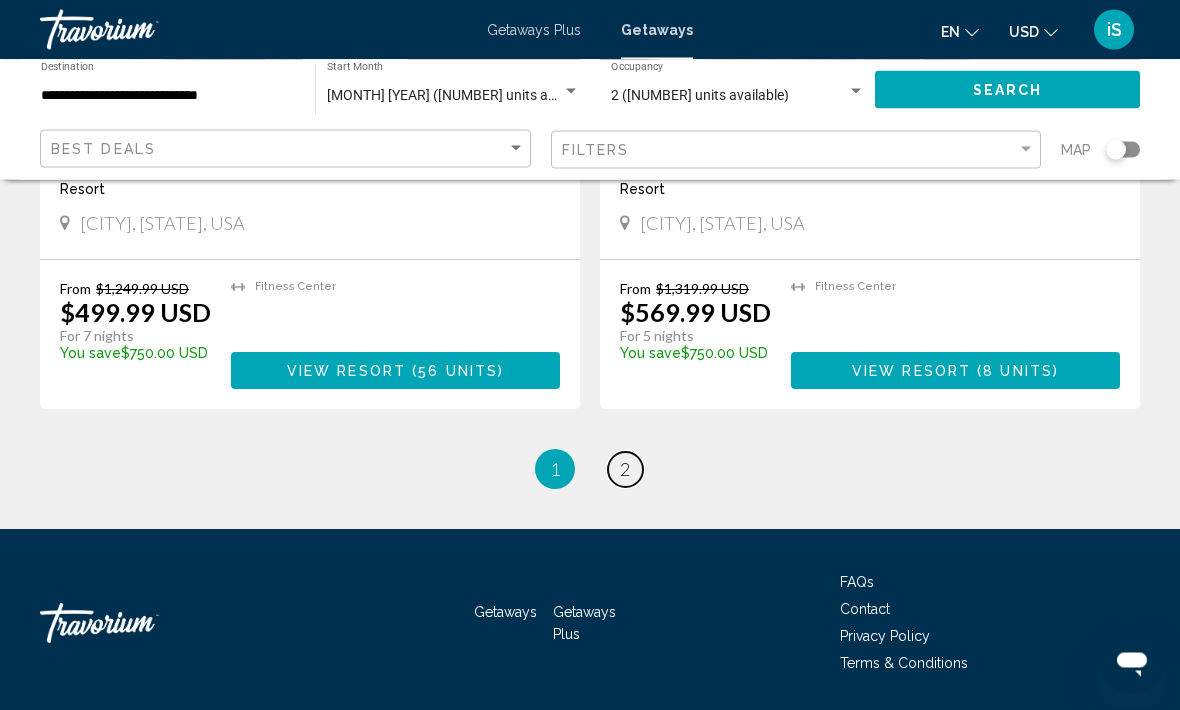 click on "page  2" at bounding box center [625, 470] 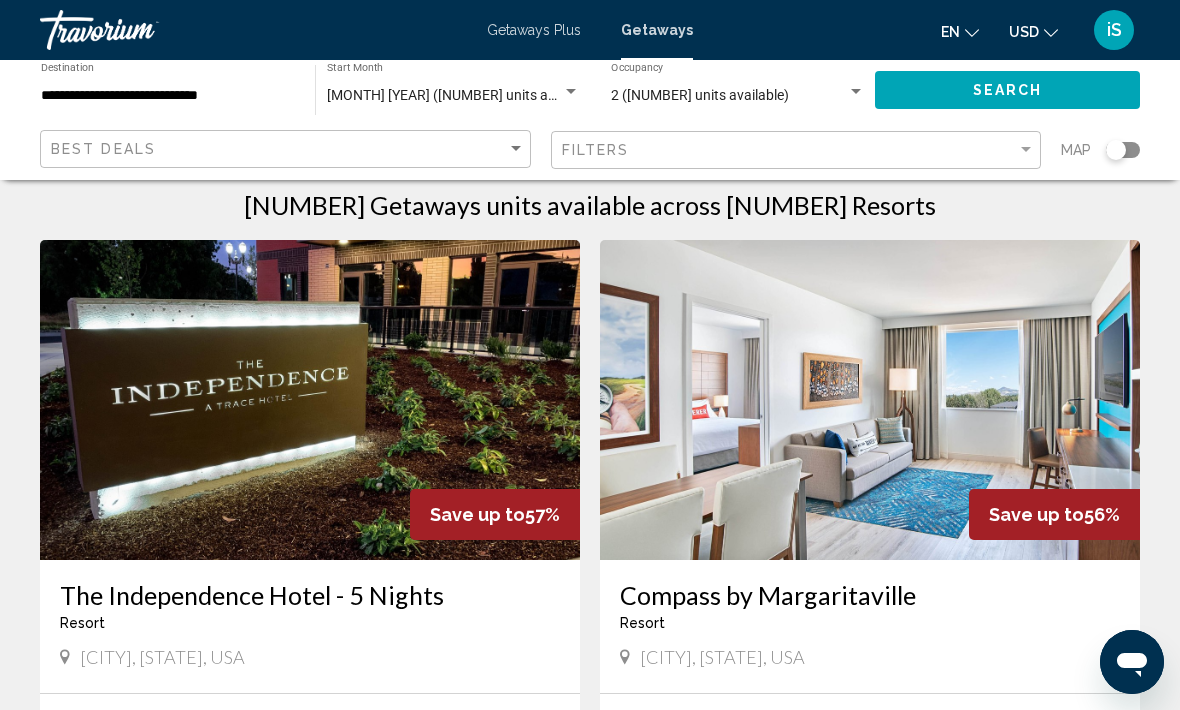 scroll, scrollTop: 0, scrollLeft: 0, axis: both 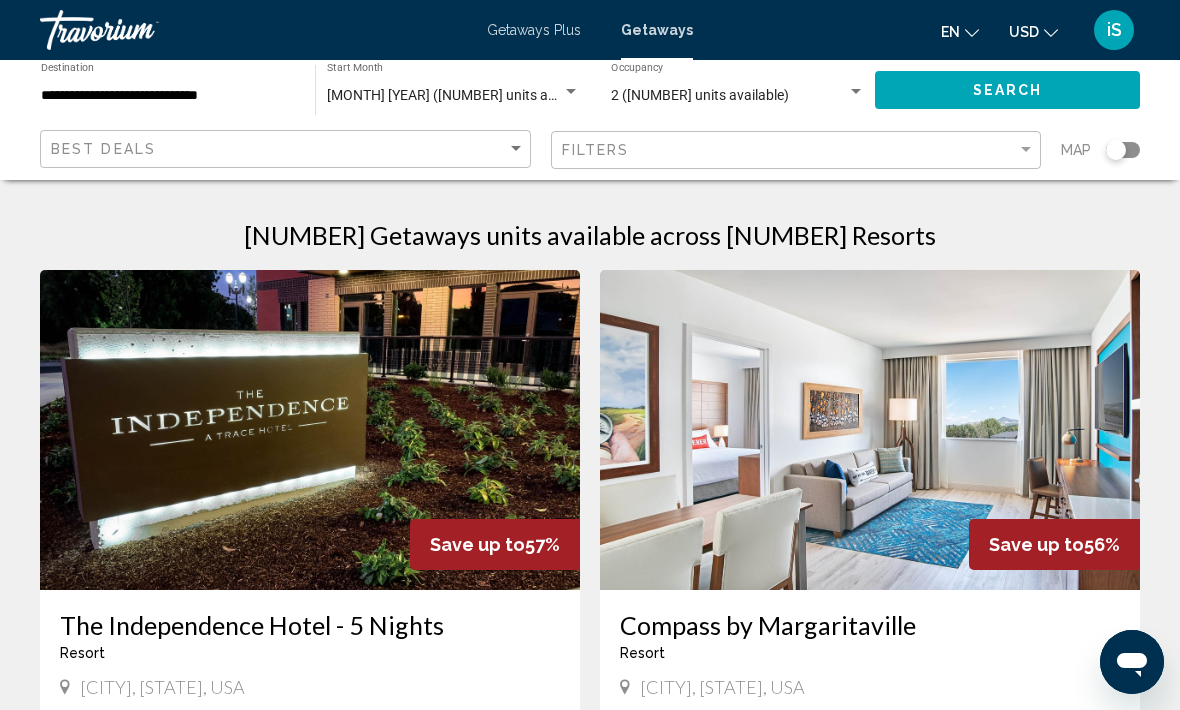 click on "**********" at bounding box center [168, 96] 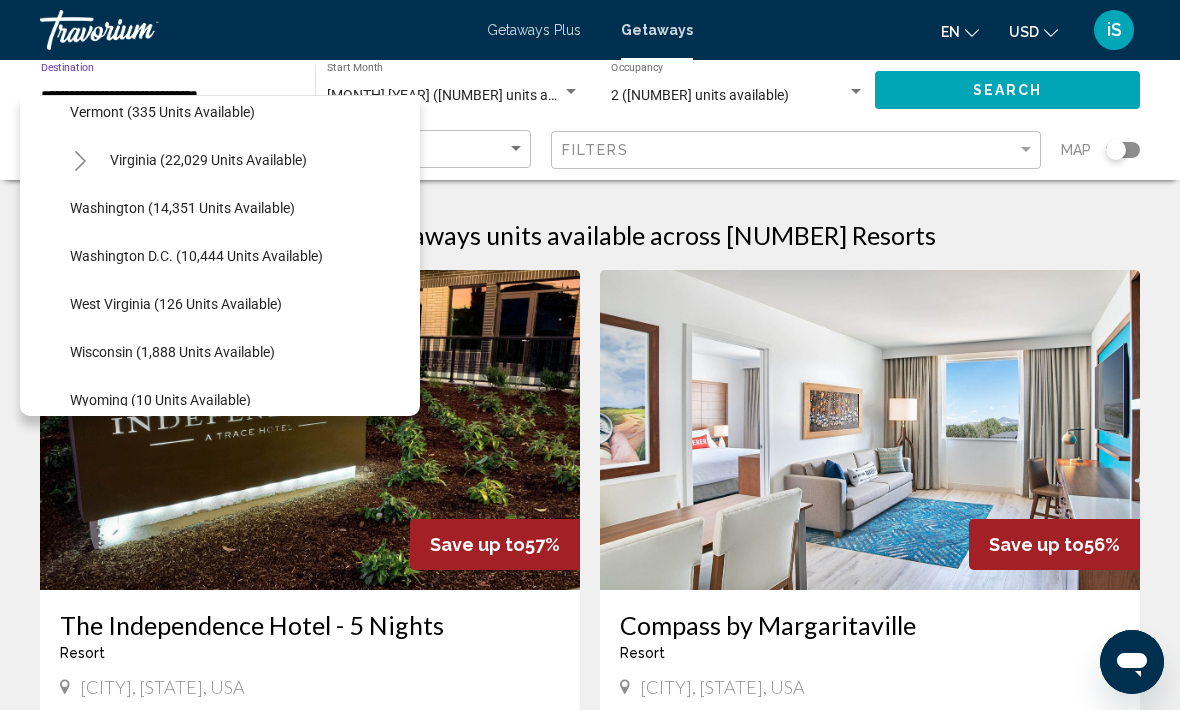 scroll, scrollTop: 1986, scrollLeft: 0, axis: vertical 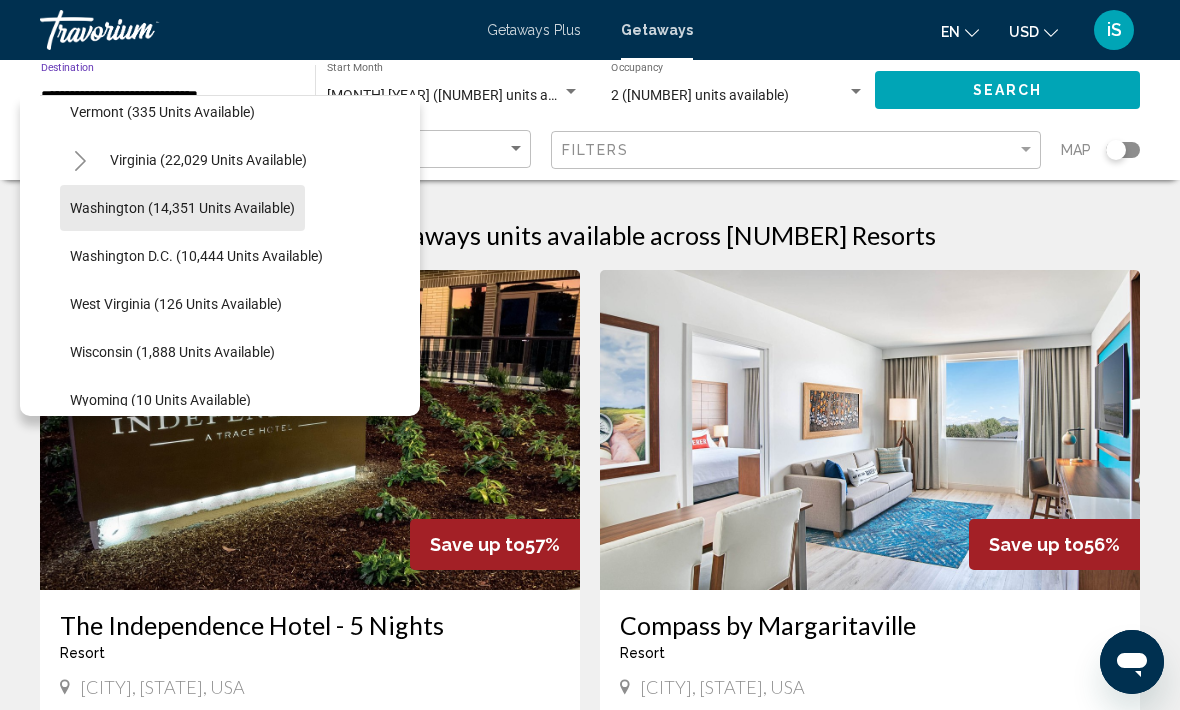 click on "Washington (14,351 units available)" 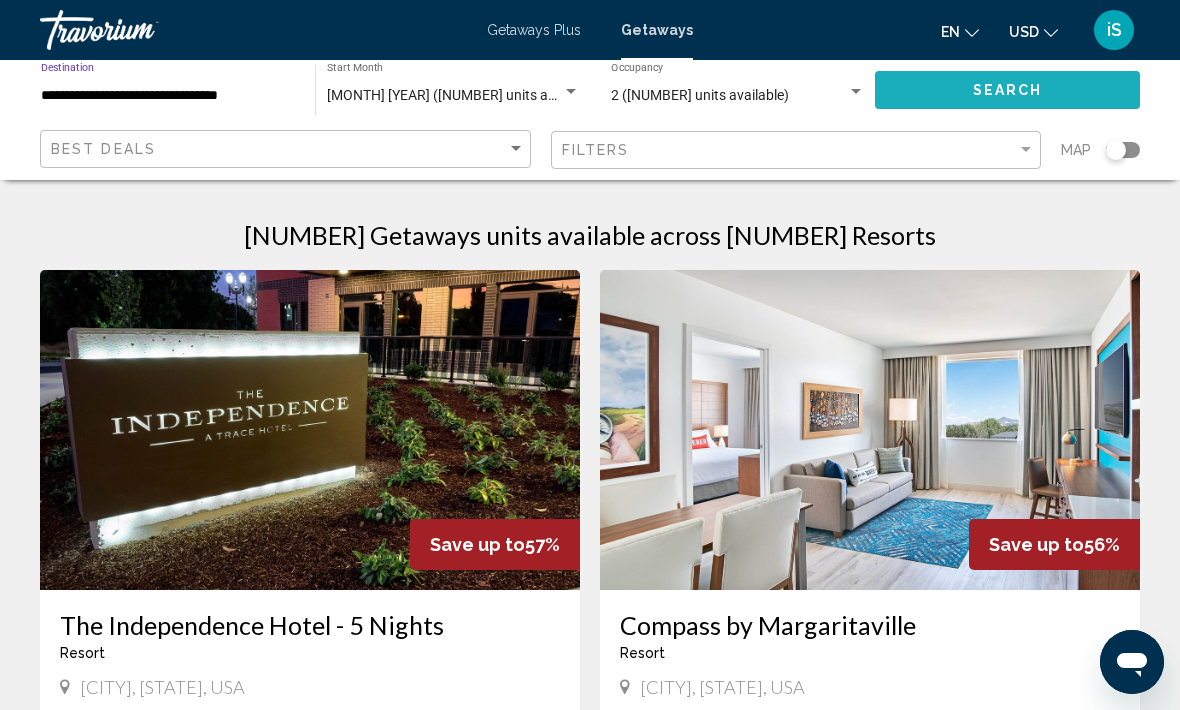 click on "Search" 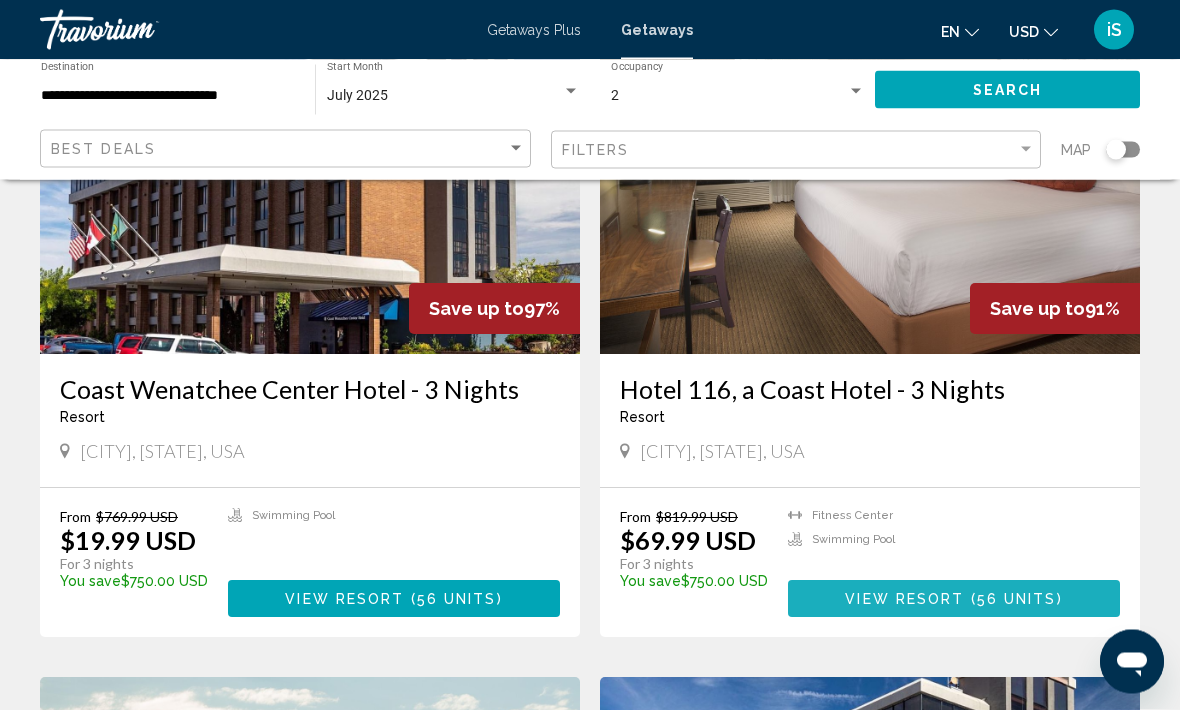 scroll, scrollTop: 236, scrollLeft: 0, axis: vertical 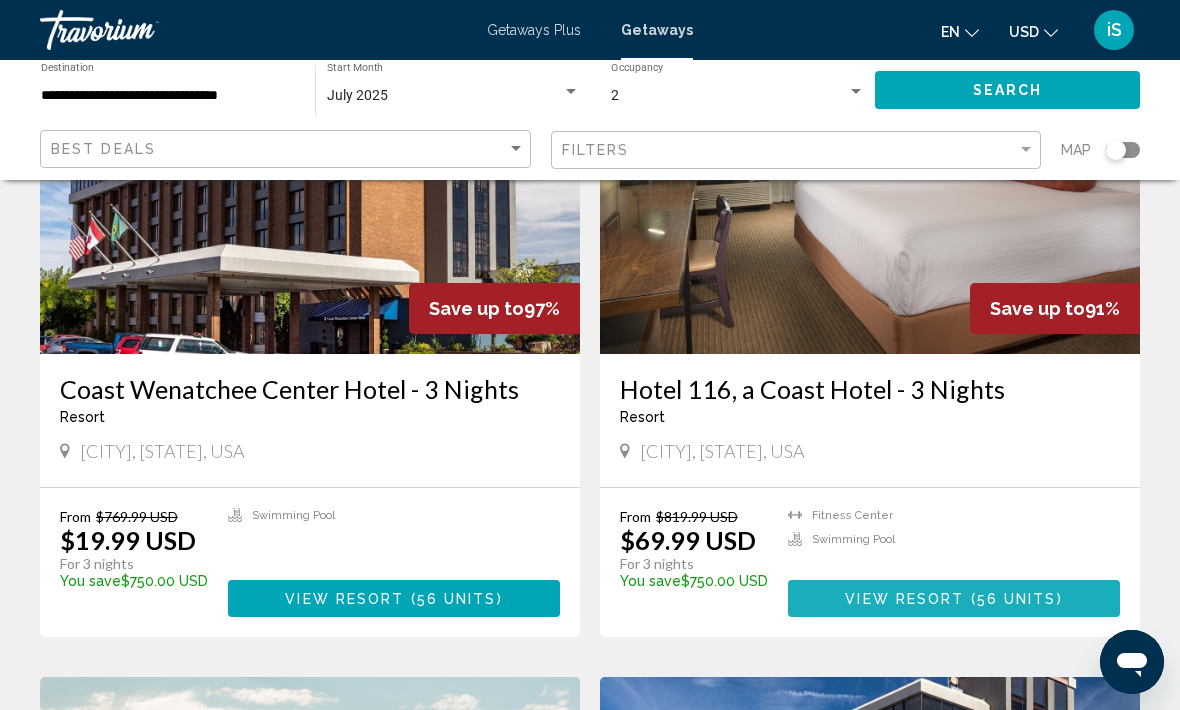 click on "View Resort" at bounding box center (904, 599) 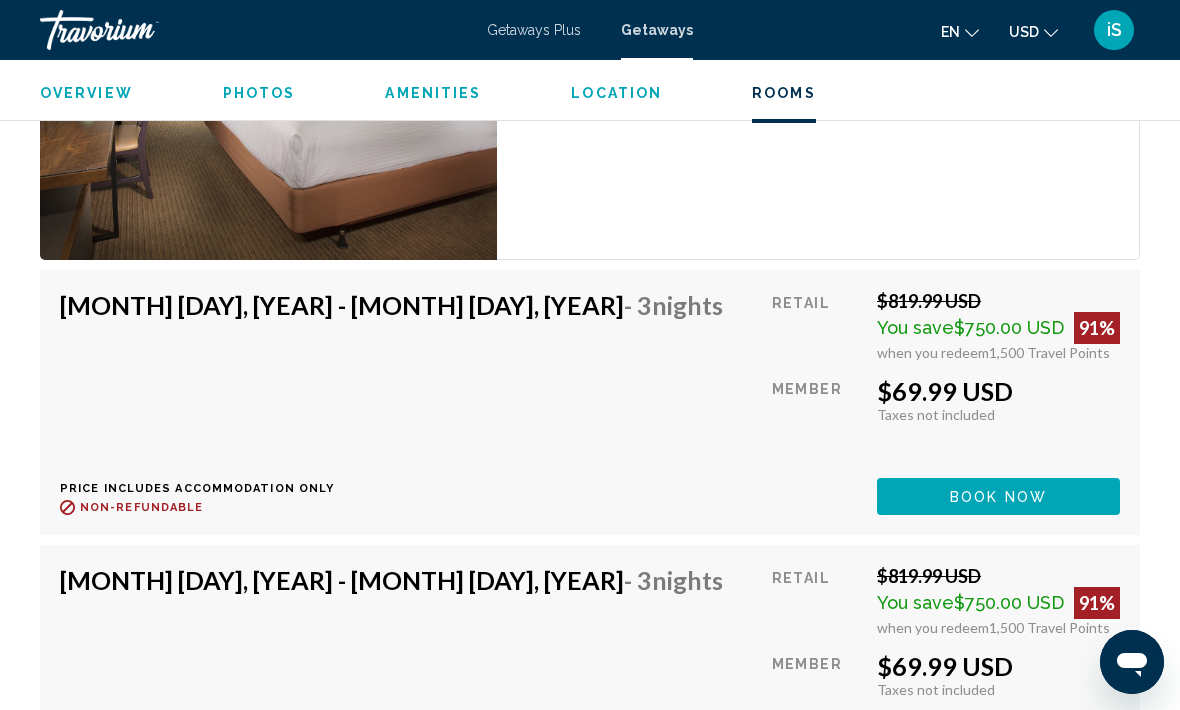 scroll, scrollTop: 3481, scrollLeft: 0, axis: vertical 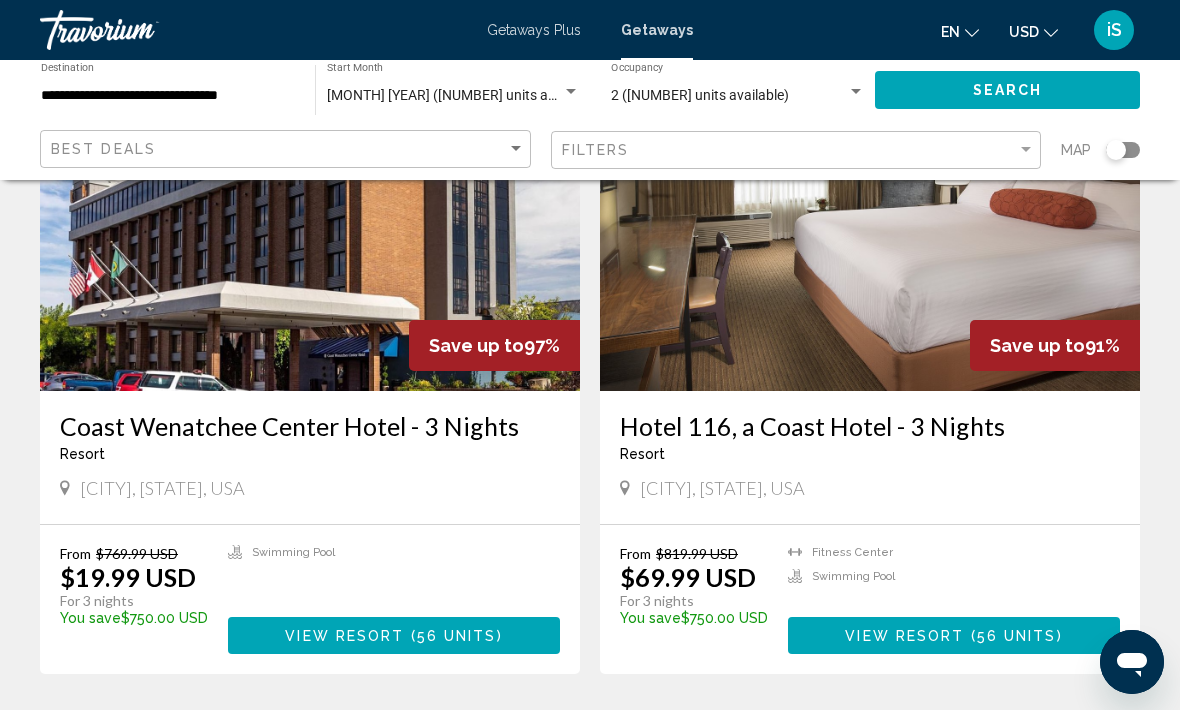 click at bounding box center (140, 30) 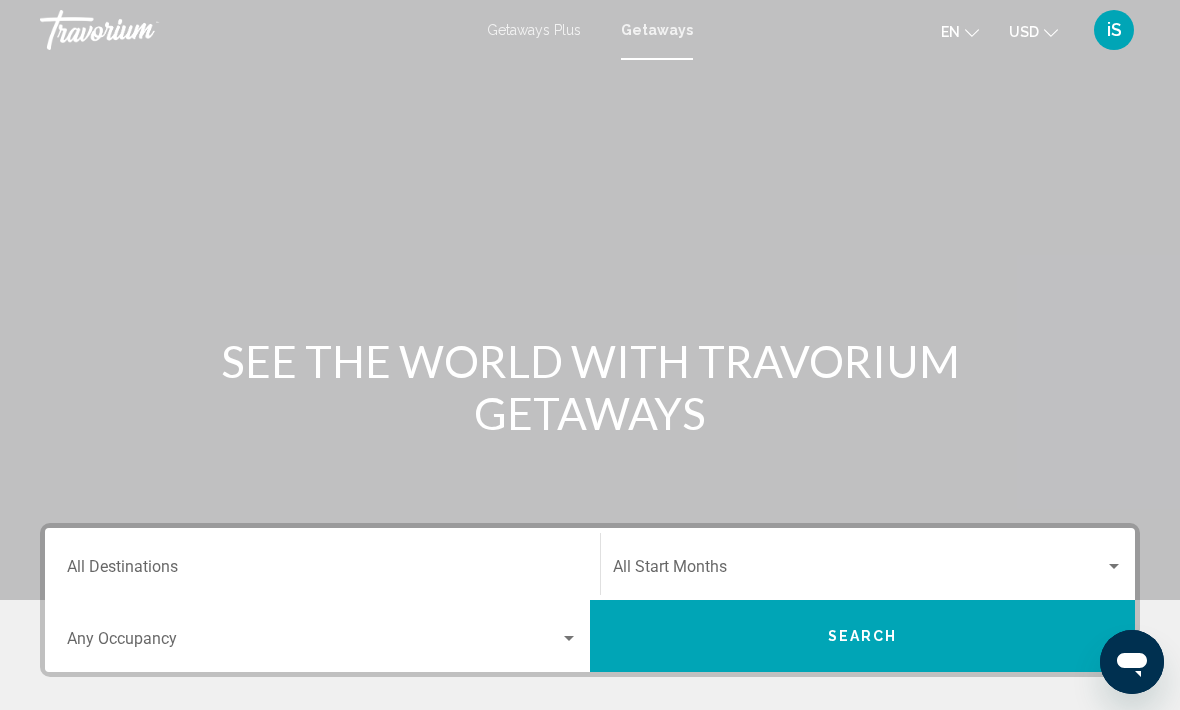 click at bounding box center [140, 30] 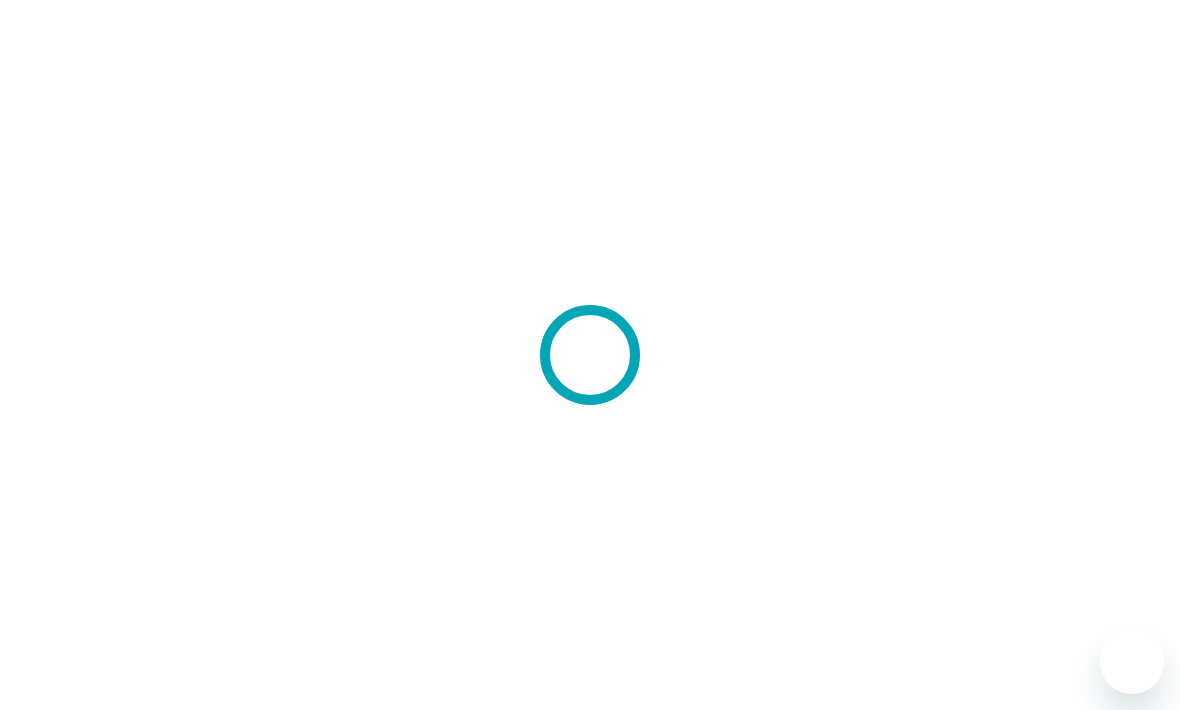 scroll, scrollTop: 0, scrollLeft: 0, axis: both 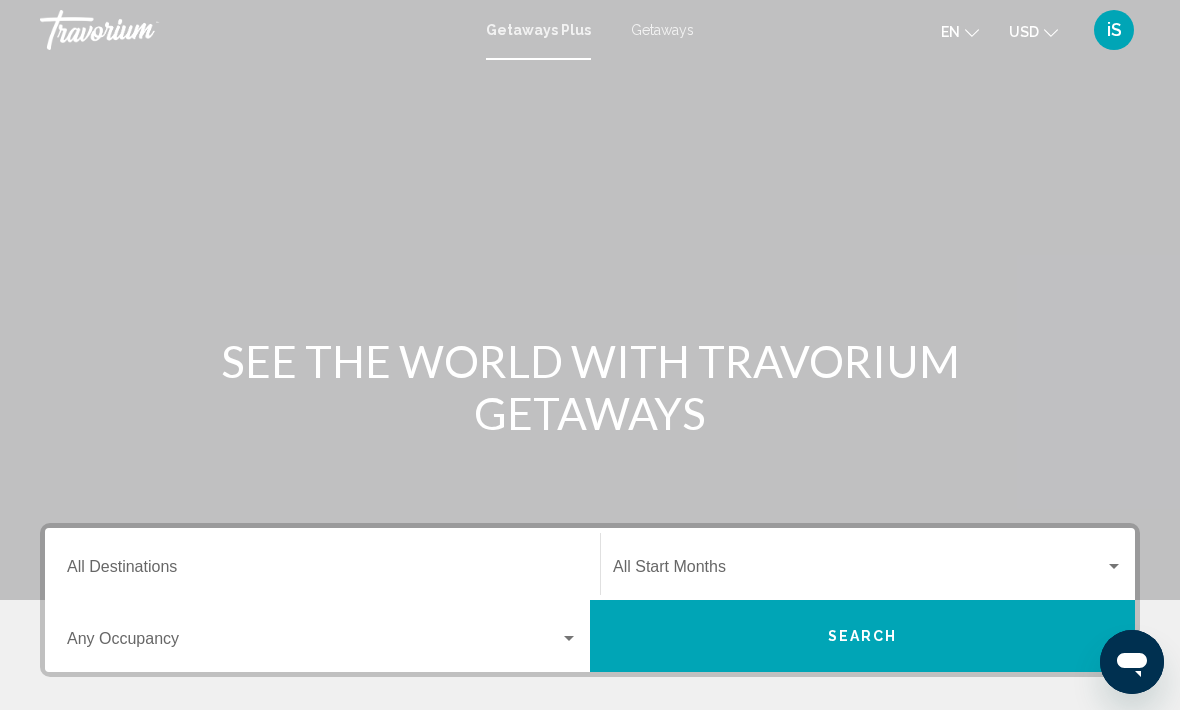 click on "Getaways" at bounding box center (662, 30) 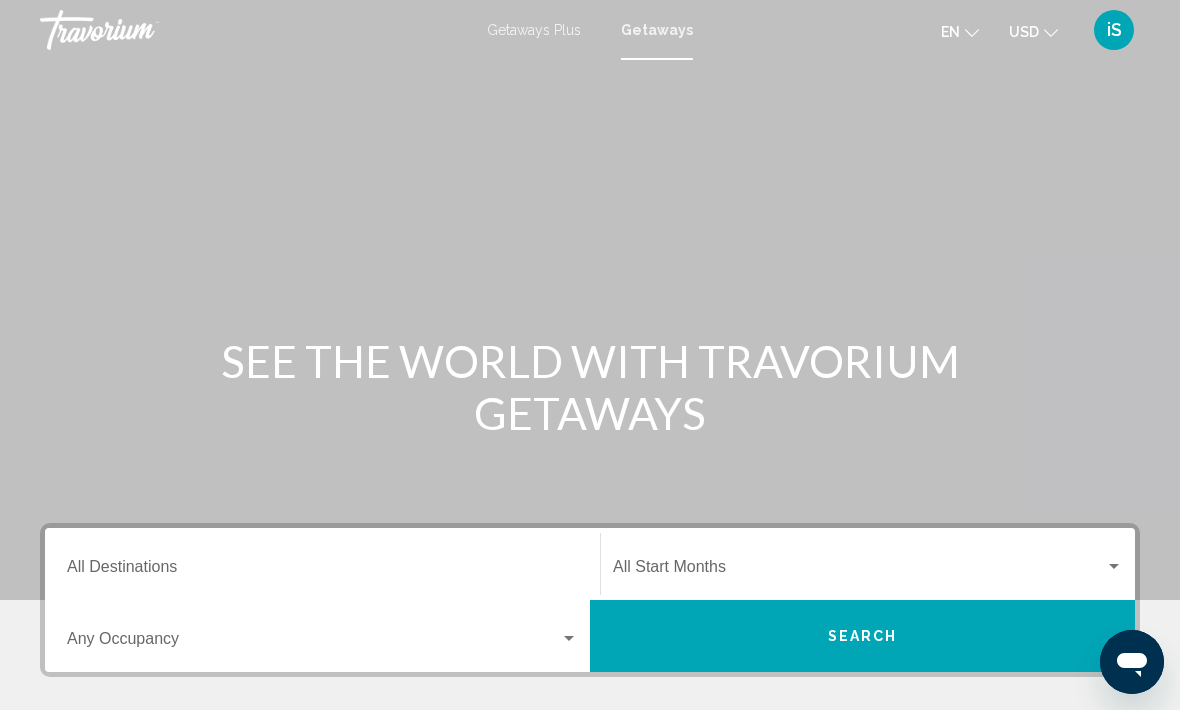 click on "Destination All Destinations" at bounding box center [322, 571] 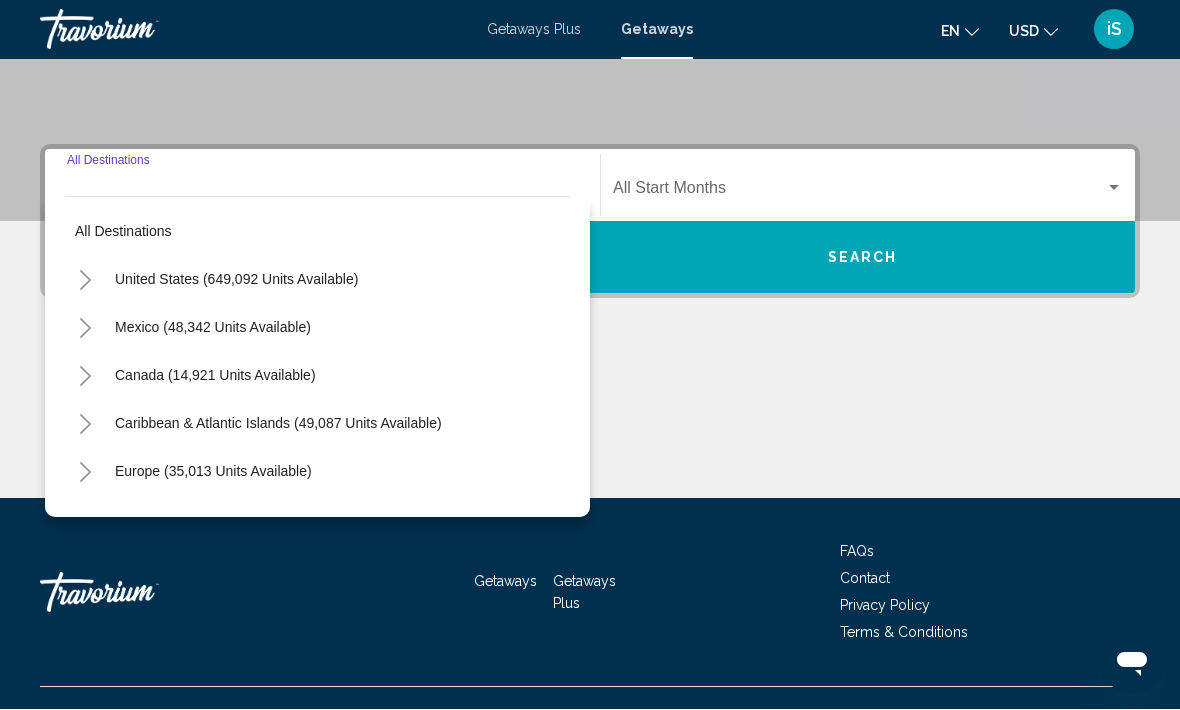 scroll, scrollTop: 412, scrollLeft: 0, axis: vertical 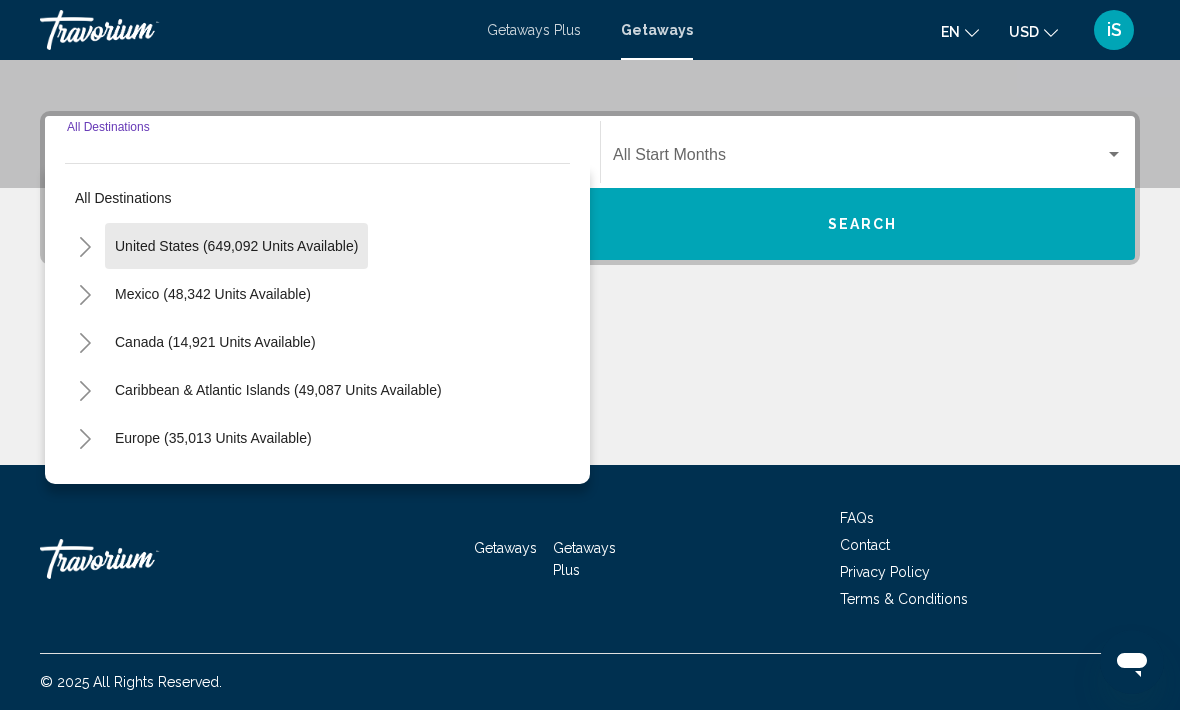 click on "United States (649,092 units available)" at bounding box center (213, 294) 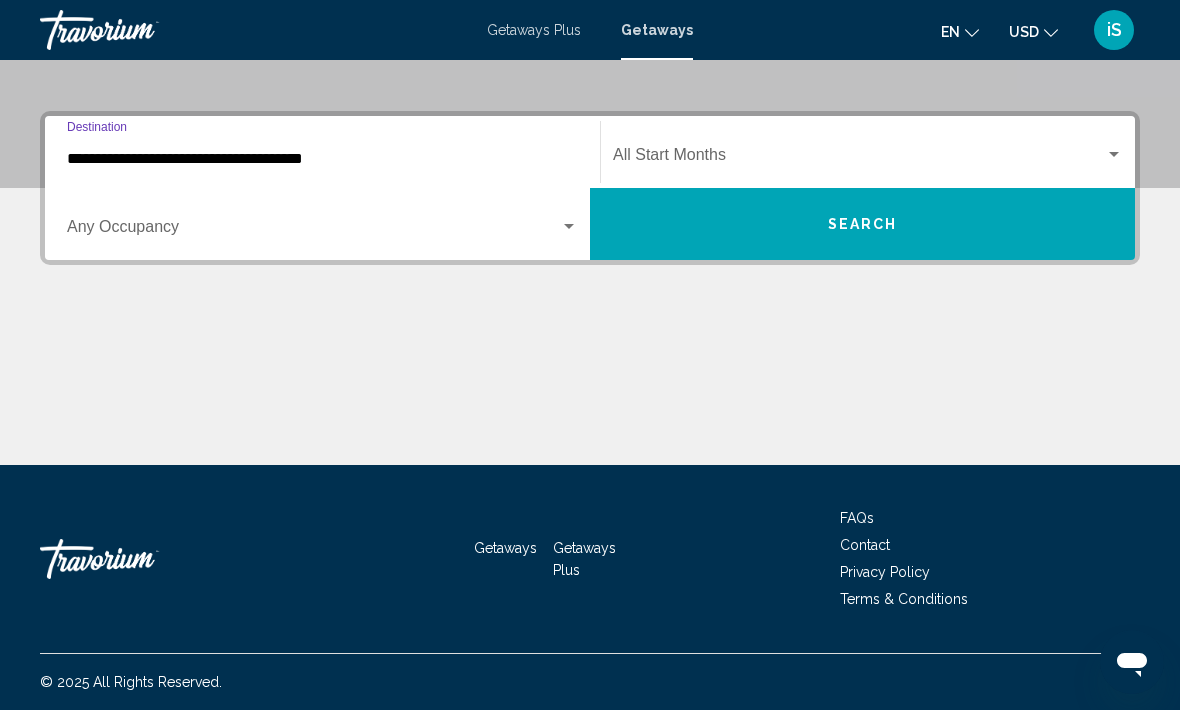 click at bounding box center [569, 227] 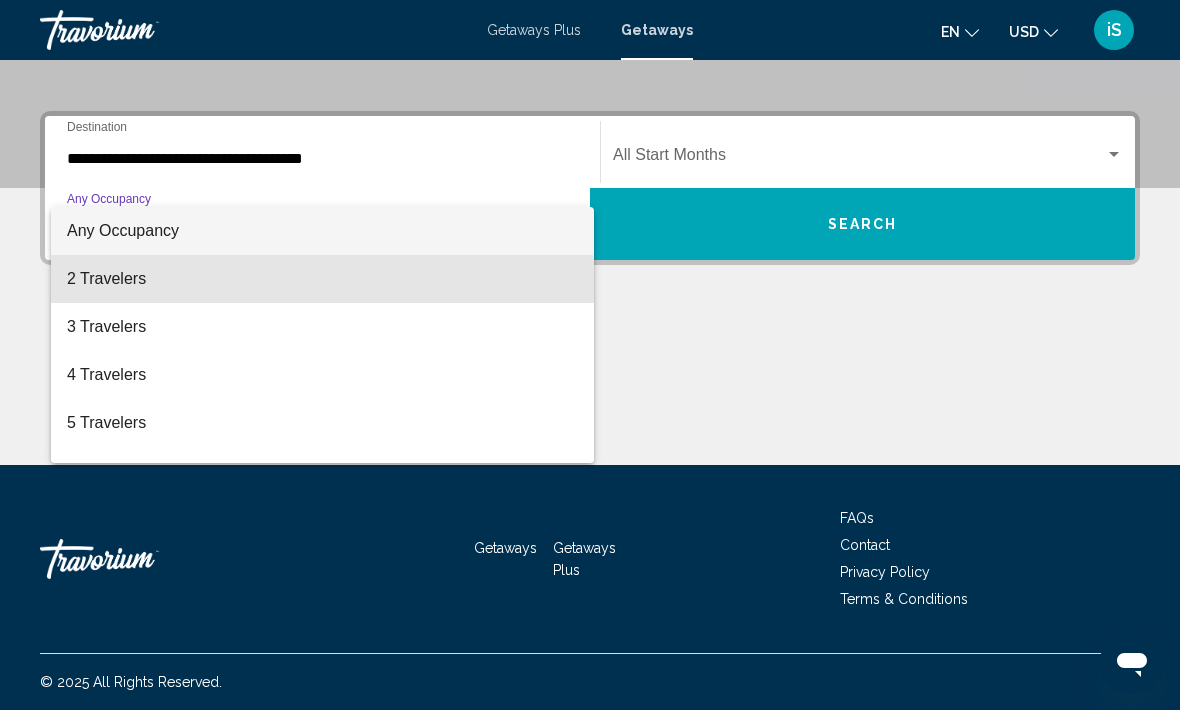 click on "2 Travelers" at bounding box center (322, 279) 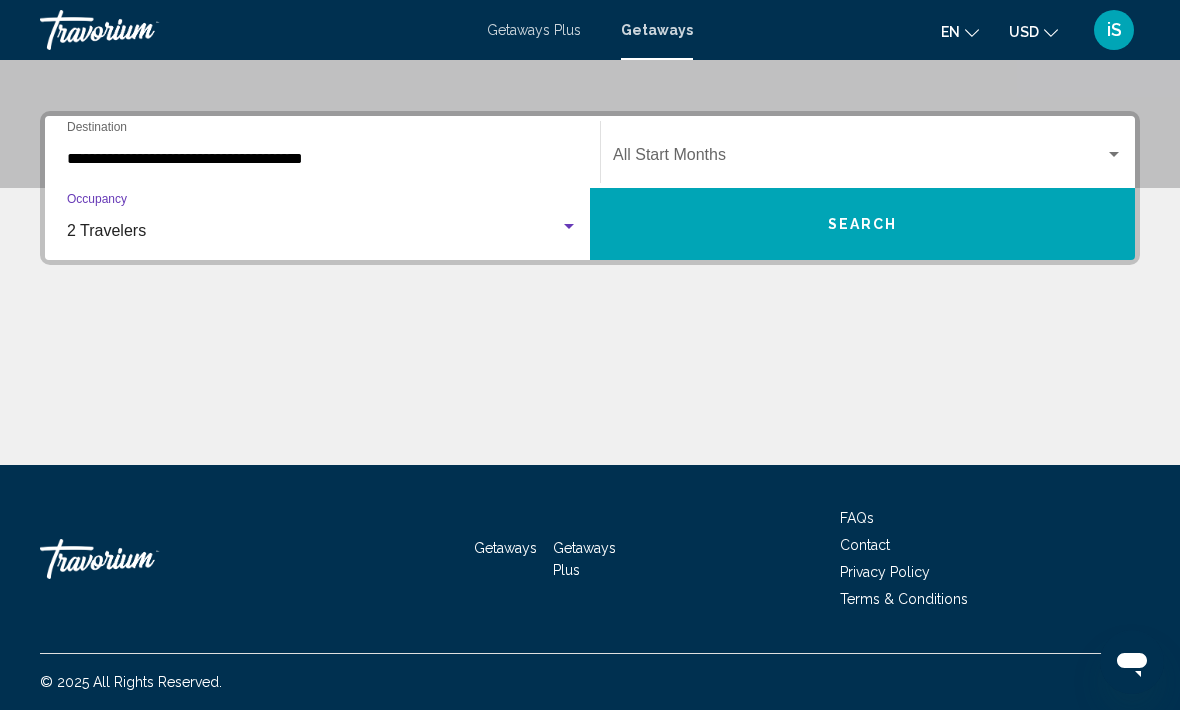 click at bounding box center (859, 159) 